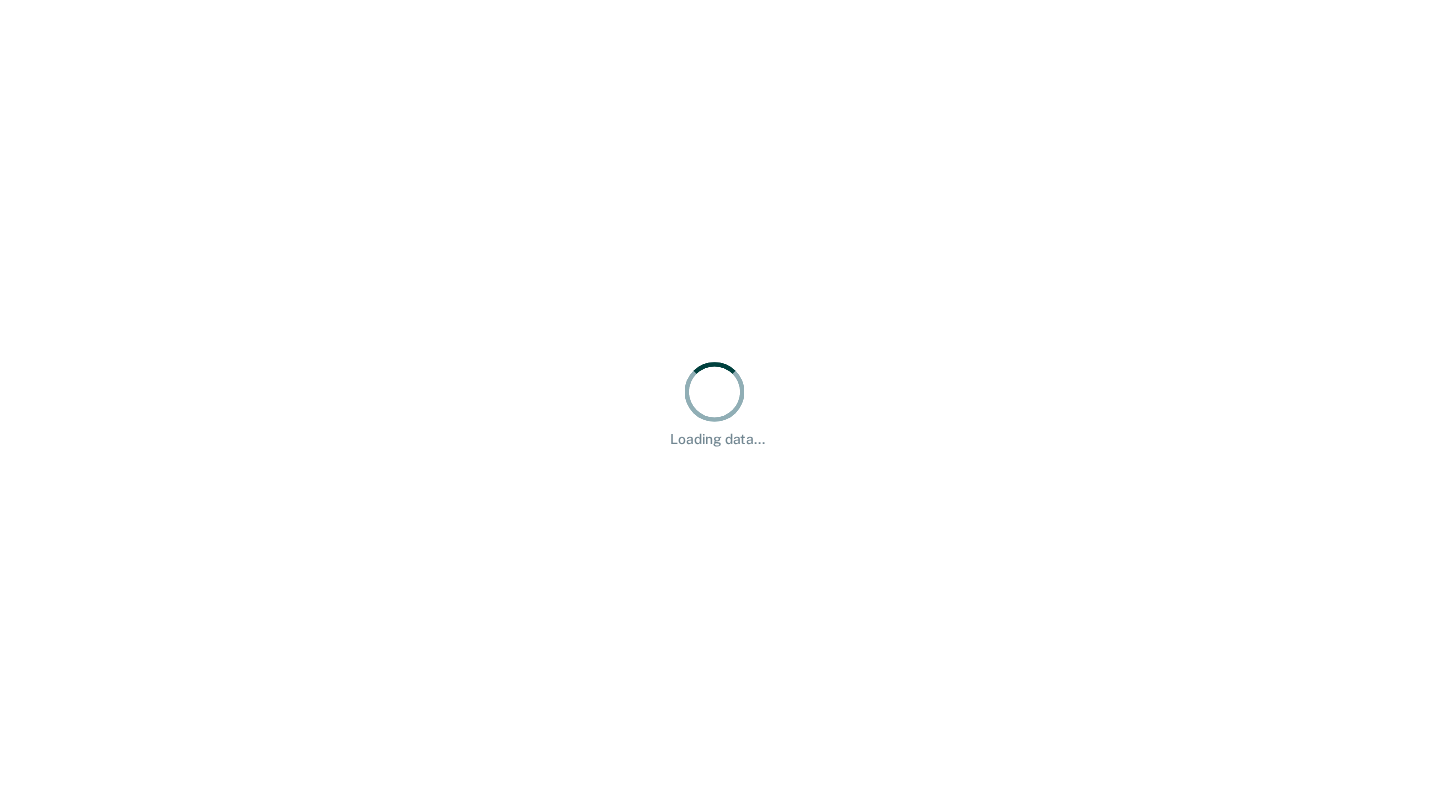 scroll, scrollTop: 0, scrollLeft: 0, axis: both 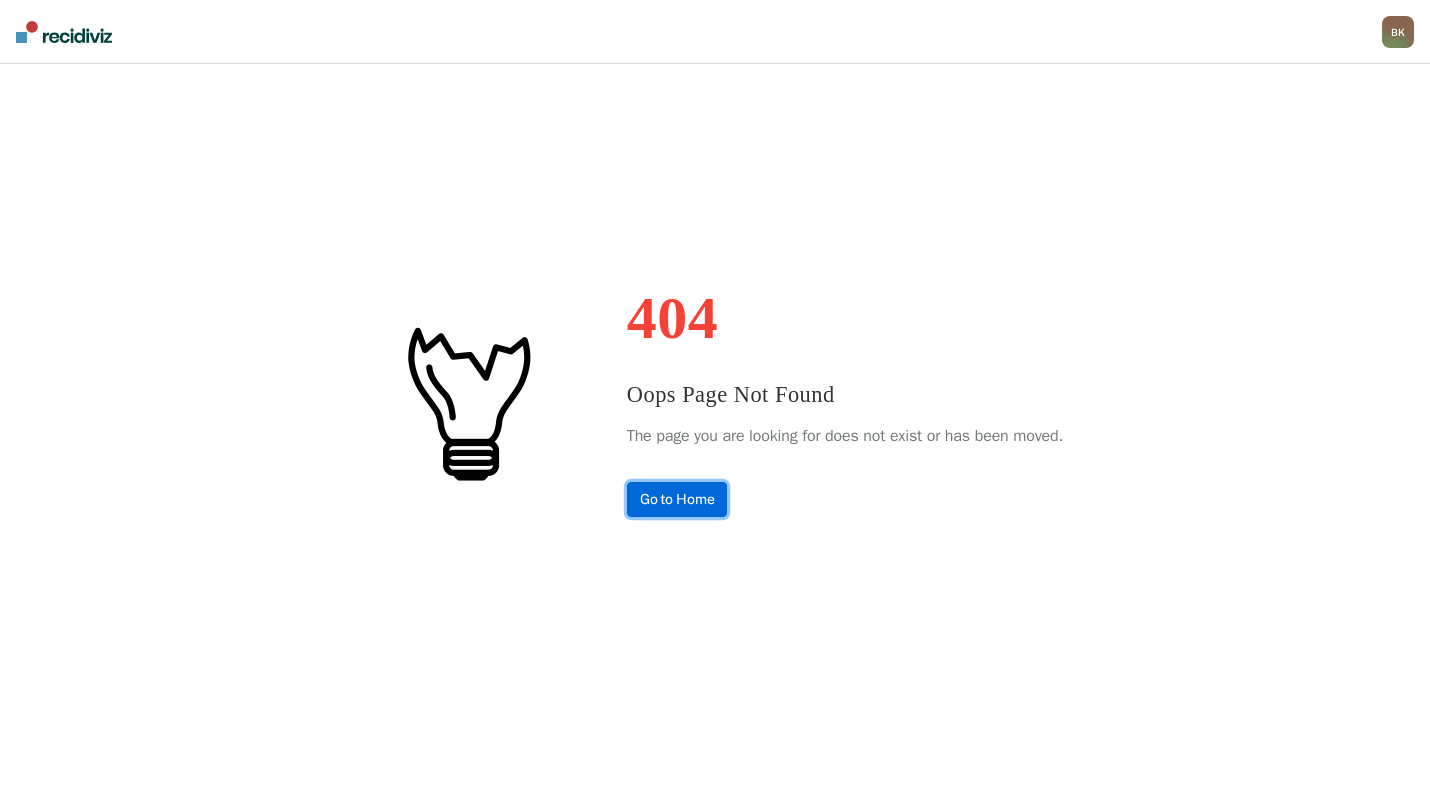 click on "Go to Home" at bounding box center [677, 499] 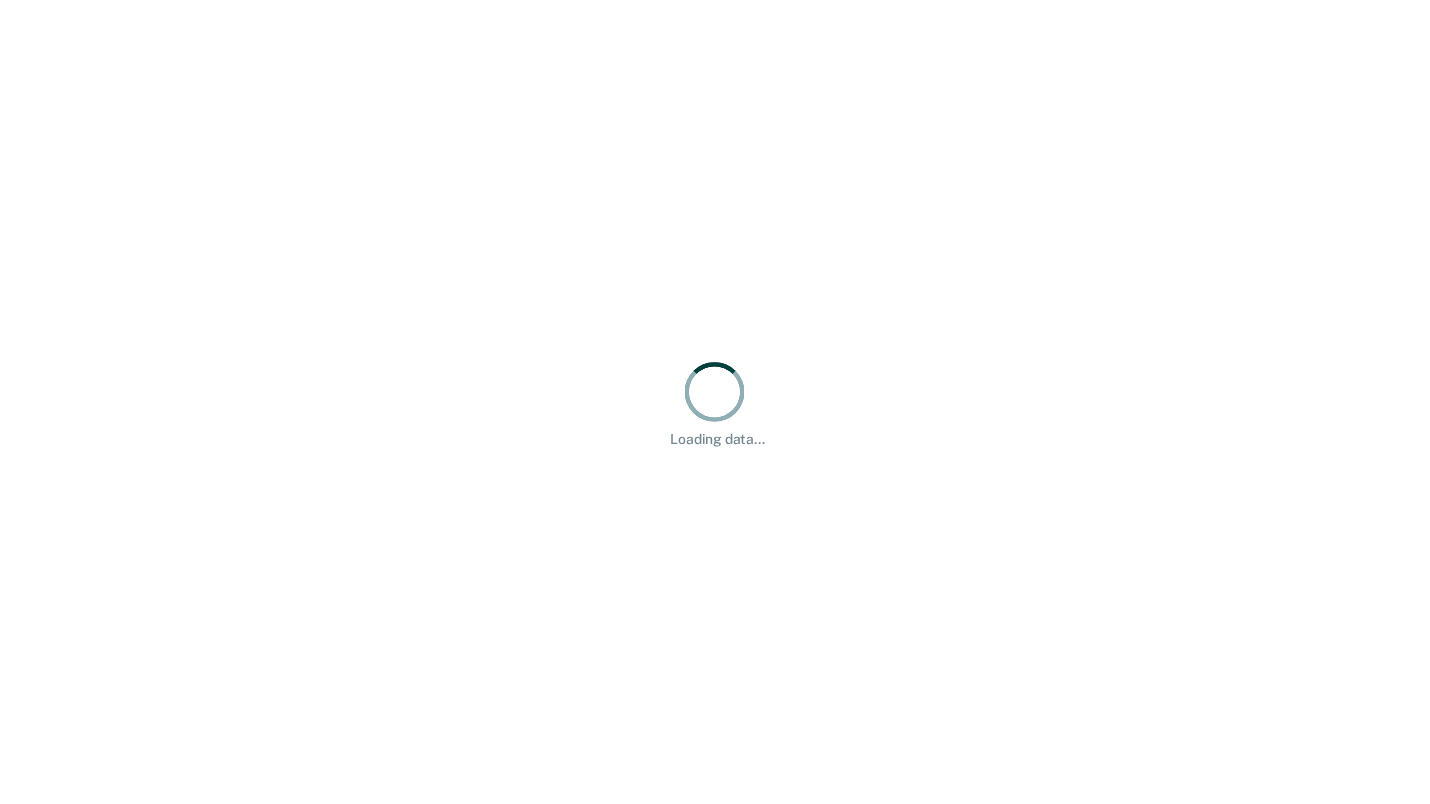 scroll, scrollTop: 0, scrollLeft: 0, axis: both 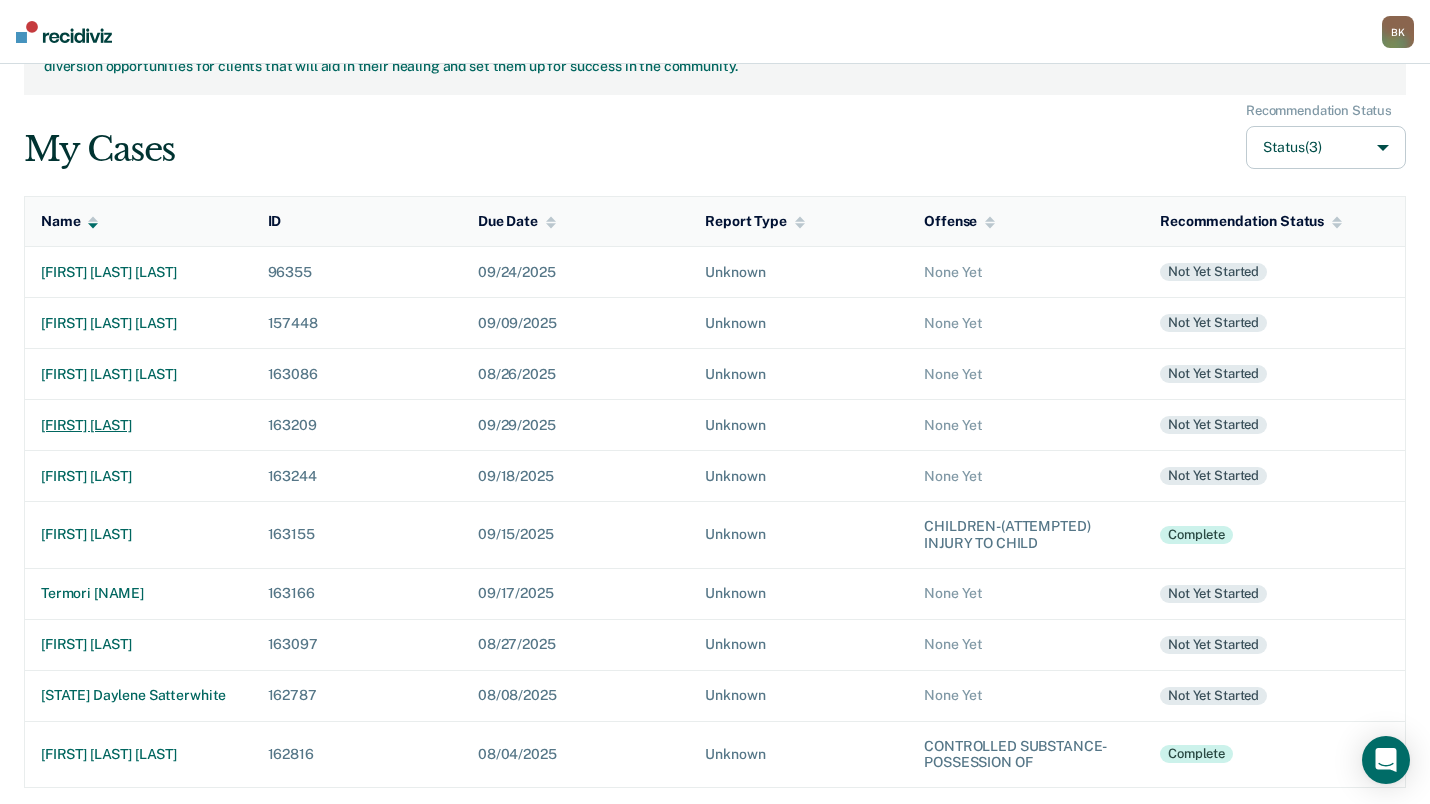 click on "[FIRST] [LAST]" at bounding box center [138, 425] 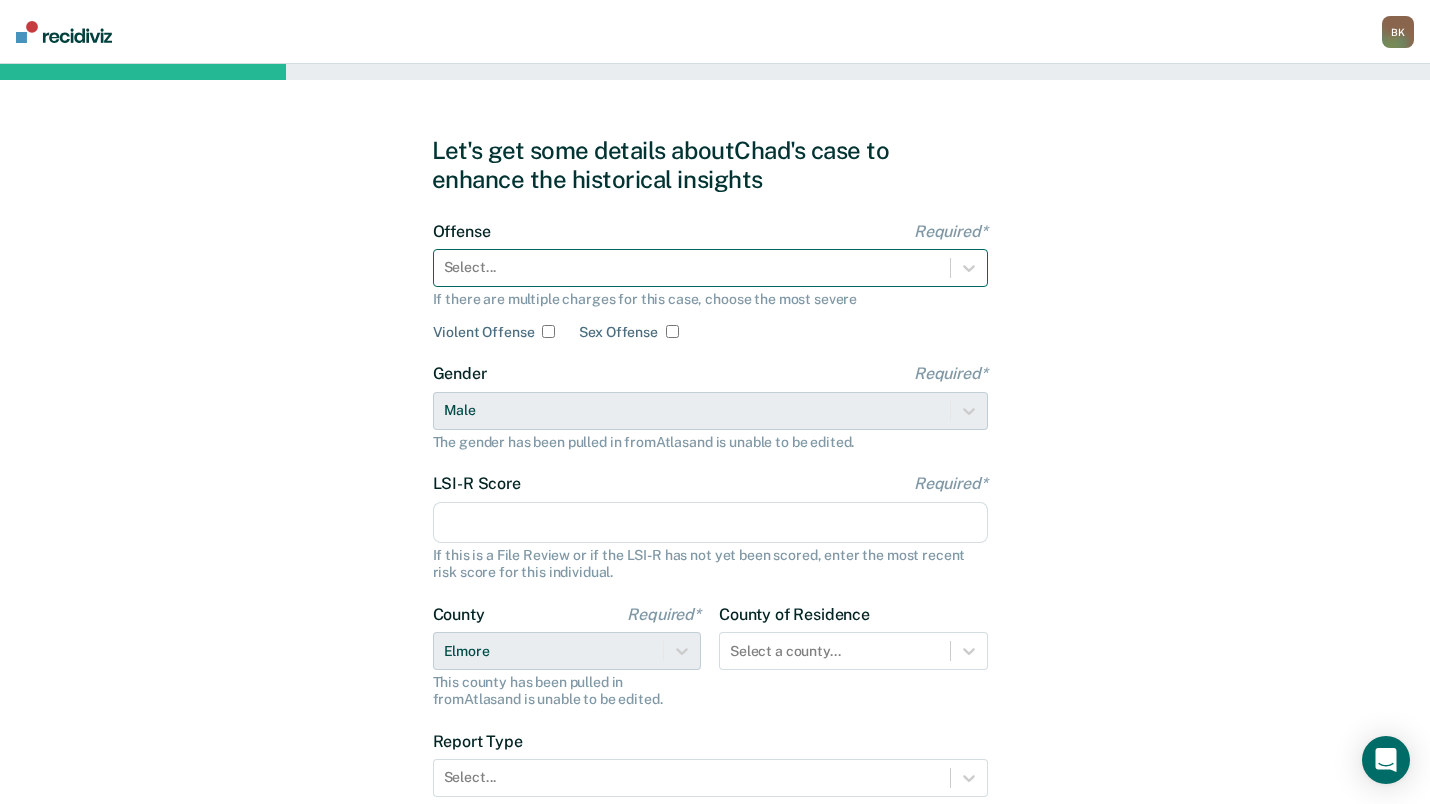 click at bounding box center [692, 267] 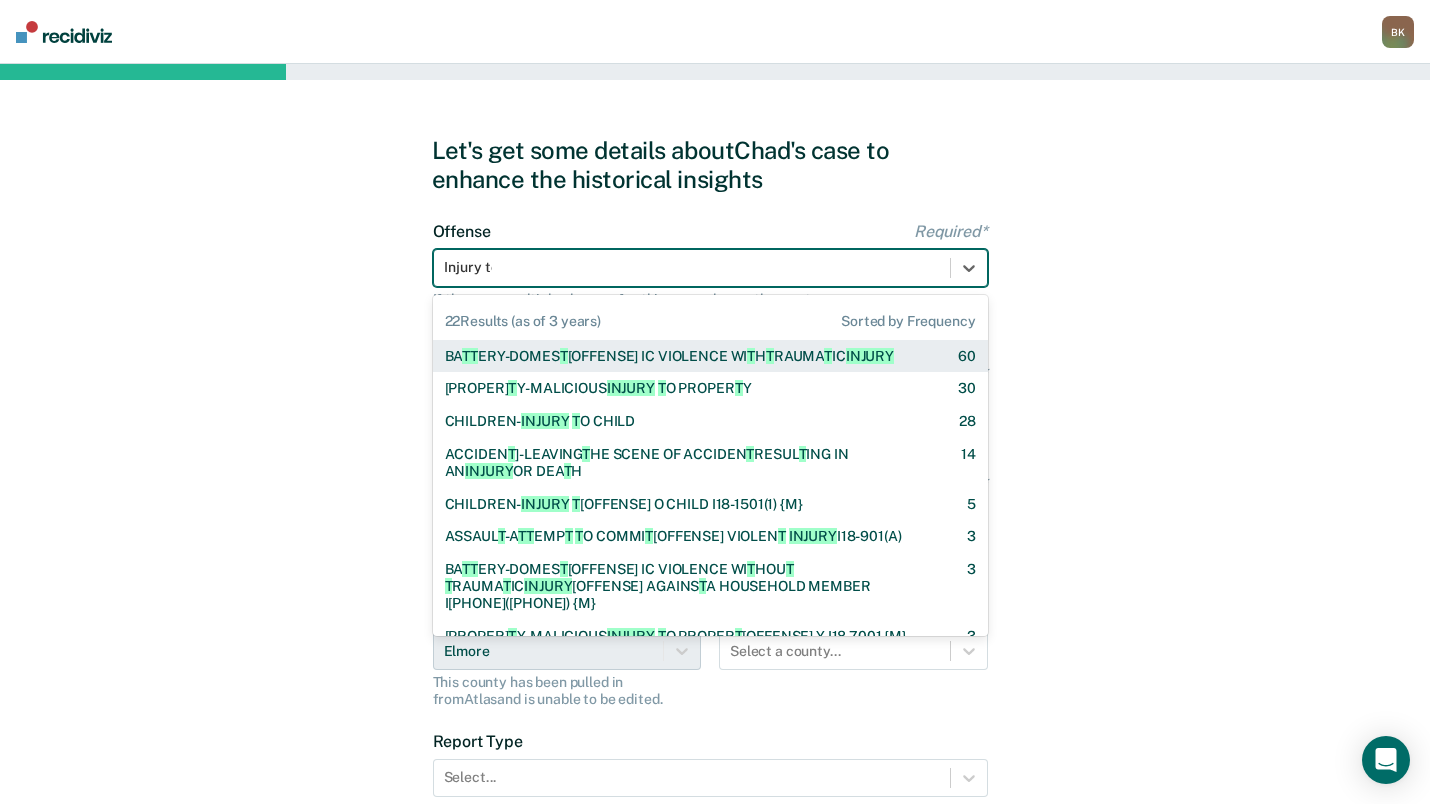 type on "Injury to" 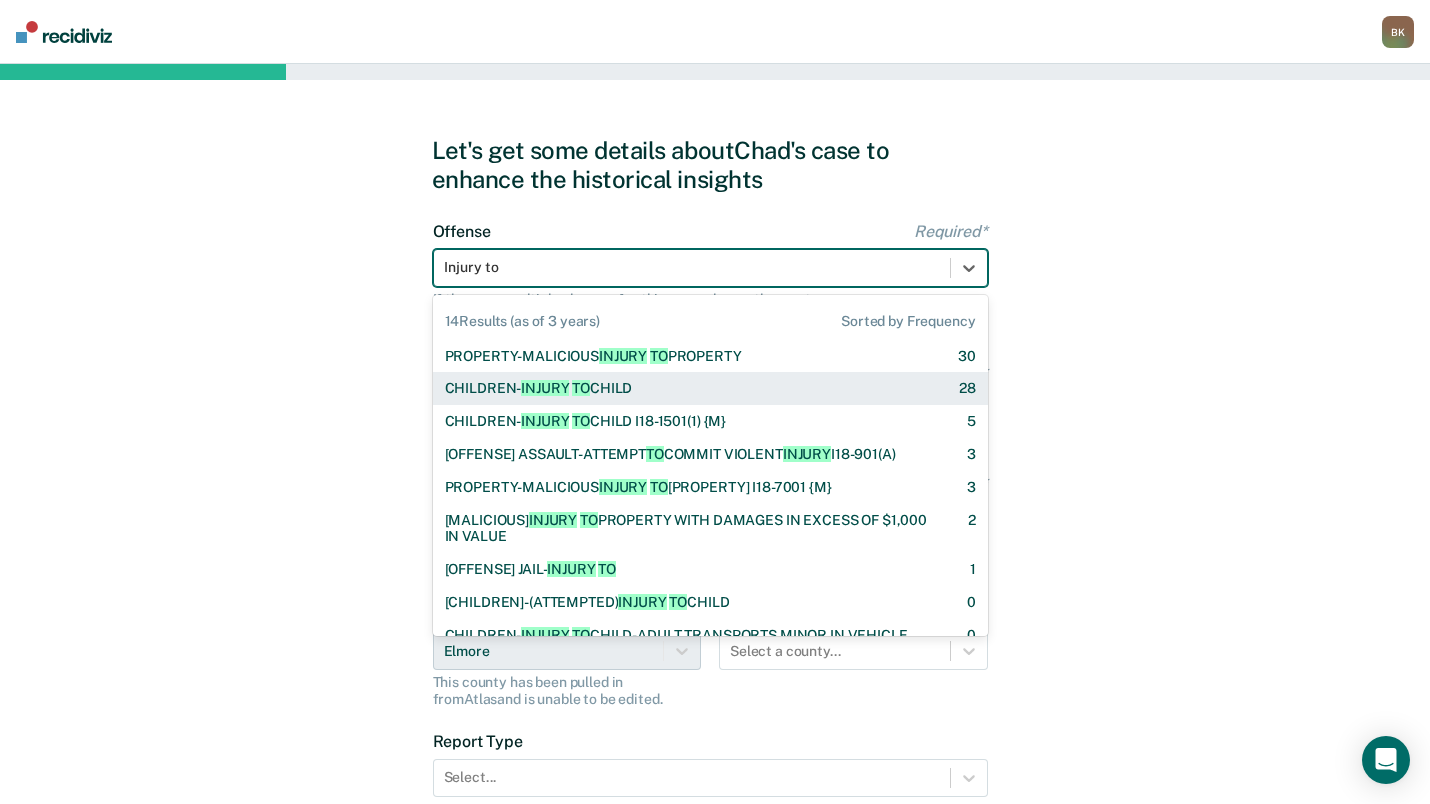 click on "CHILDREN- INJURY   TO  CHILD" at bounding box center (539, 388) 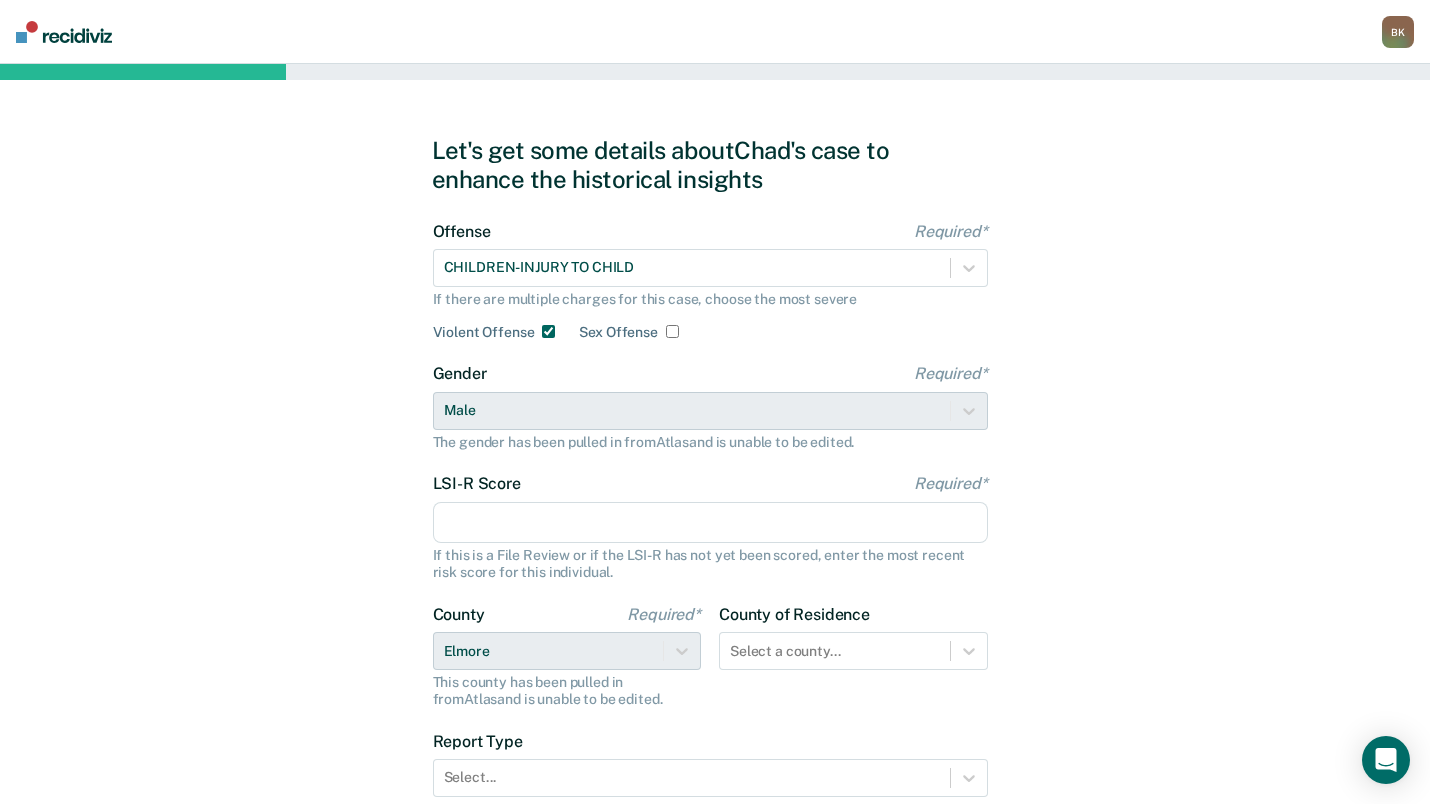 click on "LSI-R Score  Required*" at bounding box center (710, 523) 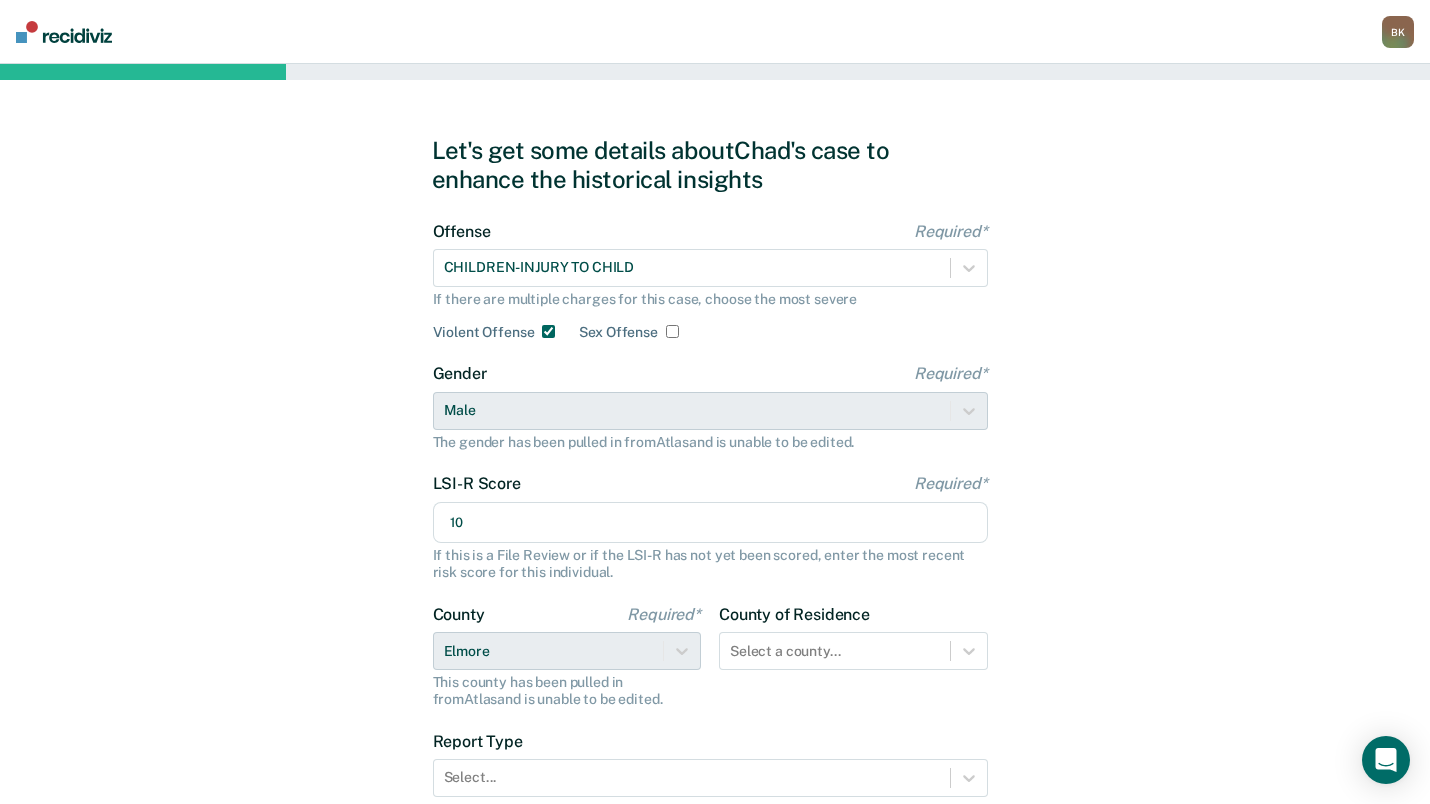 type on "10" 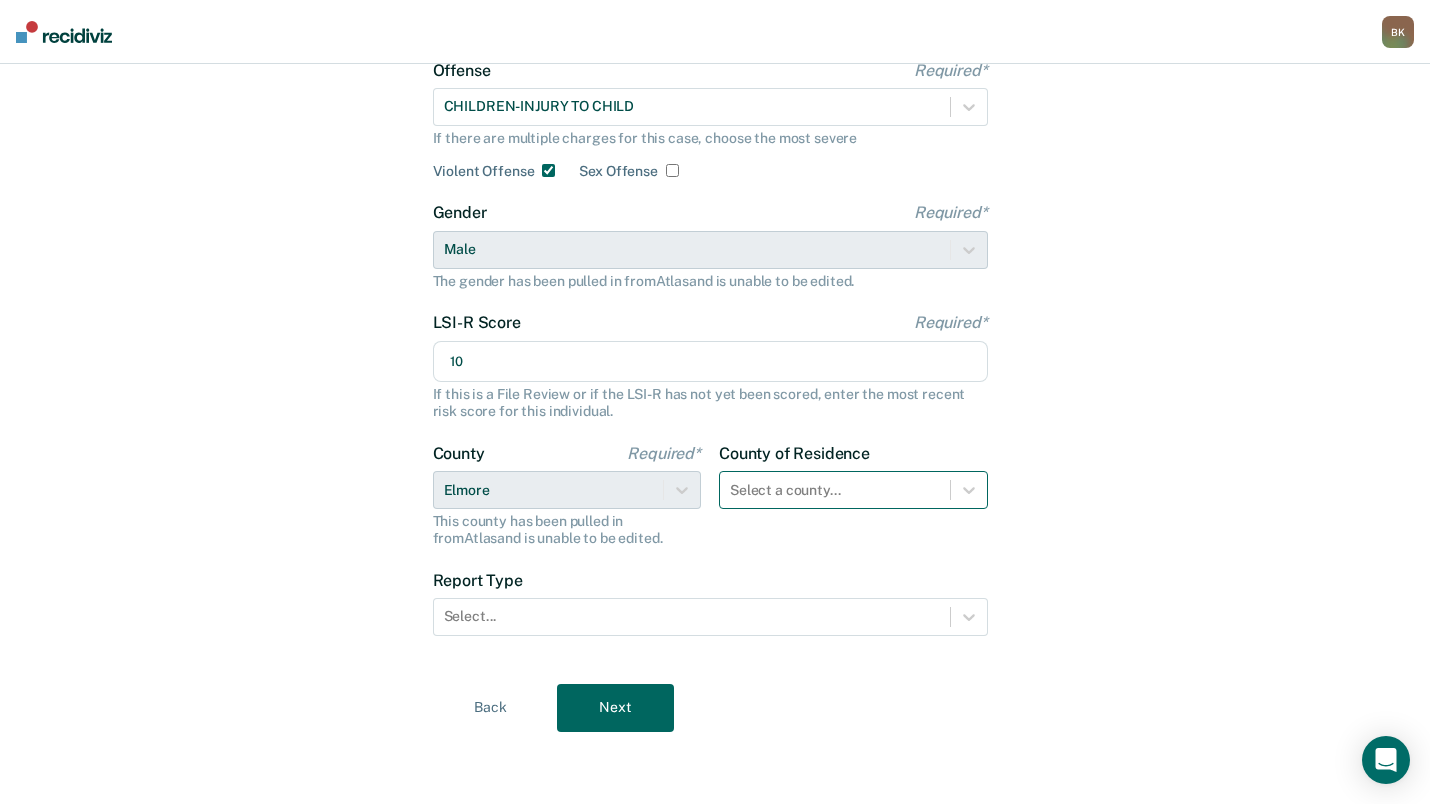 click on "Select a county..." at bounding box center (835, 490) 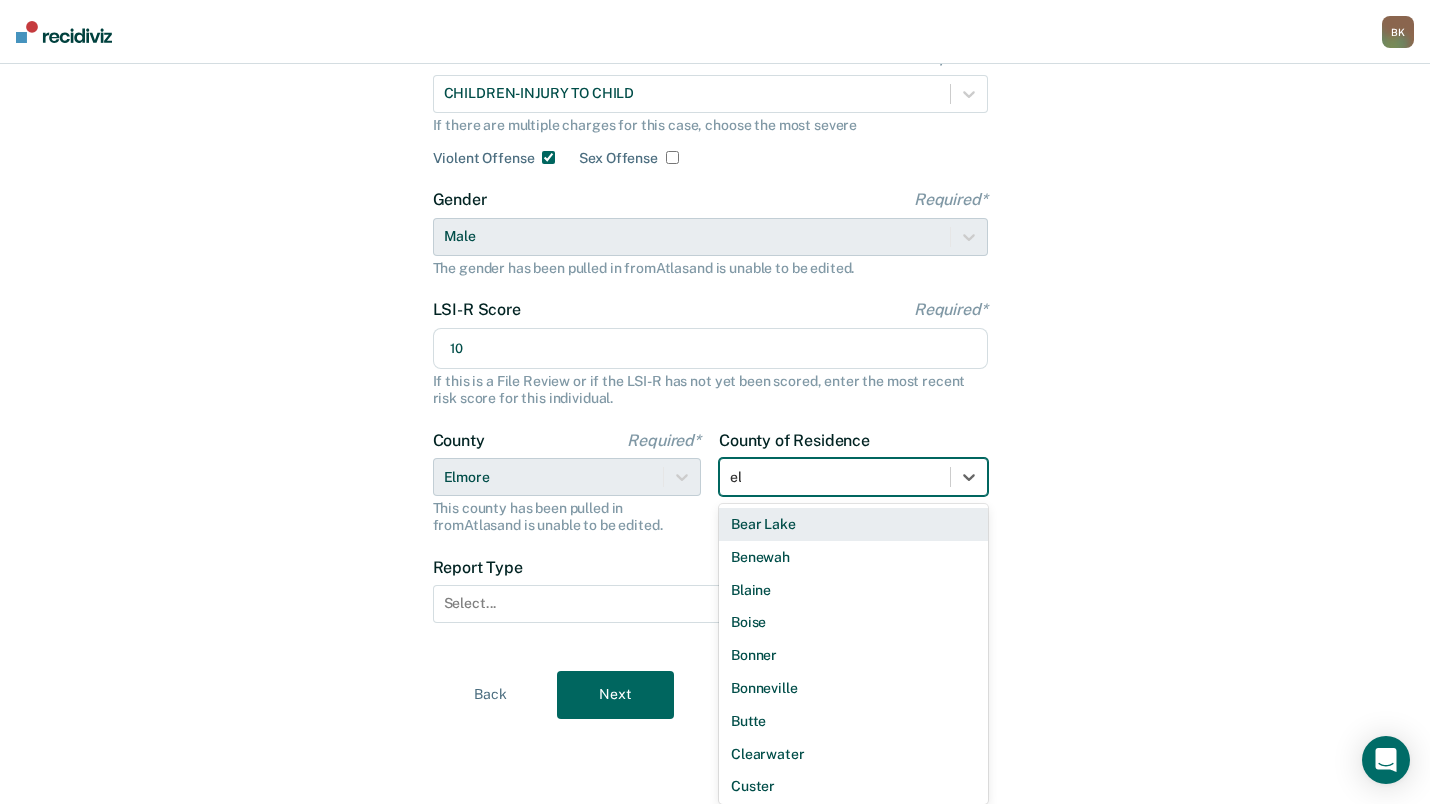 scroll, scrollTop: 161, scrollLeft: 0, axis: vertical 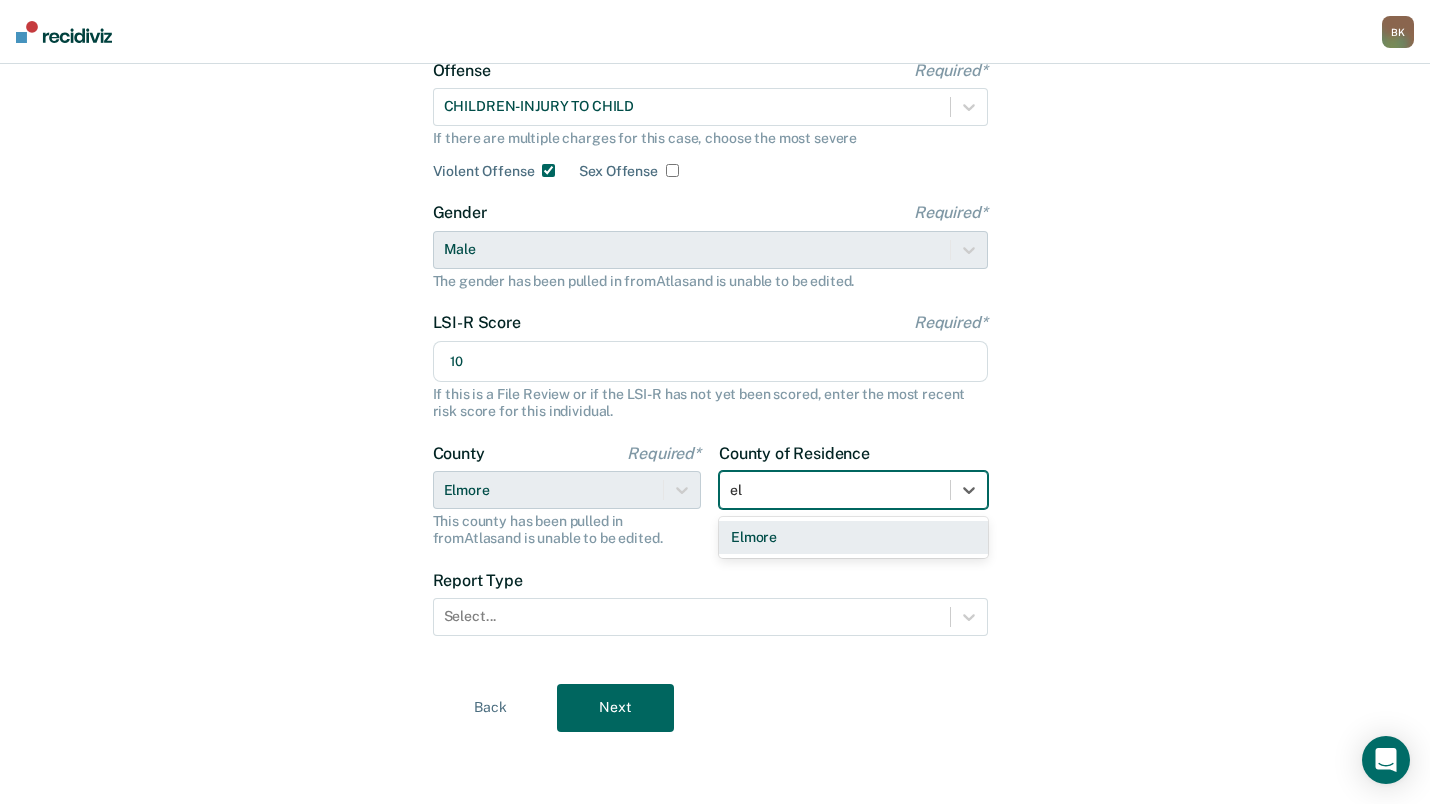 type on "elm" 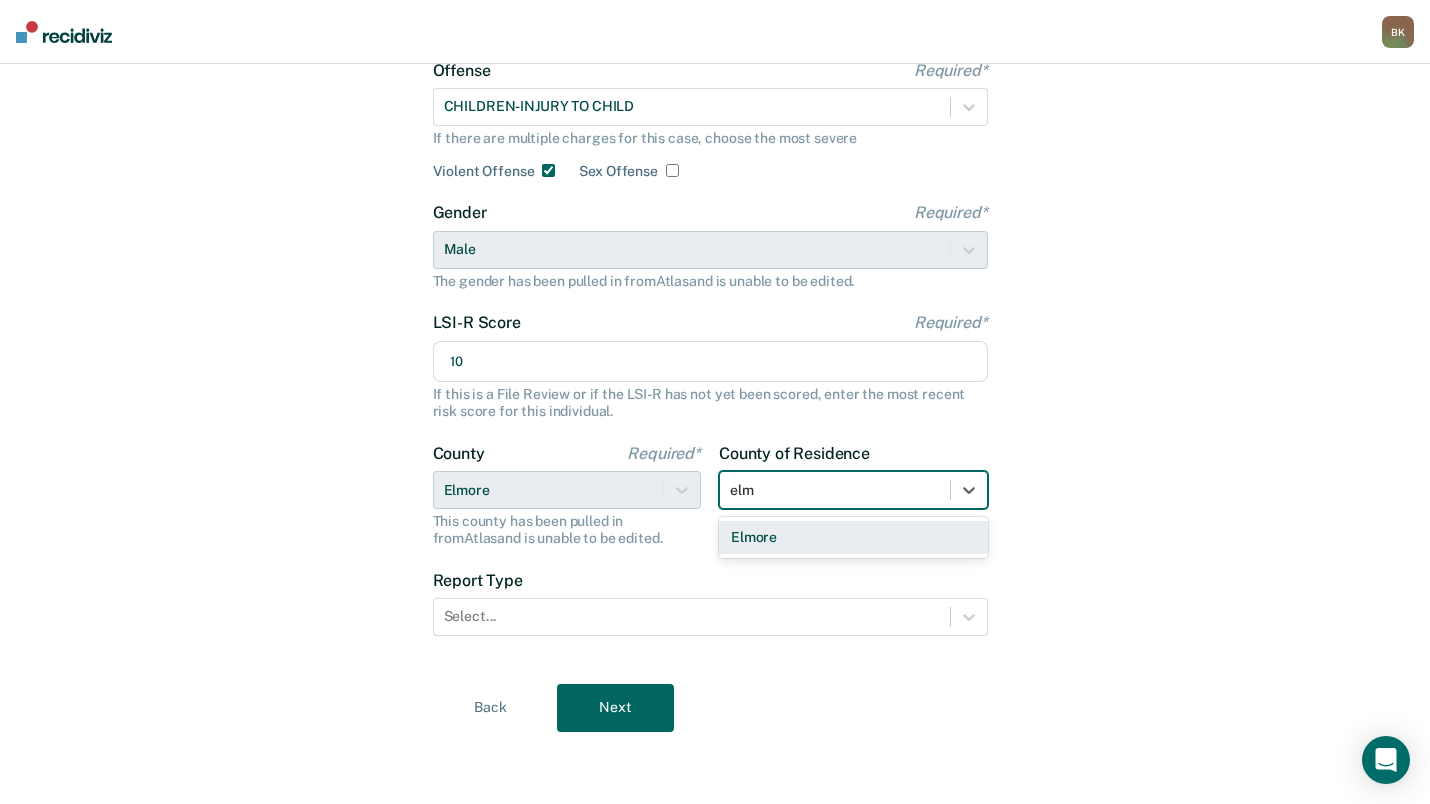 click on "Elmore" at bounding box center (853, 537) 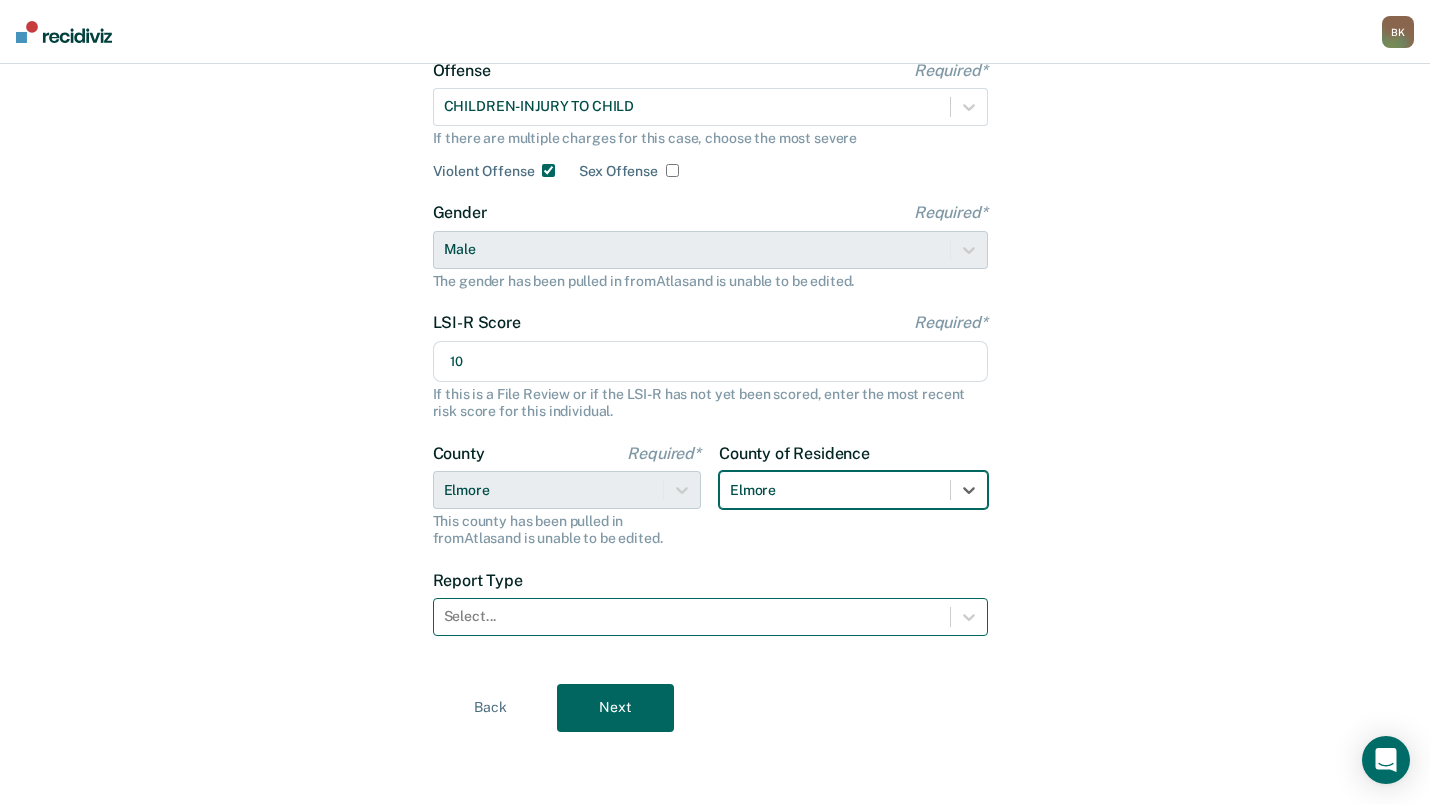 click at bounding box center [692, 616] 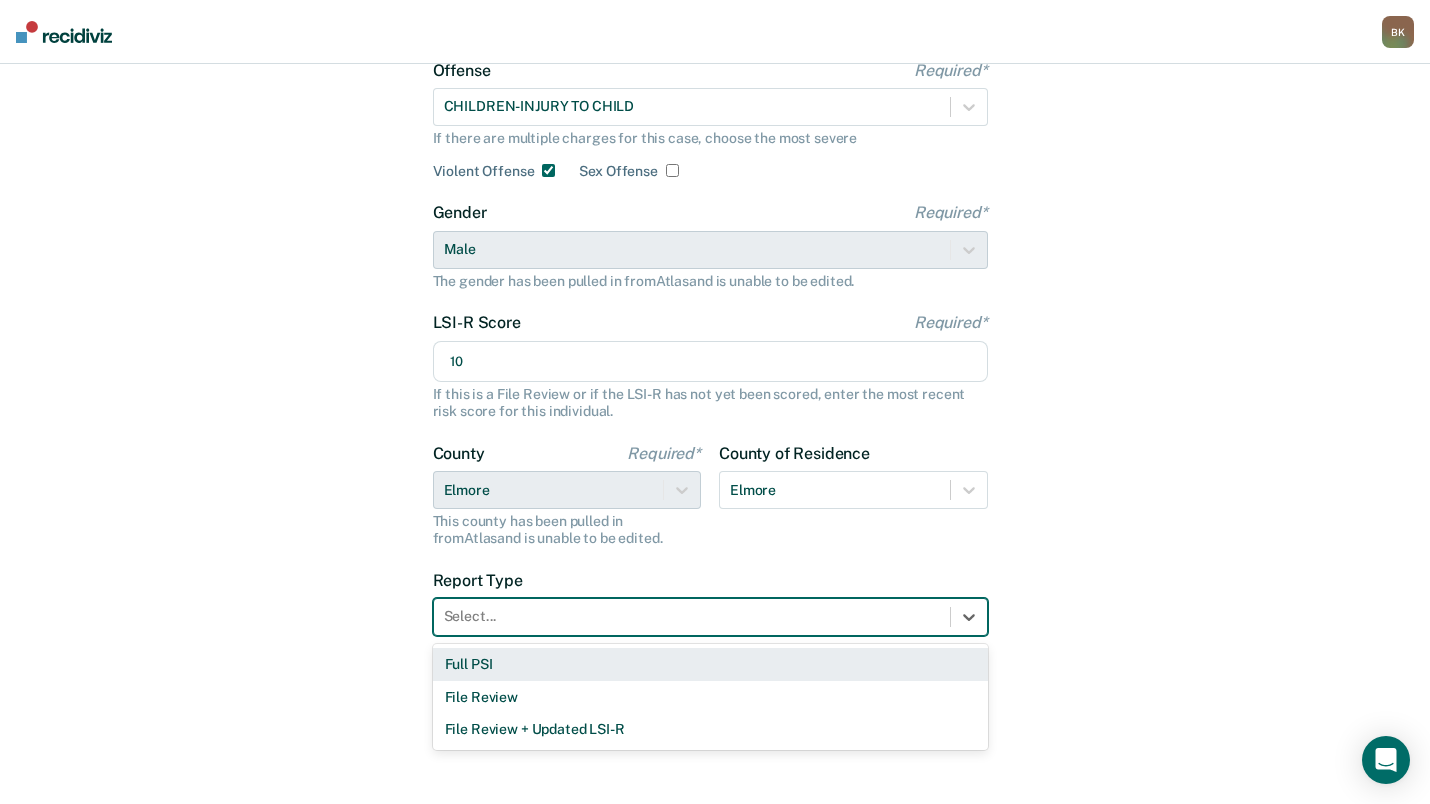 click on "Full PSI" at bounding box center [710, 664] 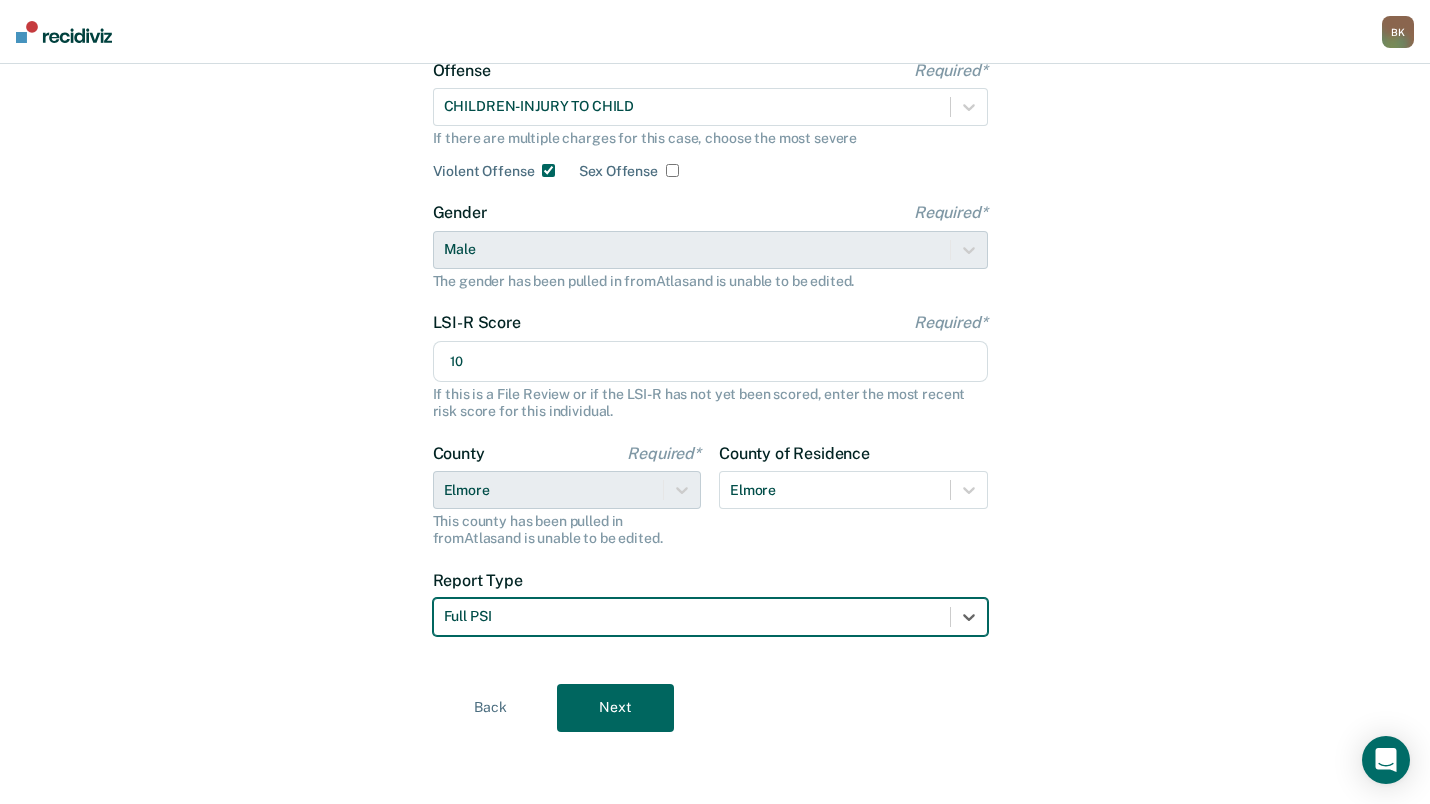 click on "Next" at bounding box center [615, 708] 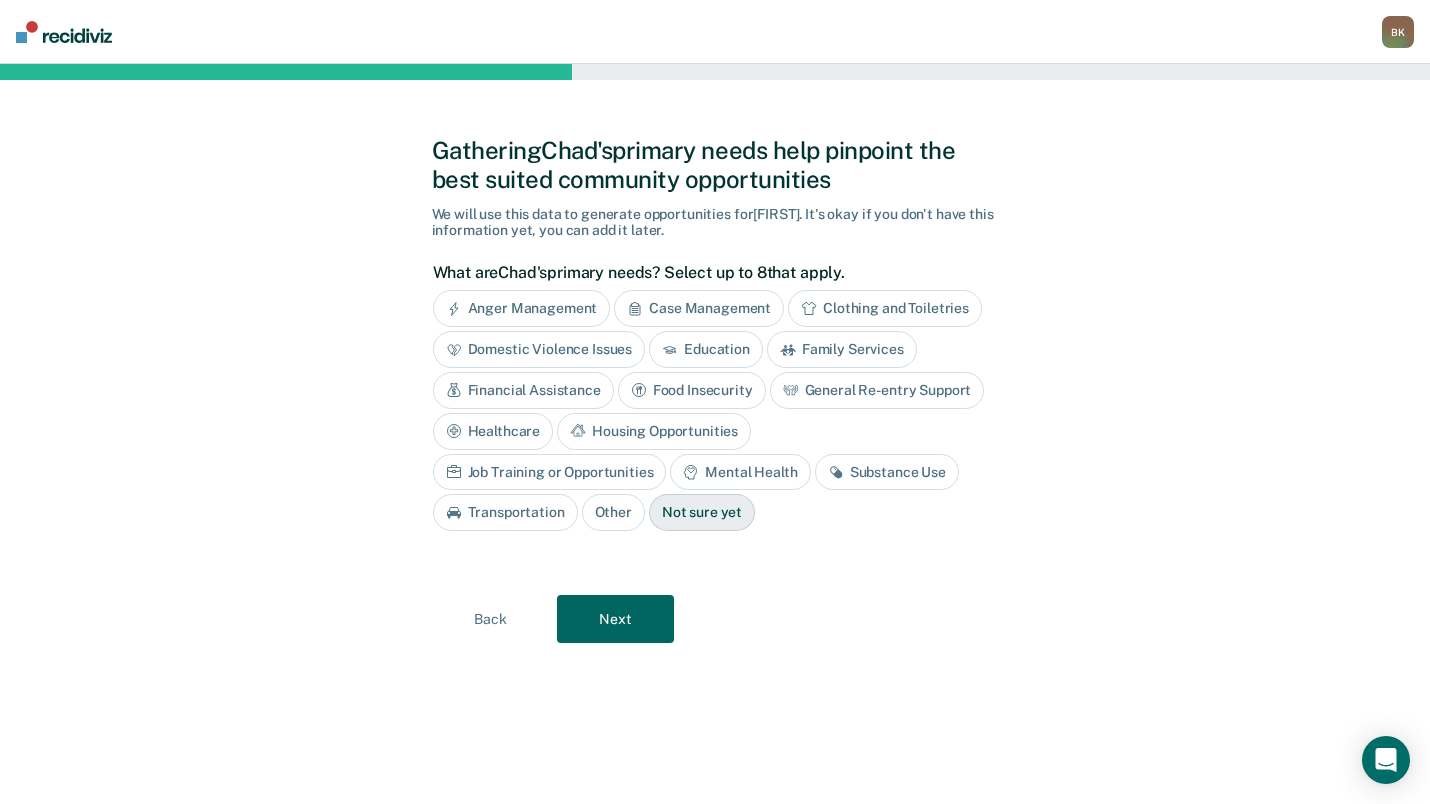 scroll, scrollTop: 0, scrollLeft: 0, axis: both 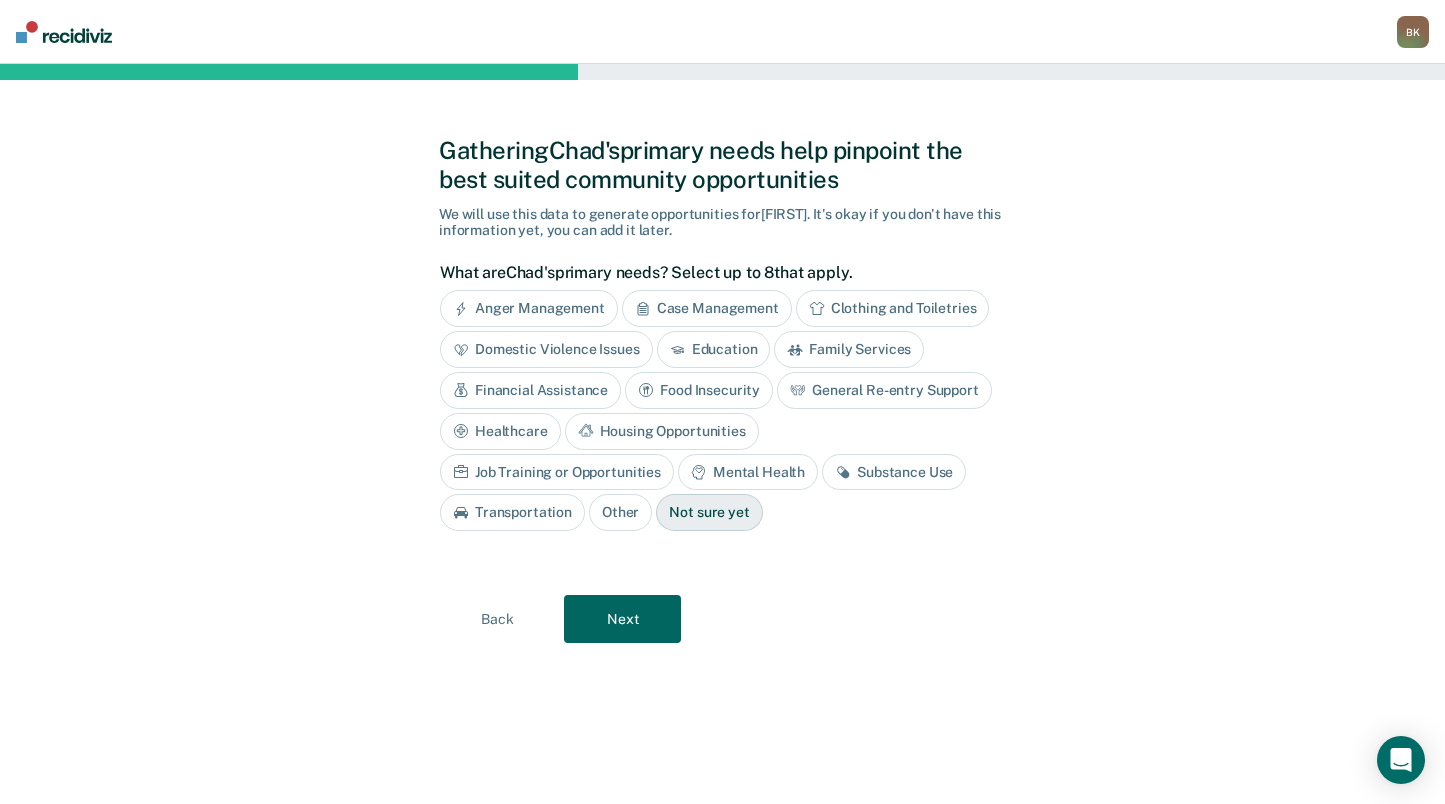 click on "Substance Use" at bounding box center [894, 472] 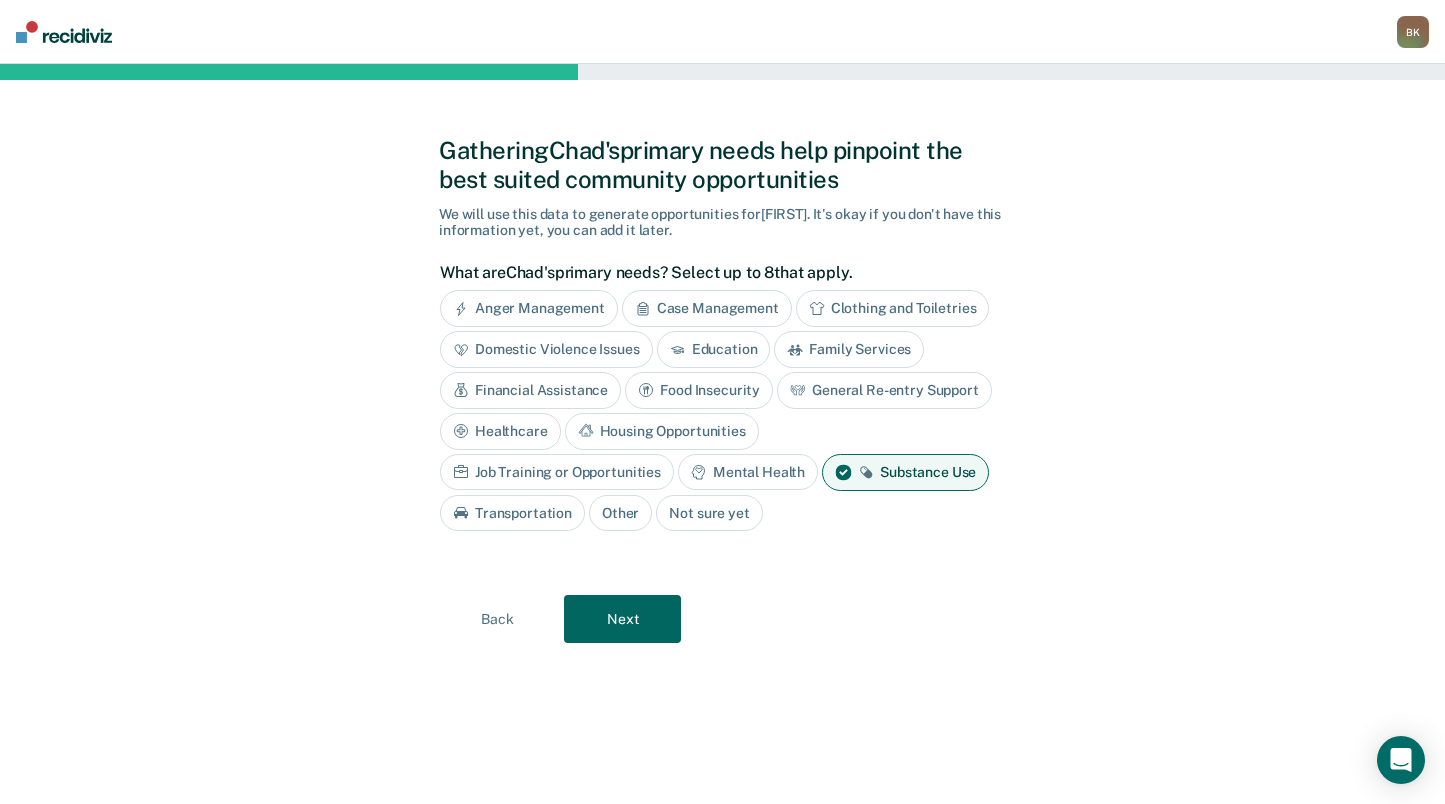 click on "Healthcare" at bounding box center (500, 431) 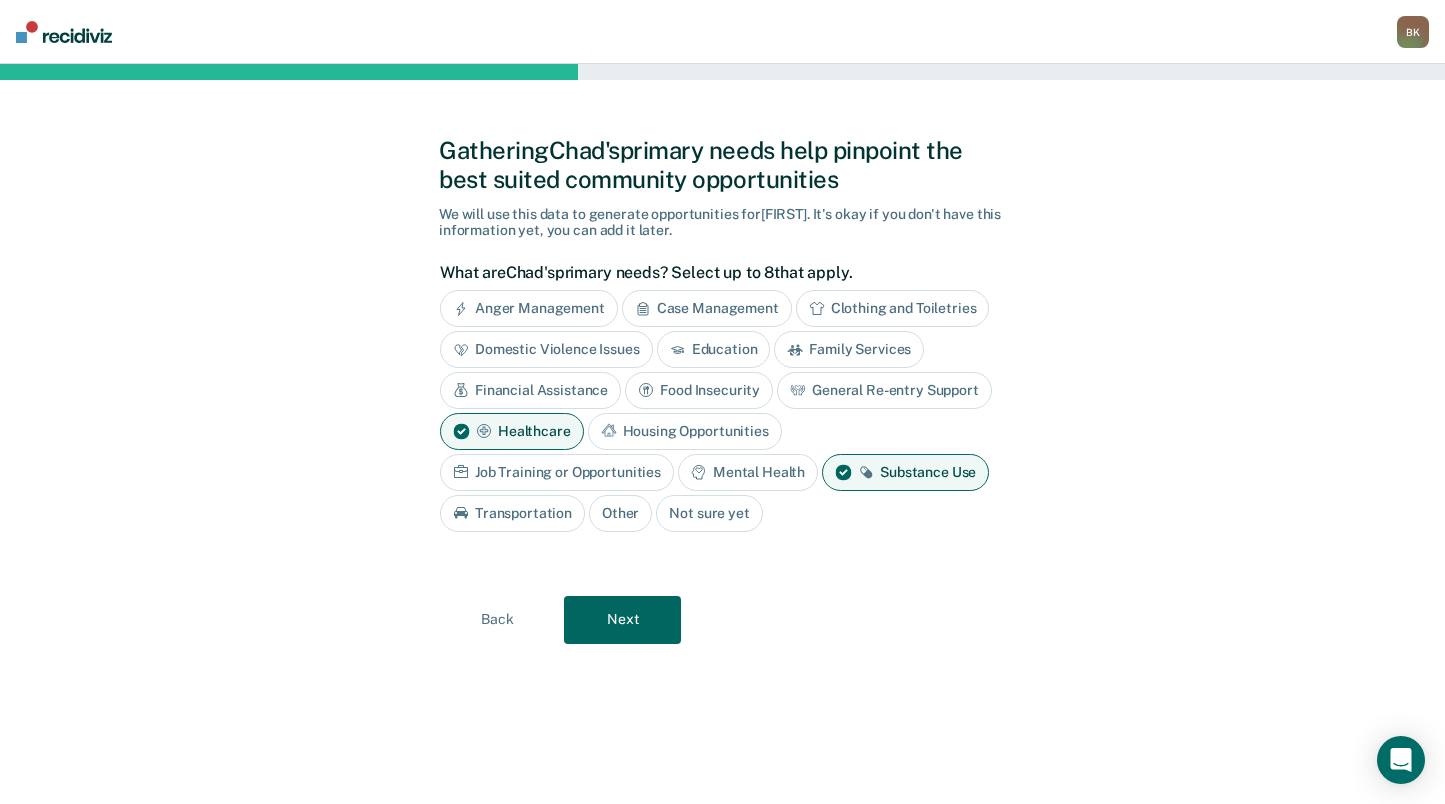 click on "Next" at bounding box center (622, 620) 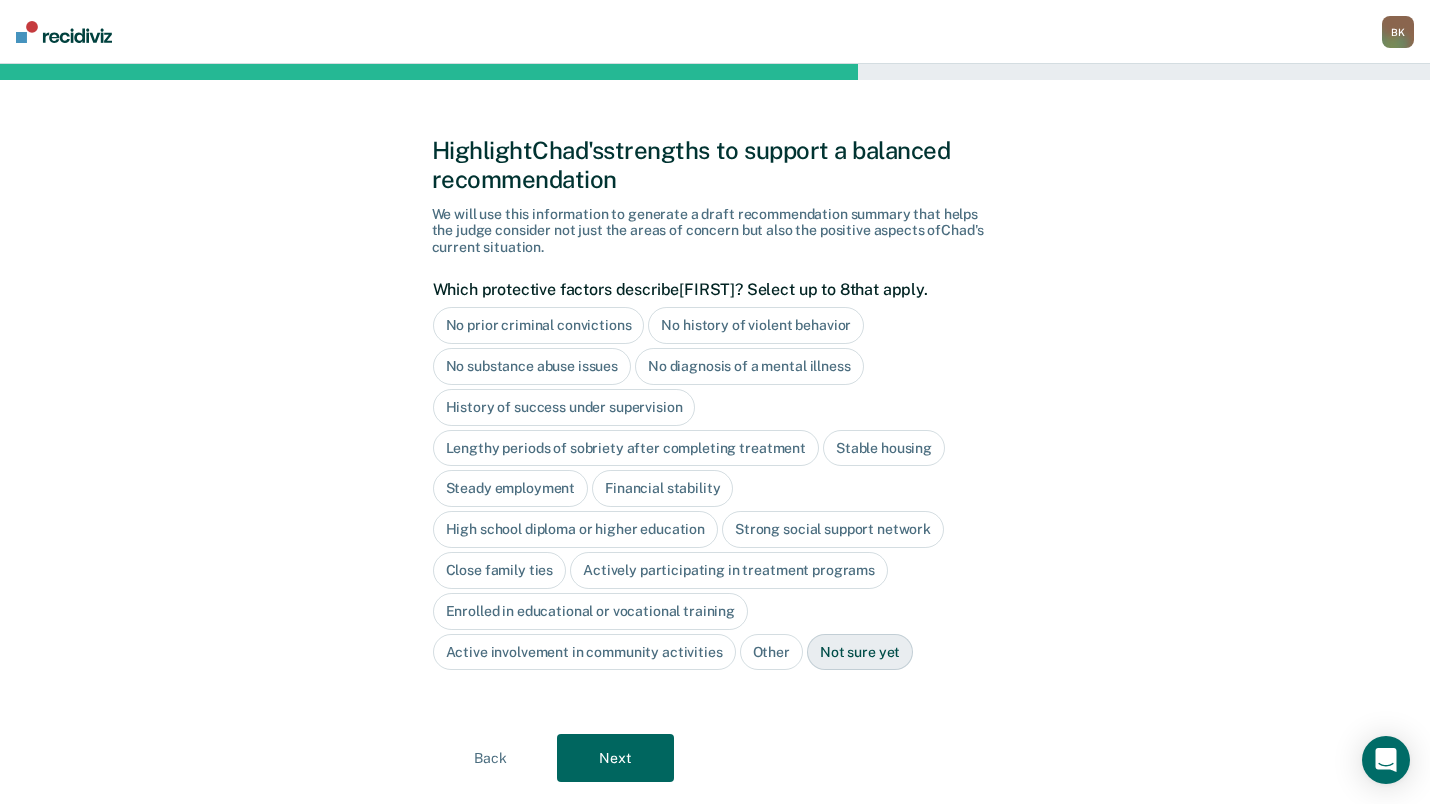 click on "No prior criminal convictions" at bounding box center [539, 325] 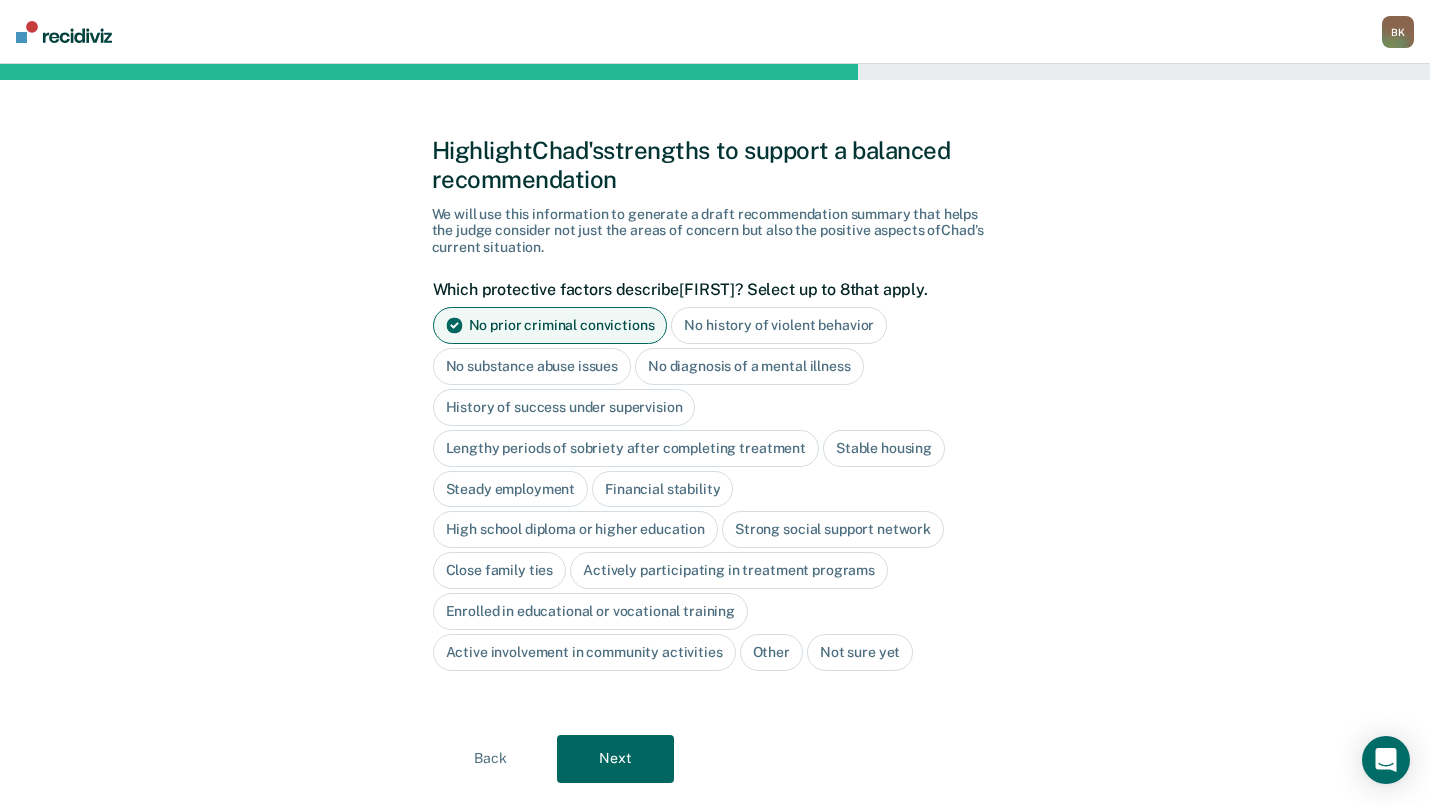 click on "No history of violent behavior" at bounding box center [779, 325] 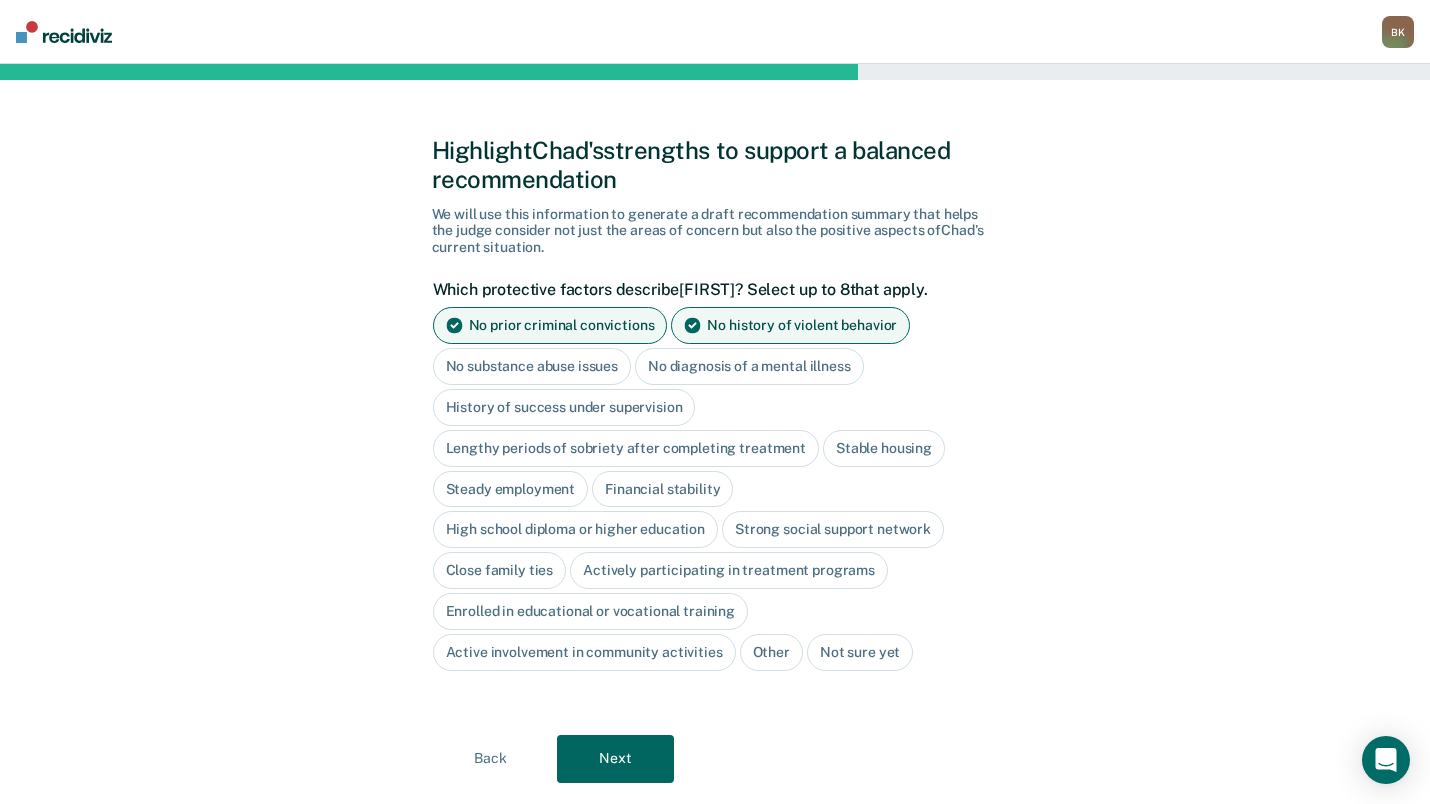 click on "No diagnosis of a mental illness" at bounding box center [749, 366] 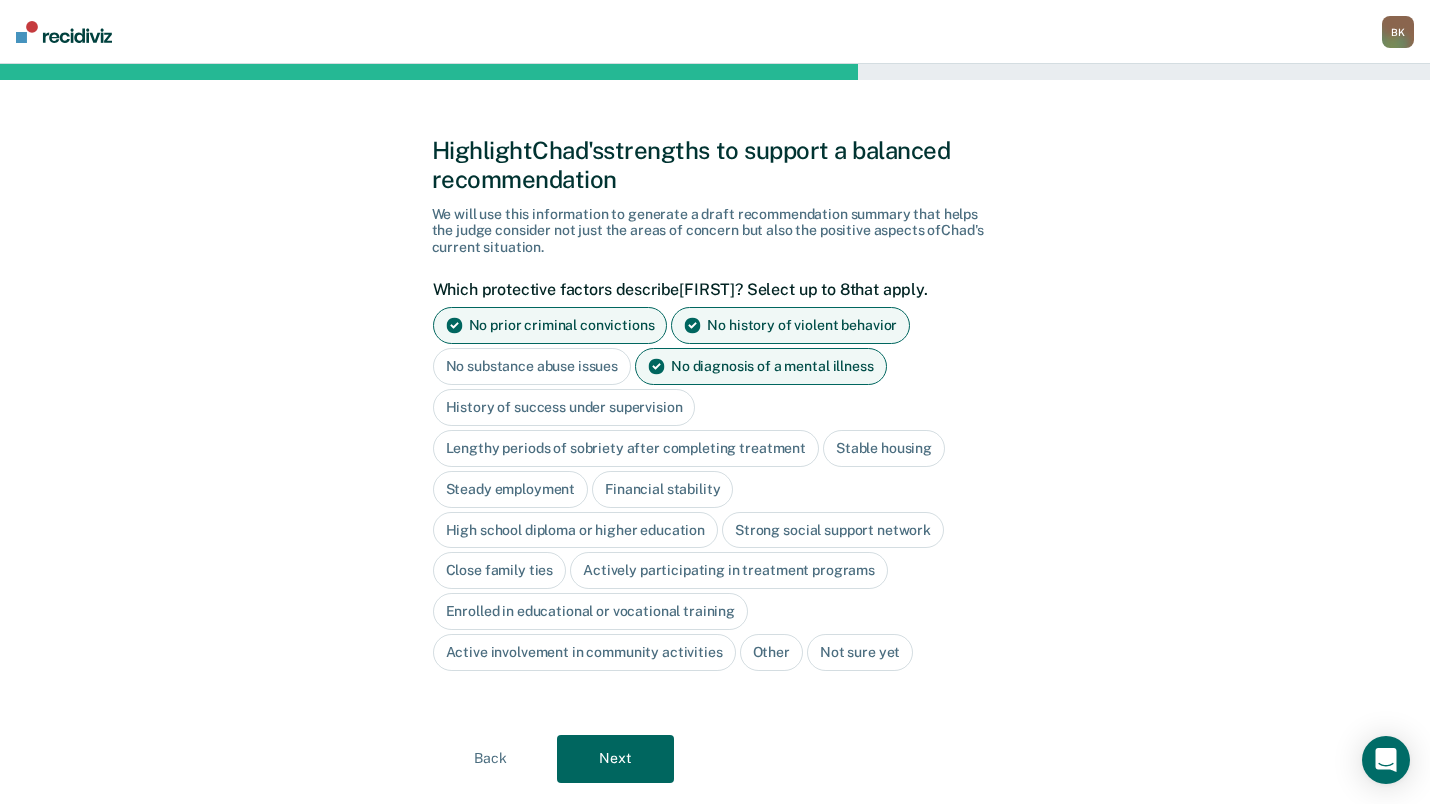 click on "Stable housing" at bounding box center (884, 448) 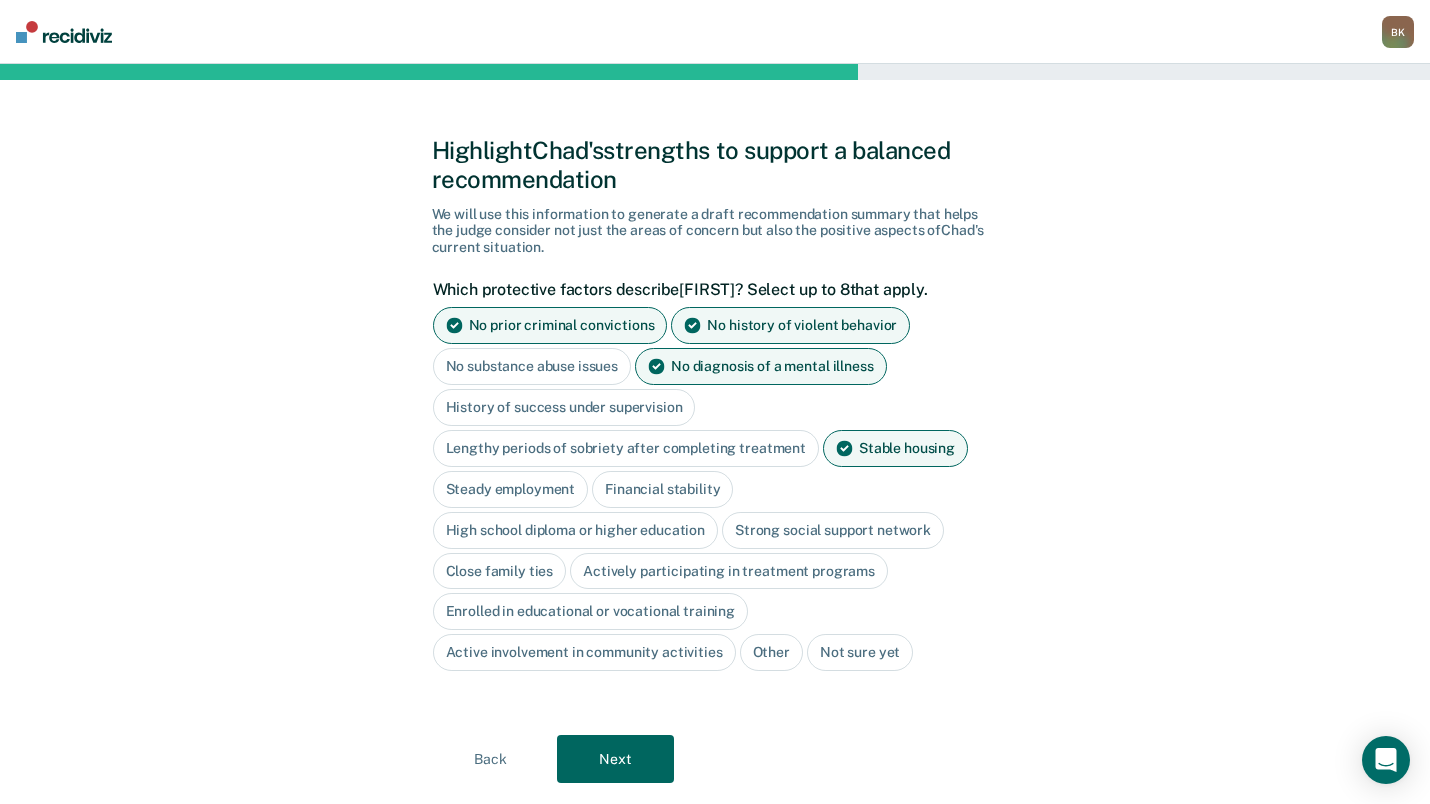 click on "Financial stability" at bounding box center [662, 489] 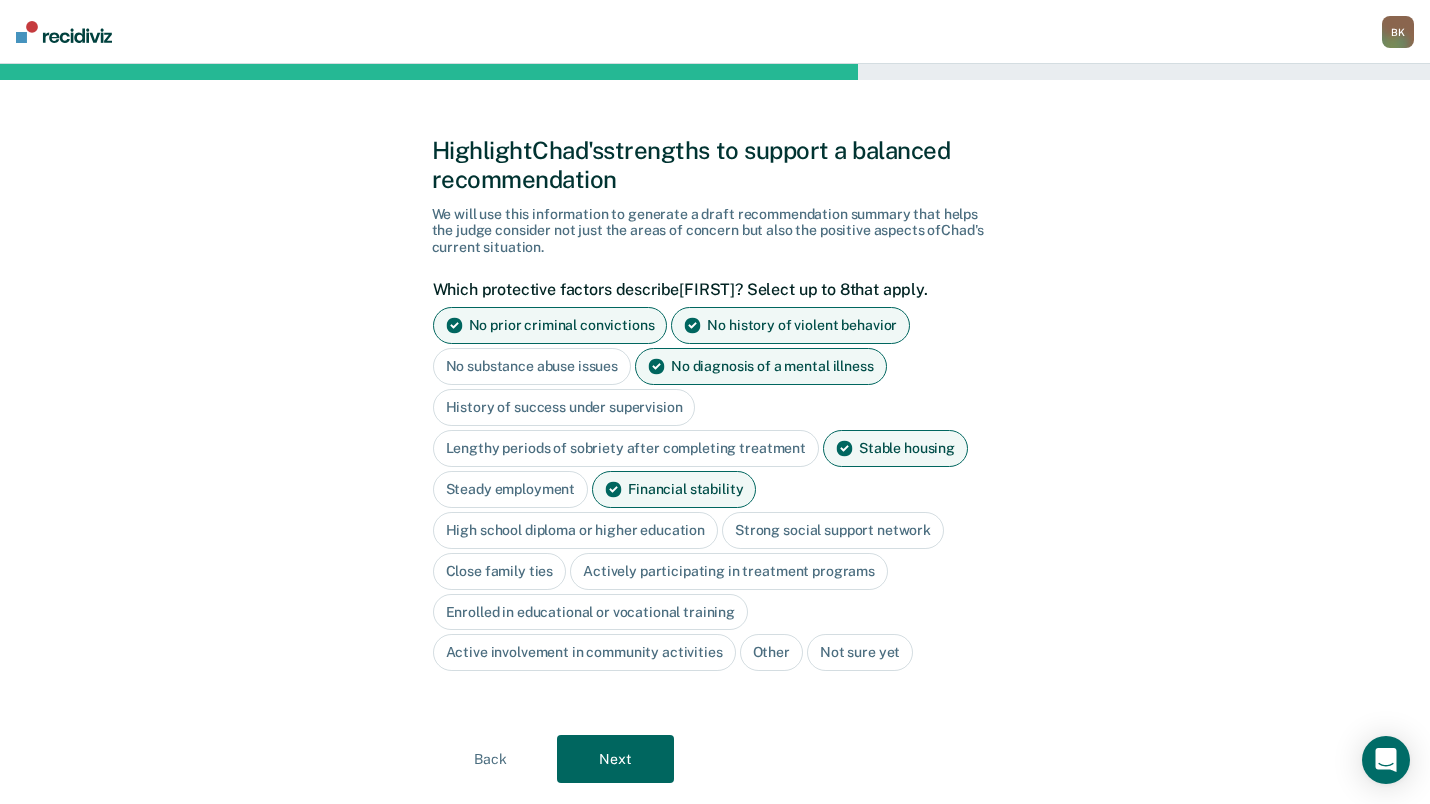 click on "High school diploma or higher education" at bounding box center [576, 530] 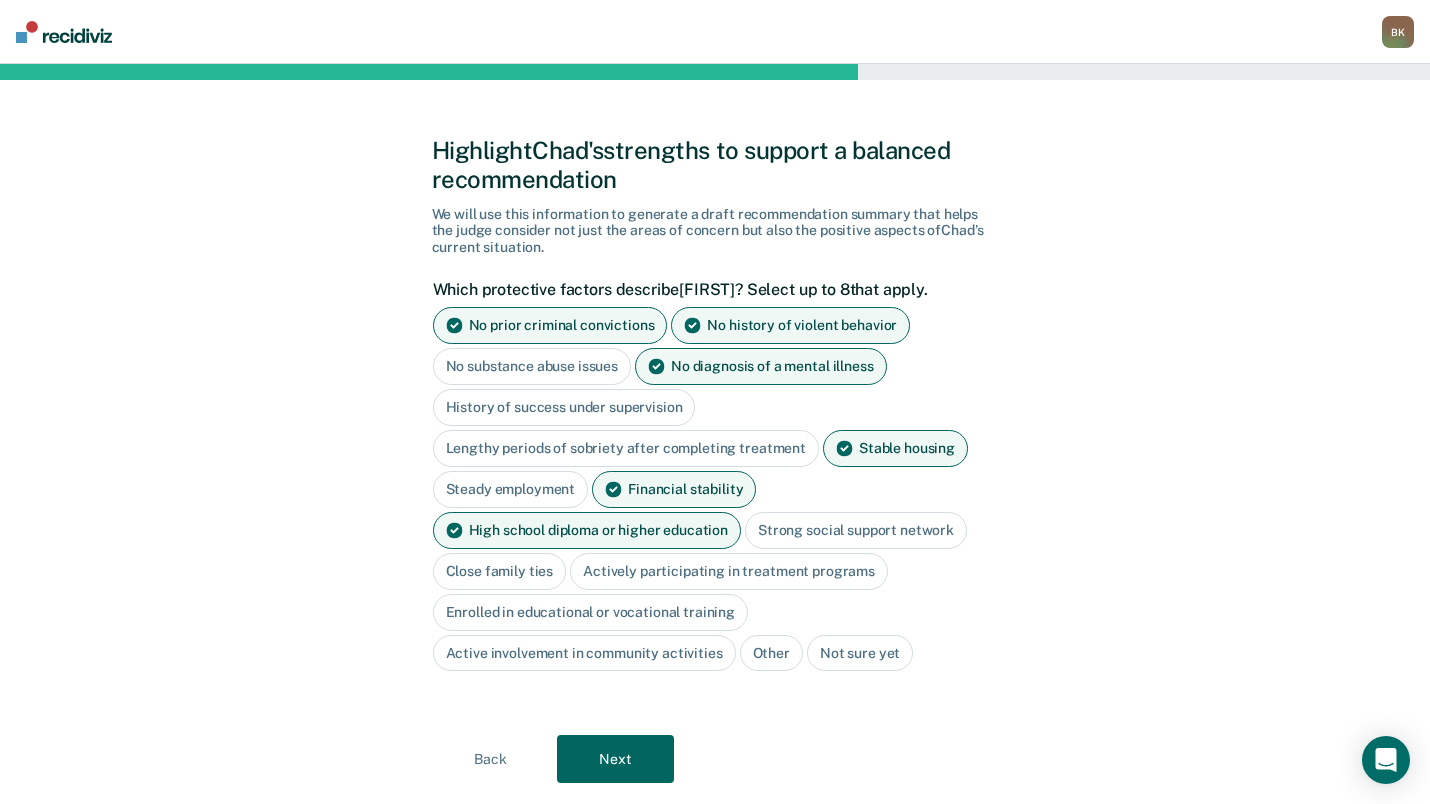 click on "Strong social support network" at bounding box center (856, 530) 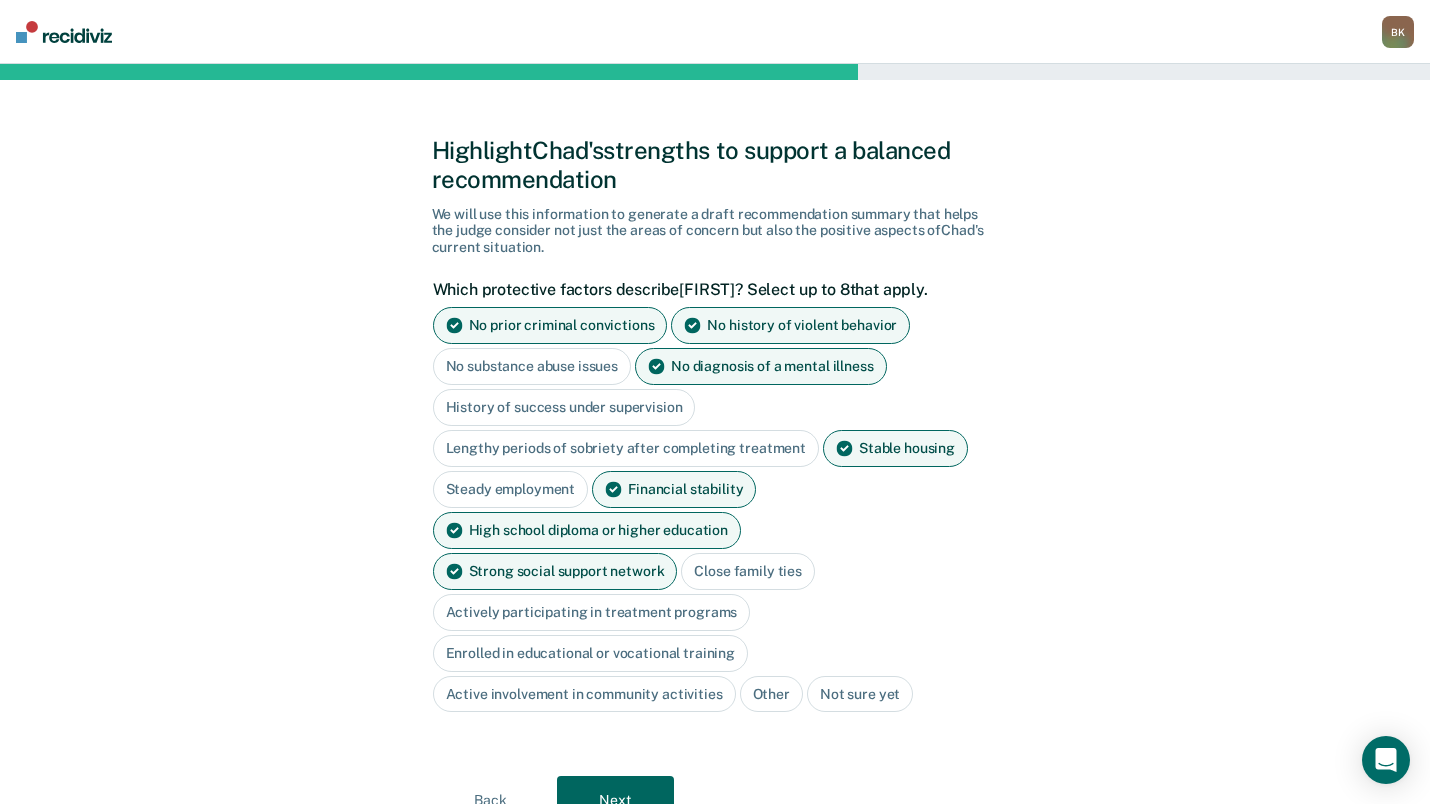 click on "Close family ties" at bounding box center [748, 571] 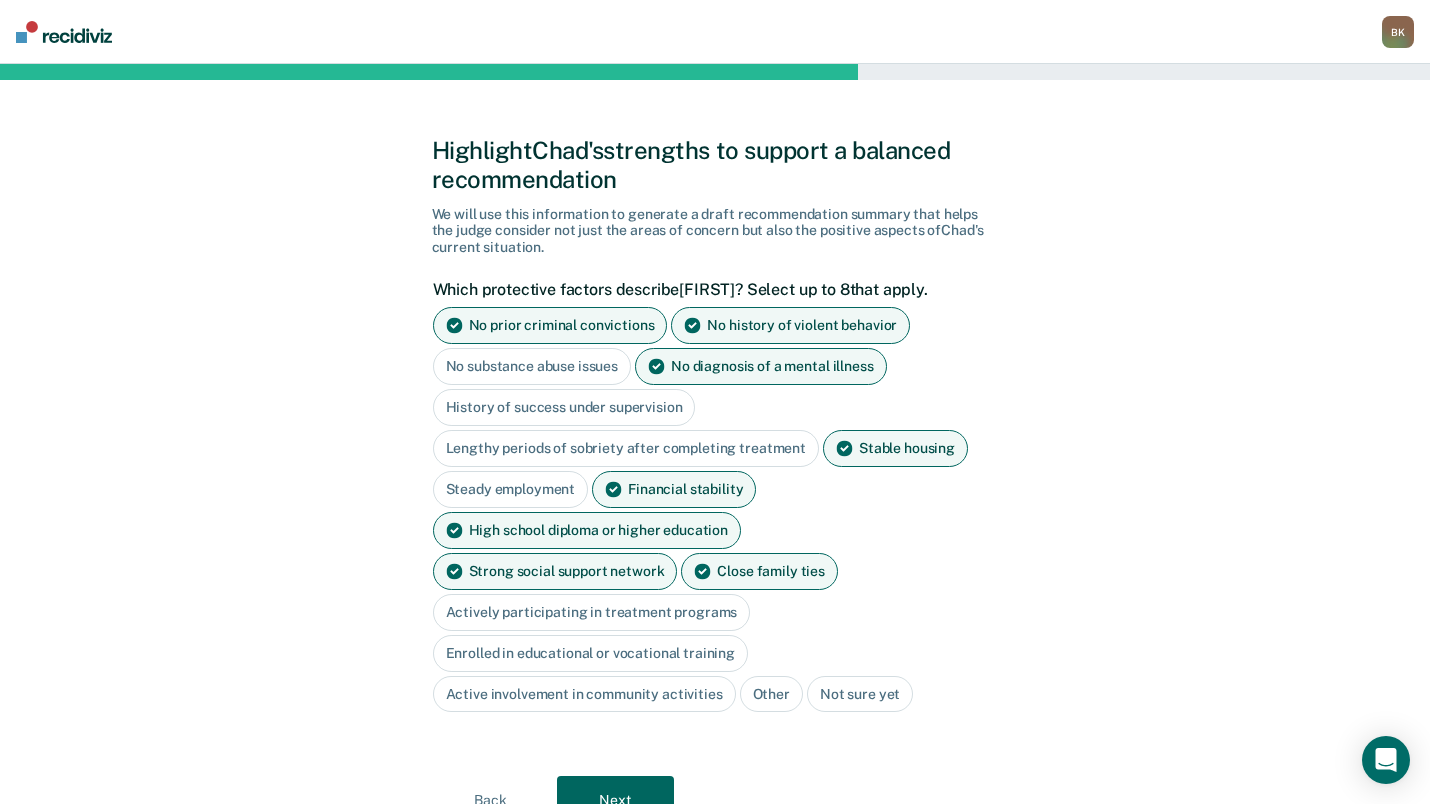 click on "Next" at bounding box center [615, 800] 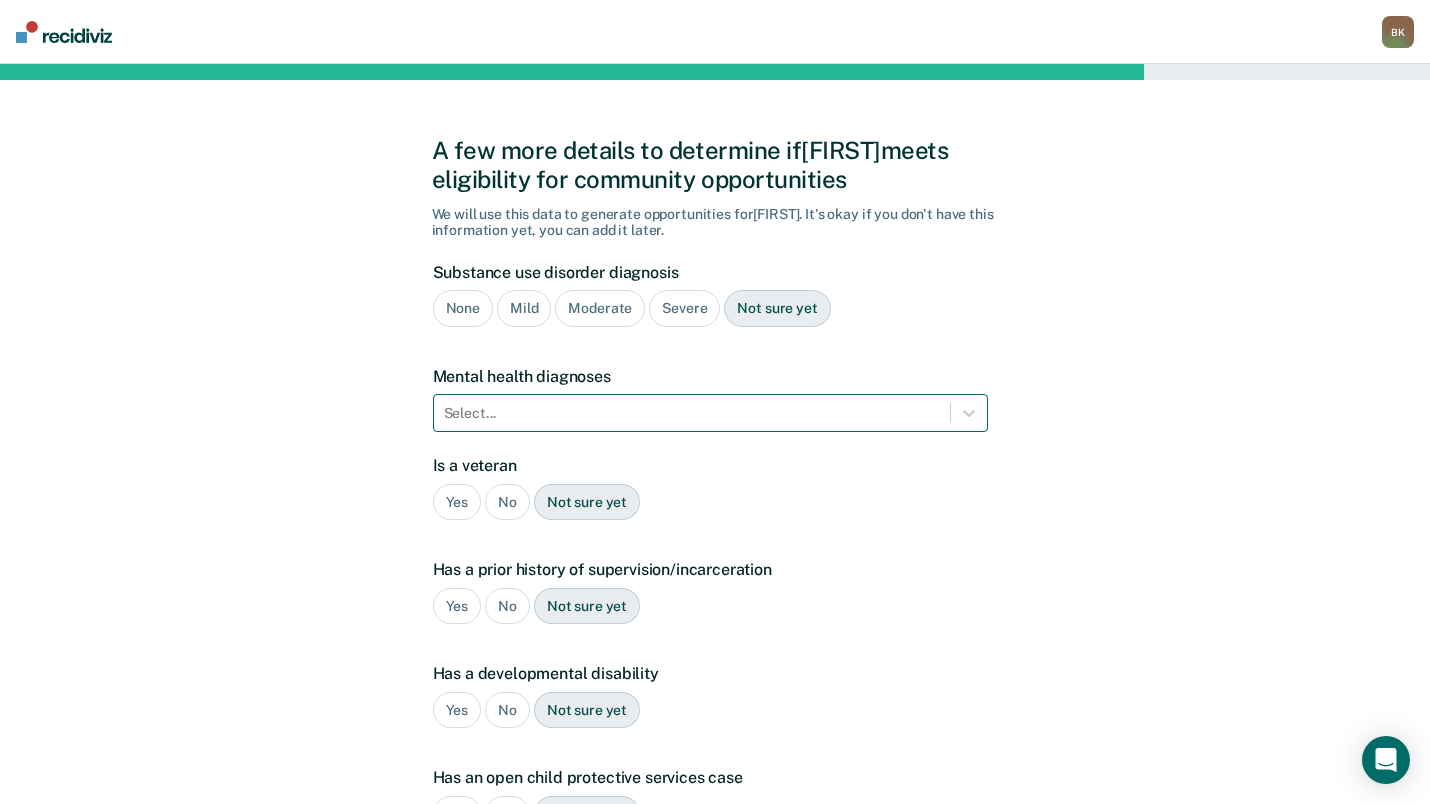 click at bounding box center (692, 413) 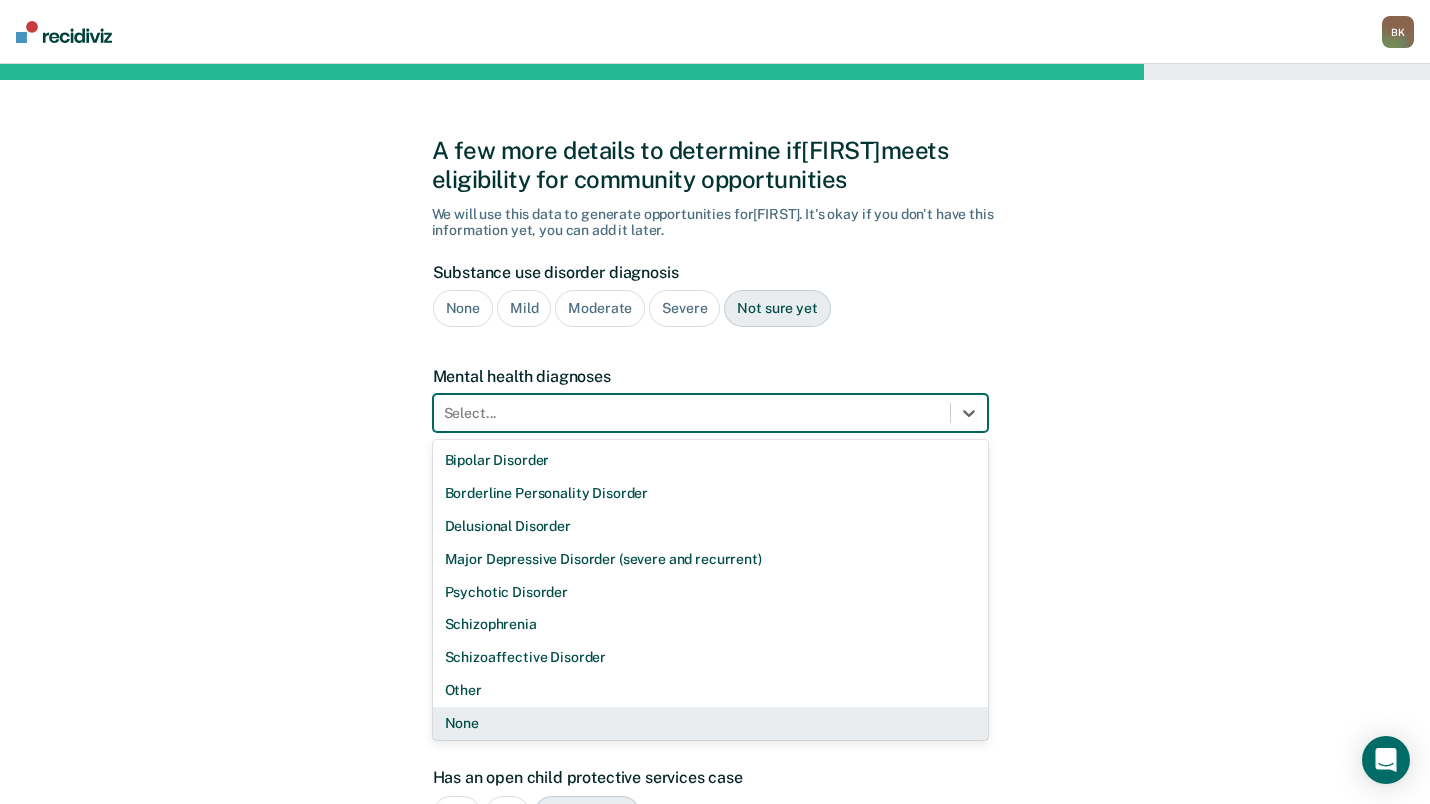 click on "None" at bounding box center (710, 723) 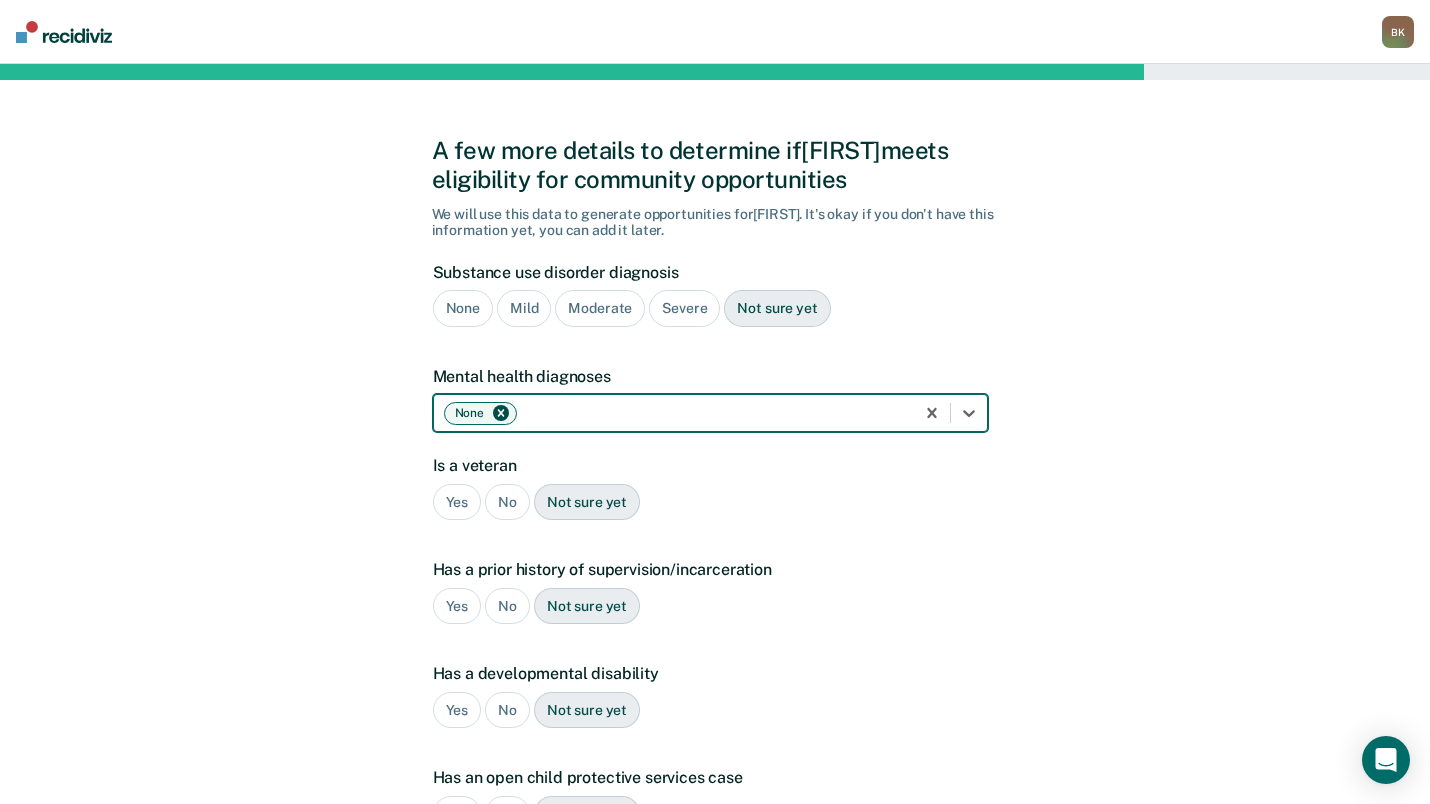 click on "No" at bounding box center [507, 502] 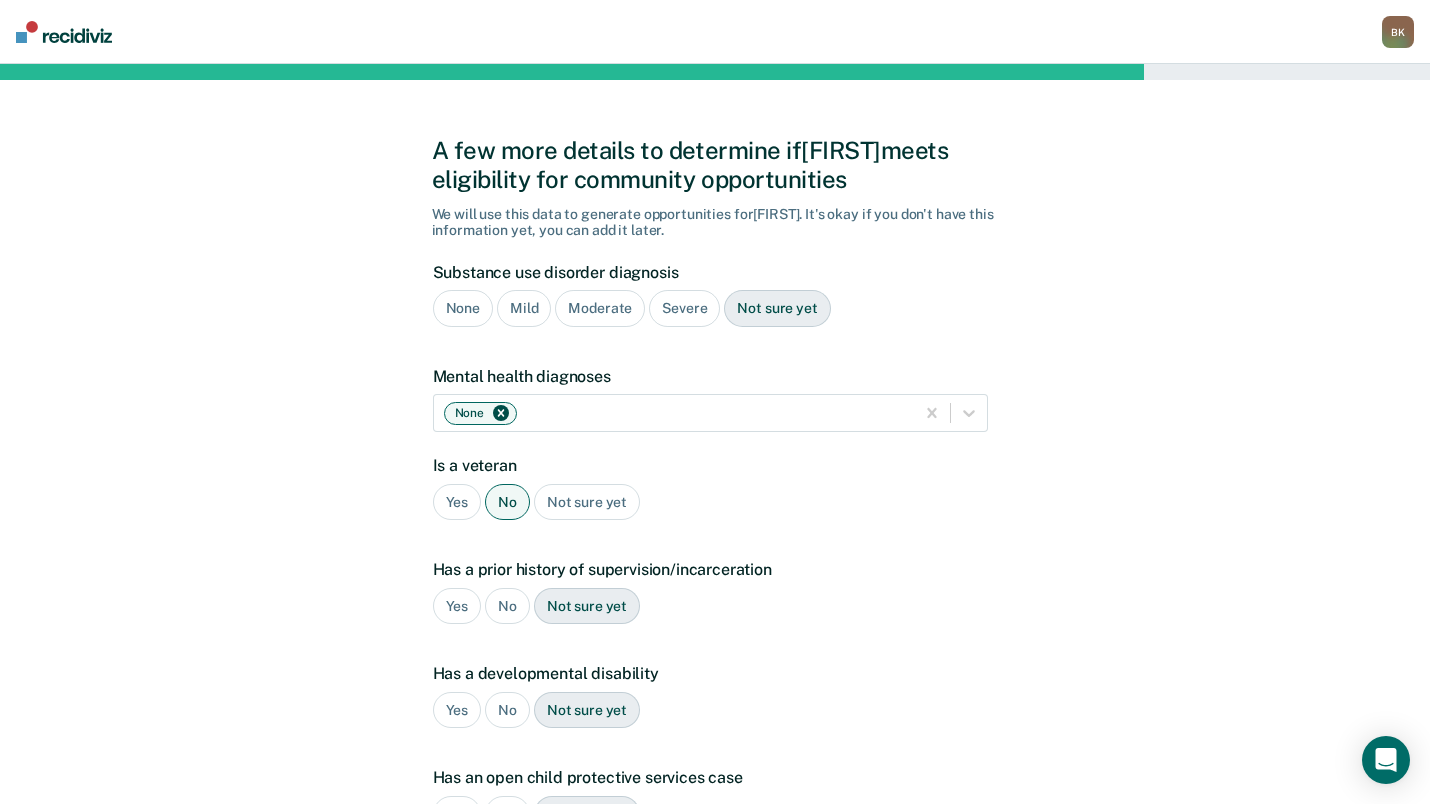 click on "No" at bounding box center [507, 606] 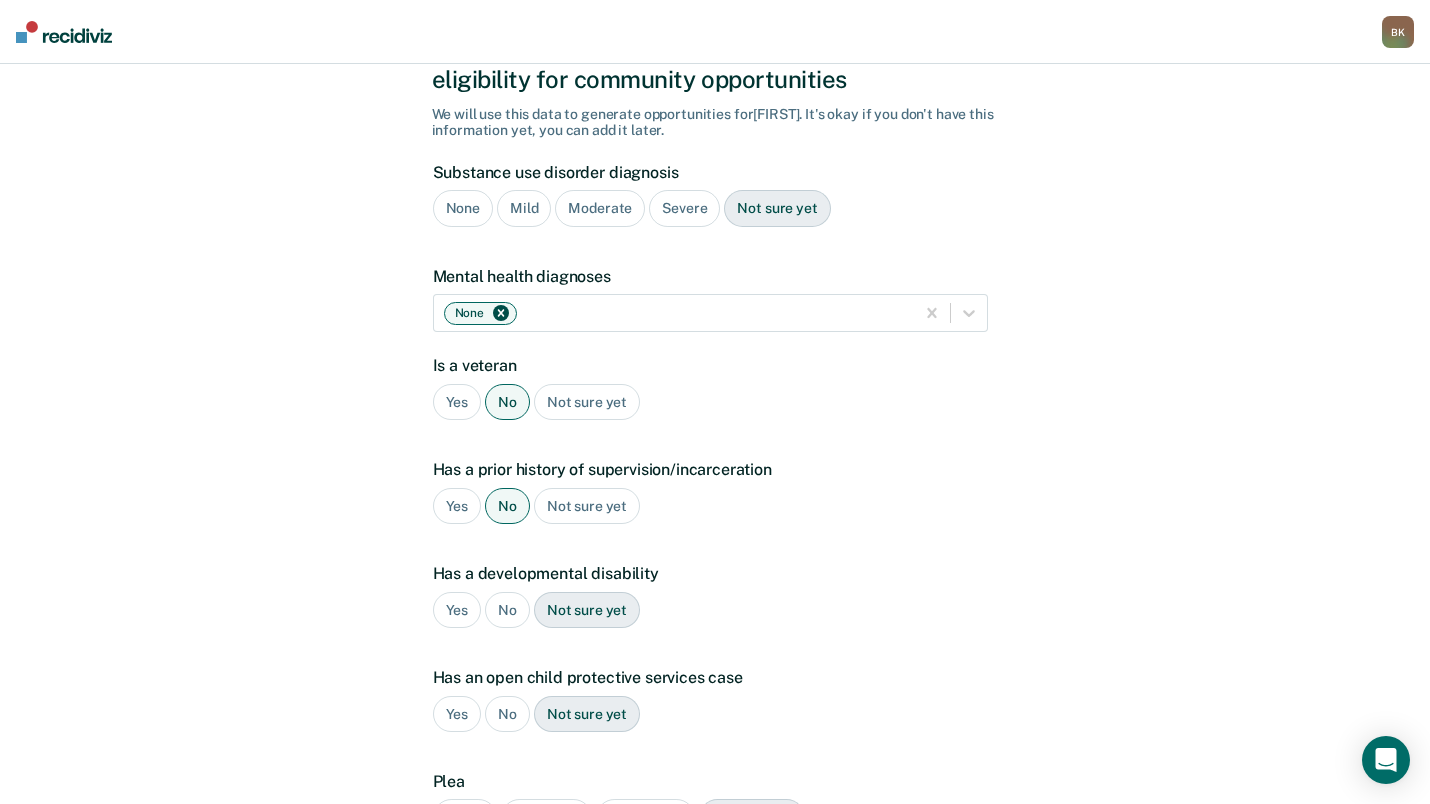 click on "No" at bounding box center (507, 610) 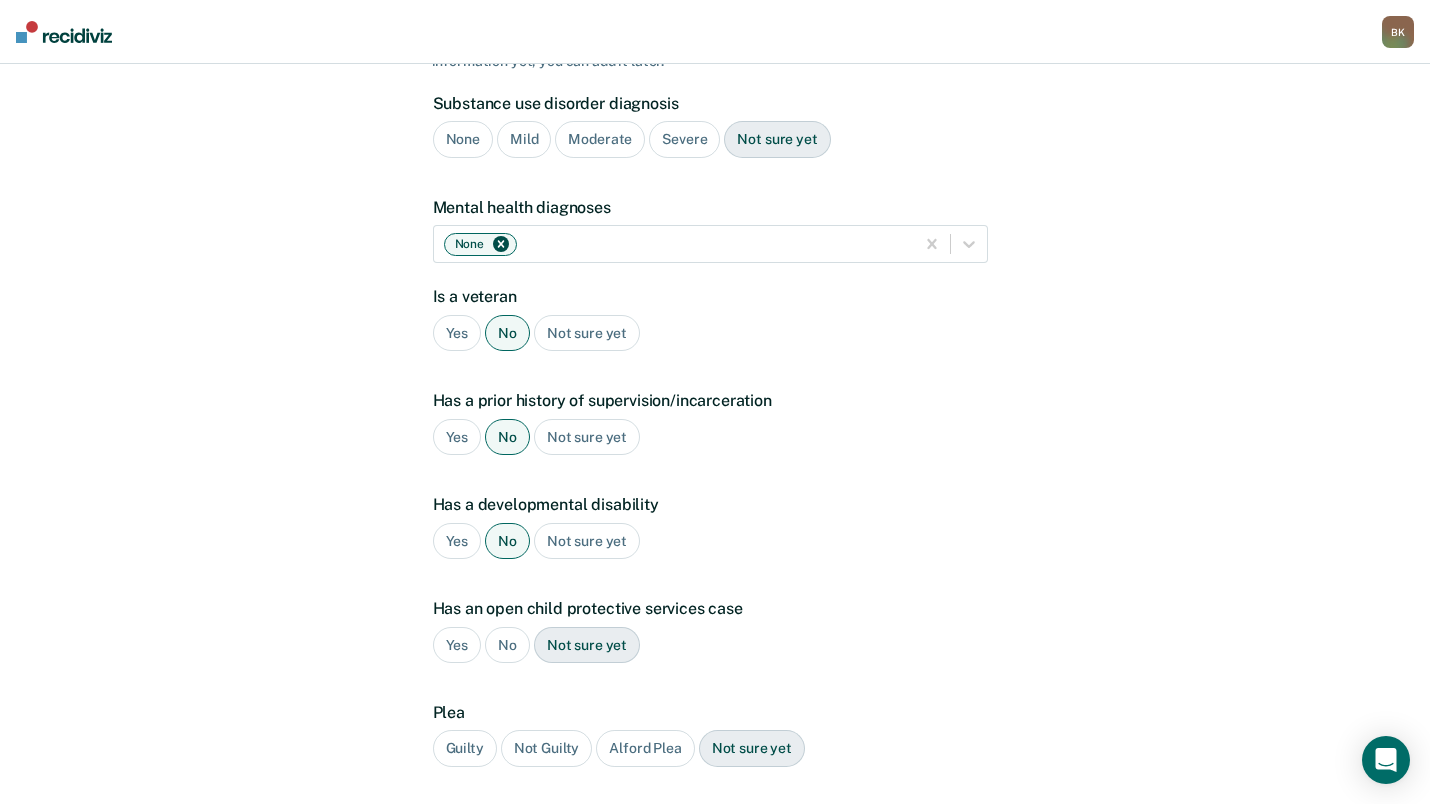 scroll, scrollTop: 200, scrollLeft: 0, axis: vertical 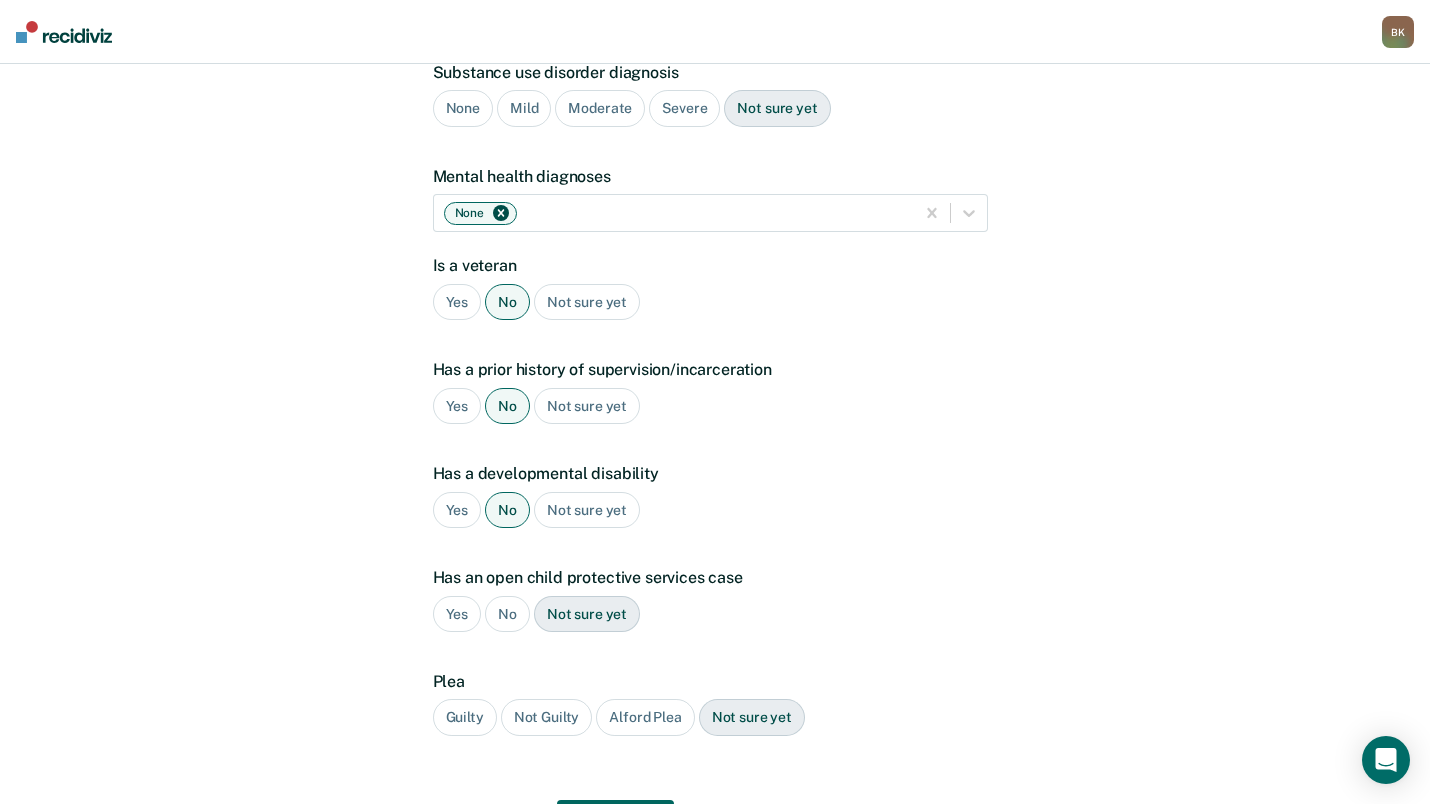 click on "Has an open child protective services case   Yes No Not sure yet" at bounding box center (710, 608) 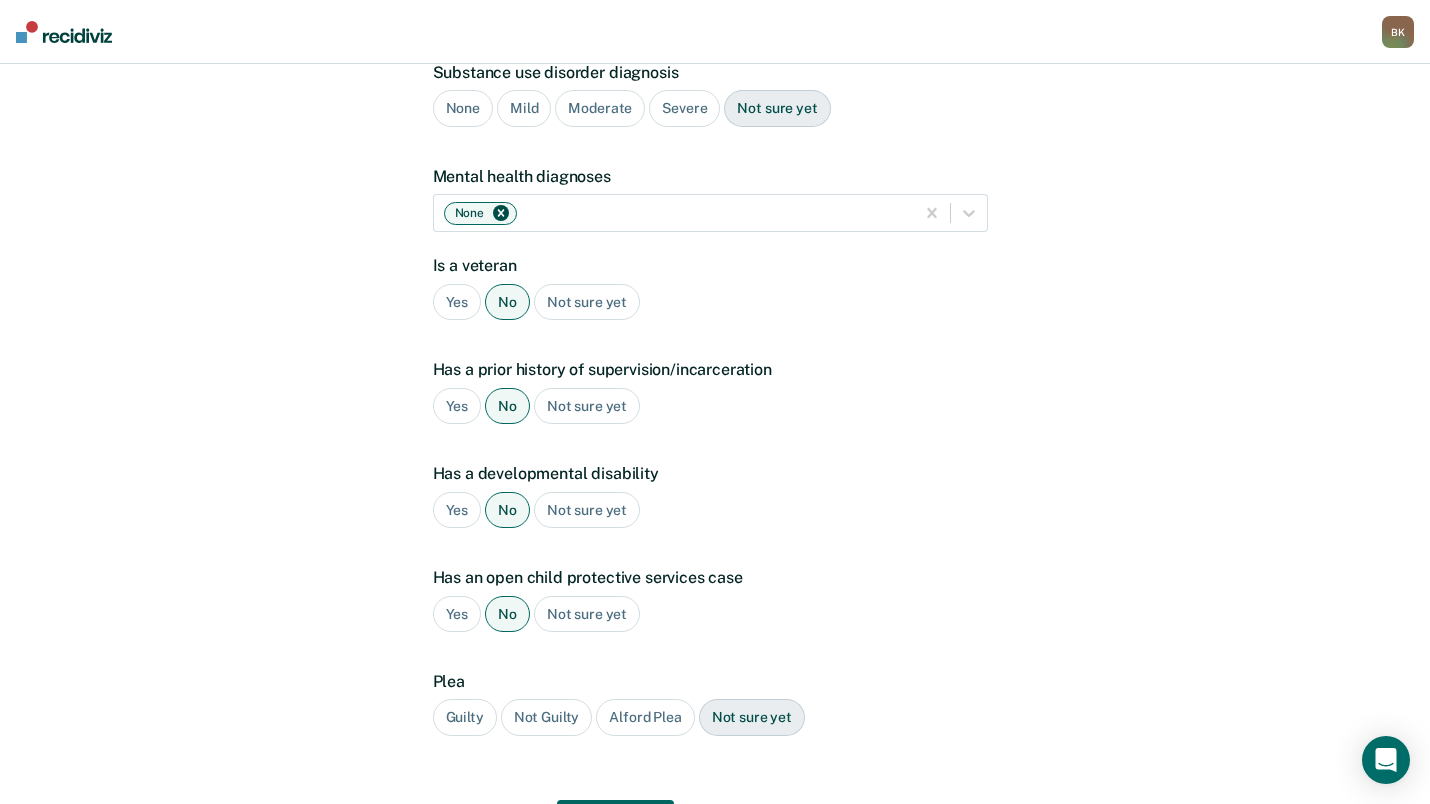 click on "Guilty" at bounding box center (465, 717) 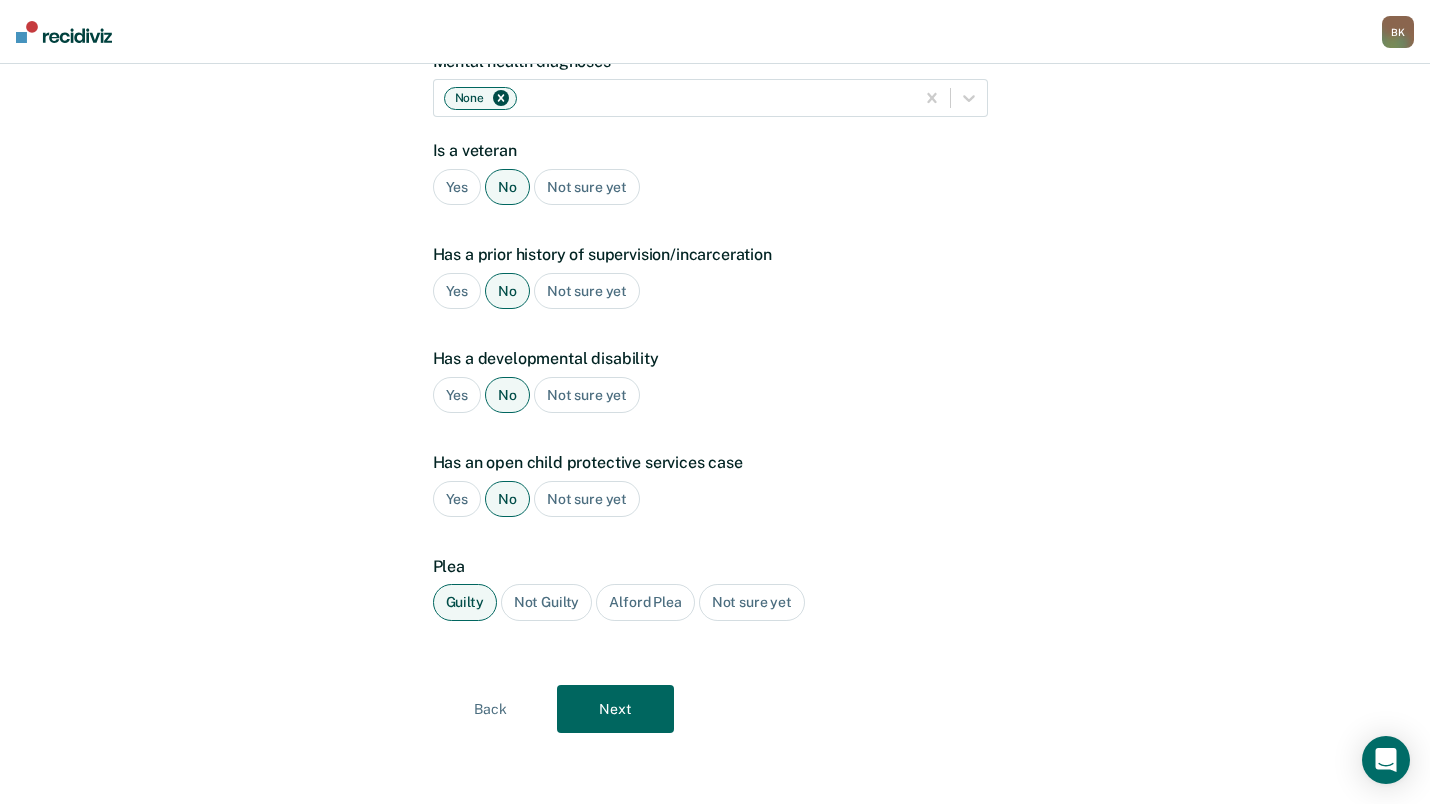 scroll, scrollTop: 316, scrollLeft: 0, axis: vertical 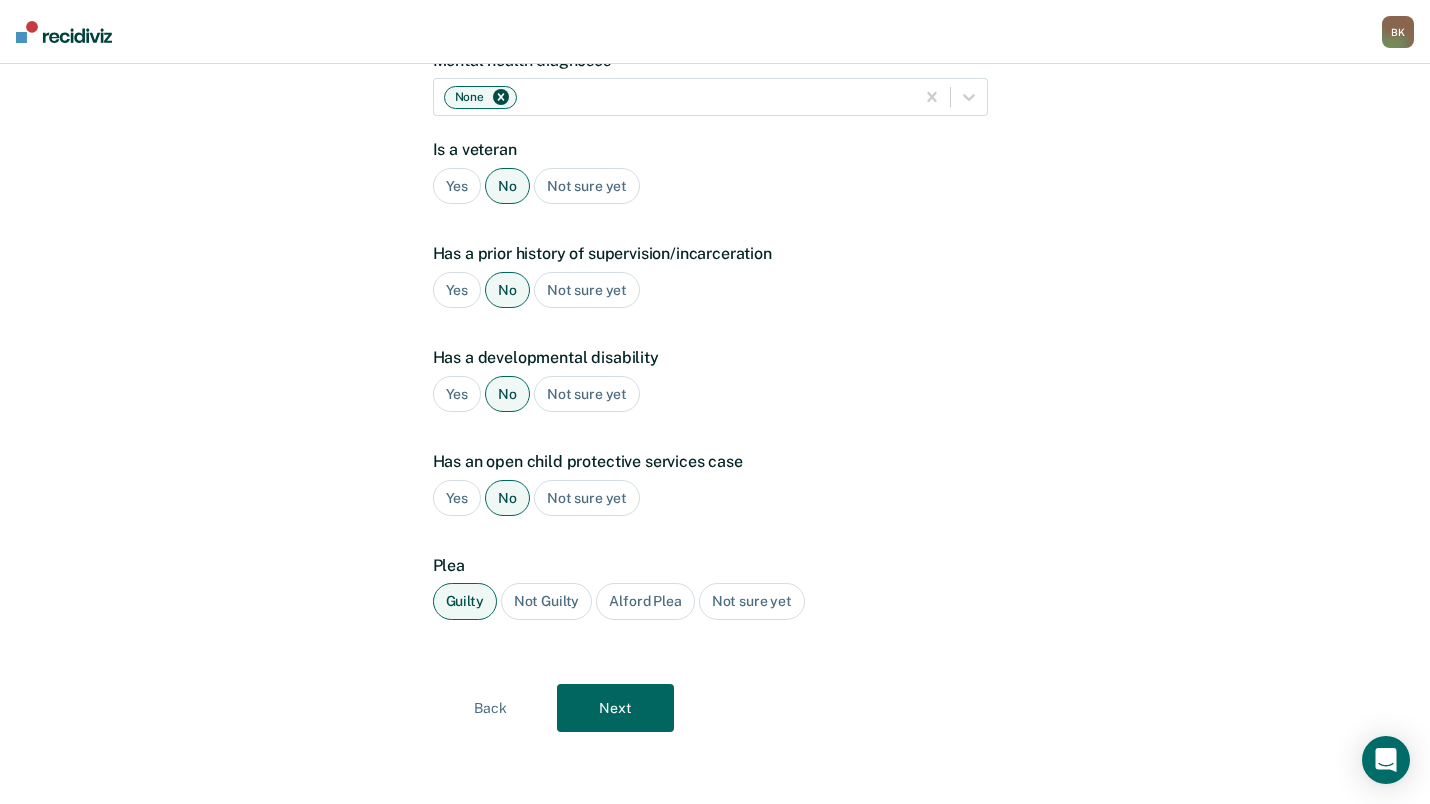 click on "Next" at bounding box center [615, 708] 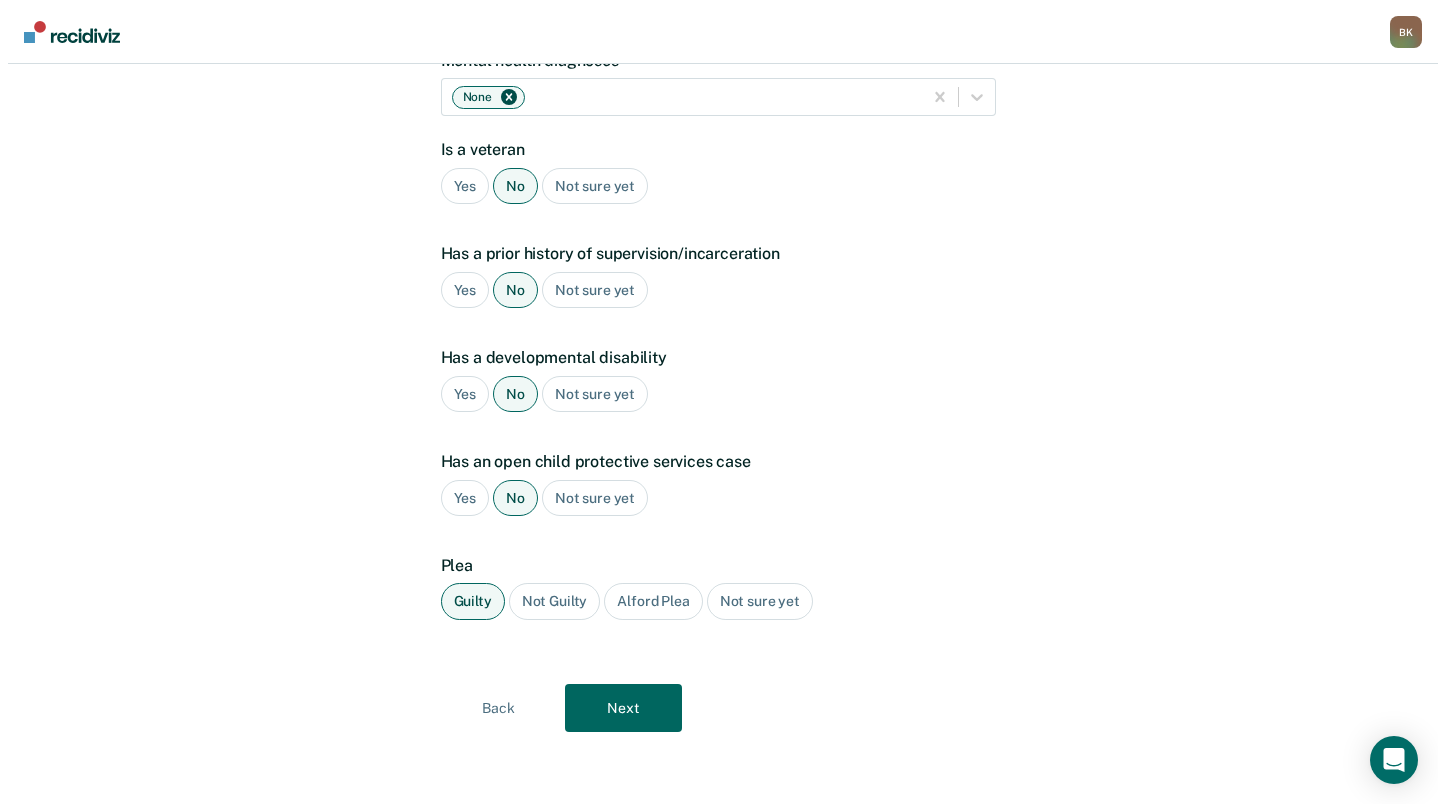 scroll, scrollTop: 0, scrollLeft: 0, axis: both 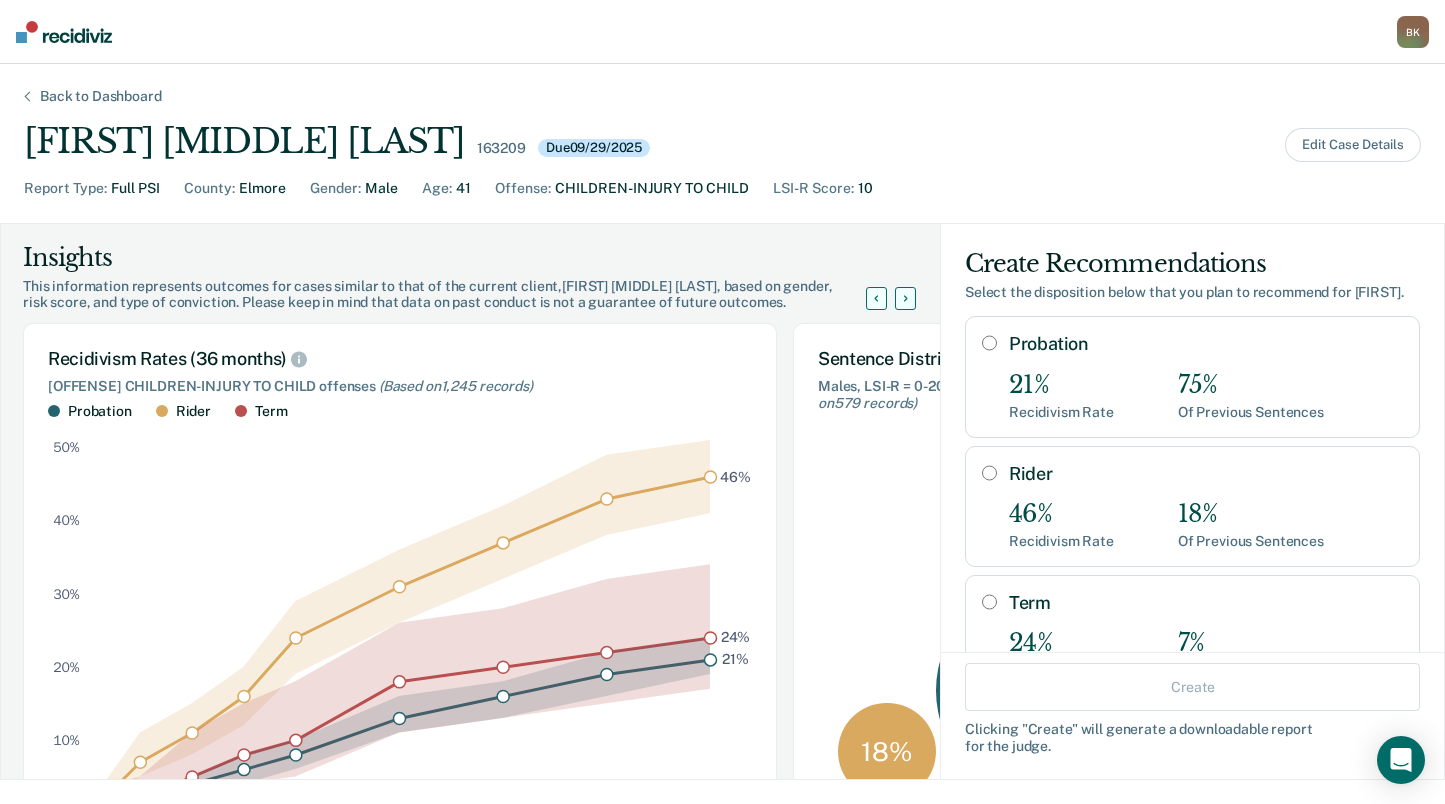 click on "Probation" at bounding box center (989, 343) 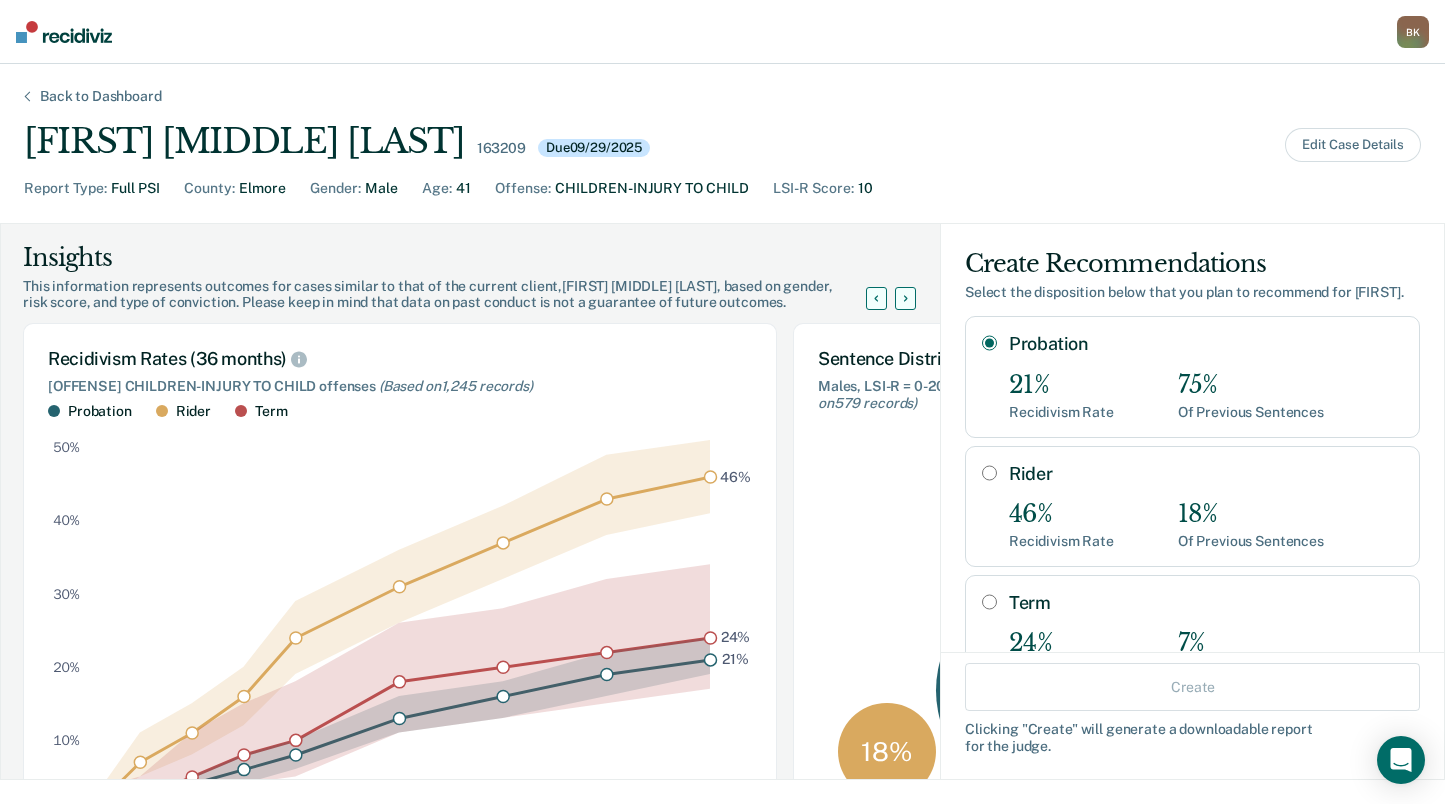 radio on "true" 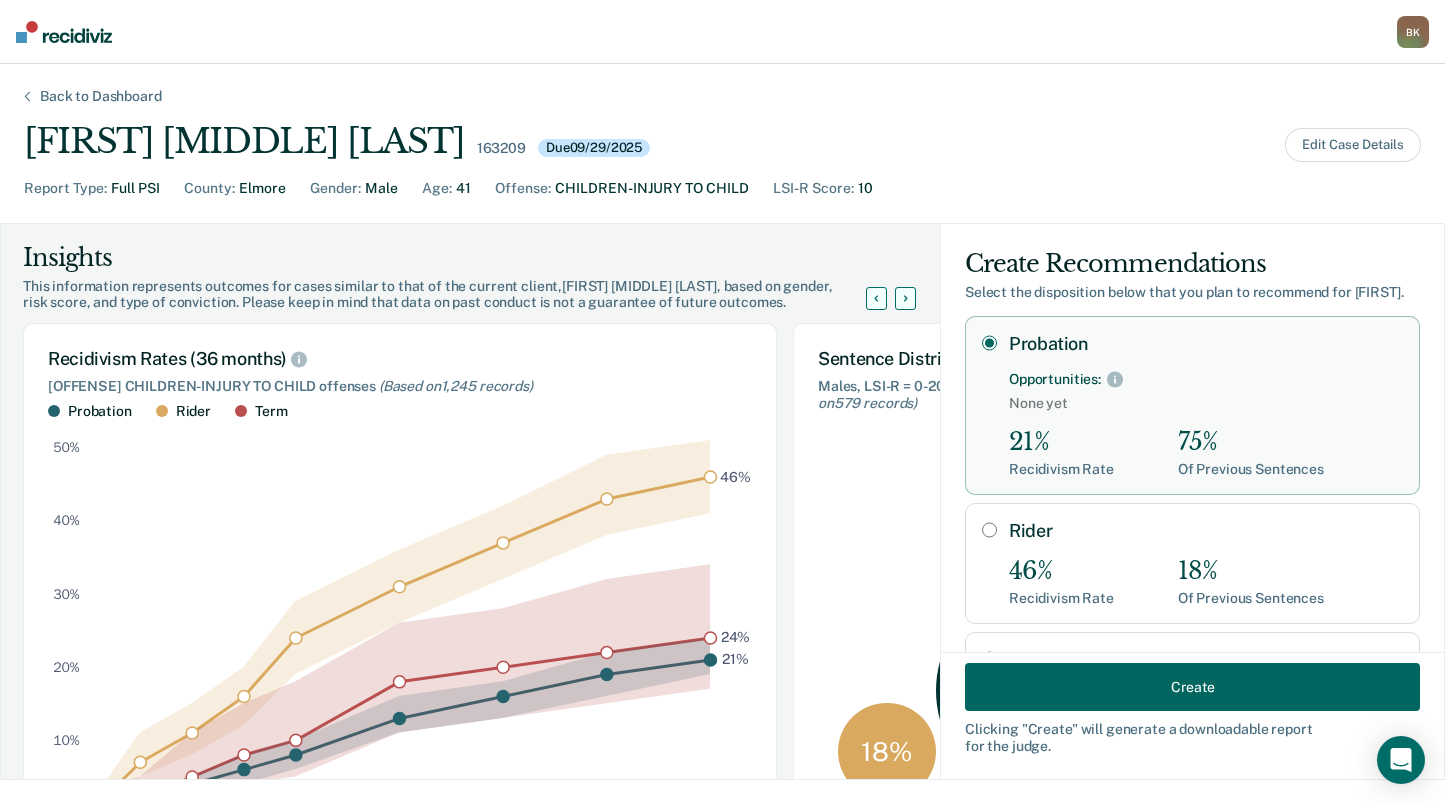 click on "Create" at bounding box center [1192, 687] 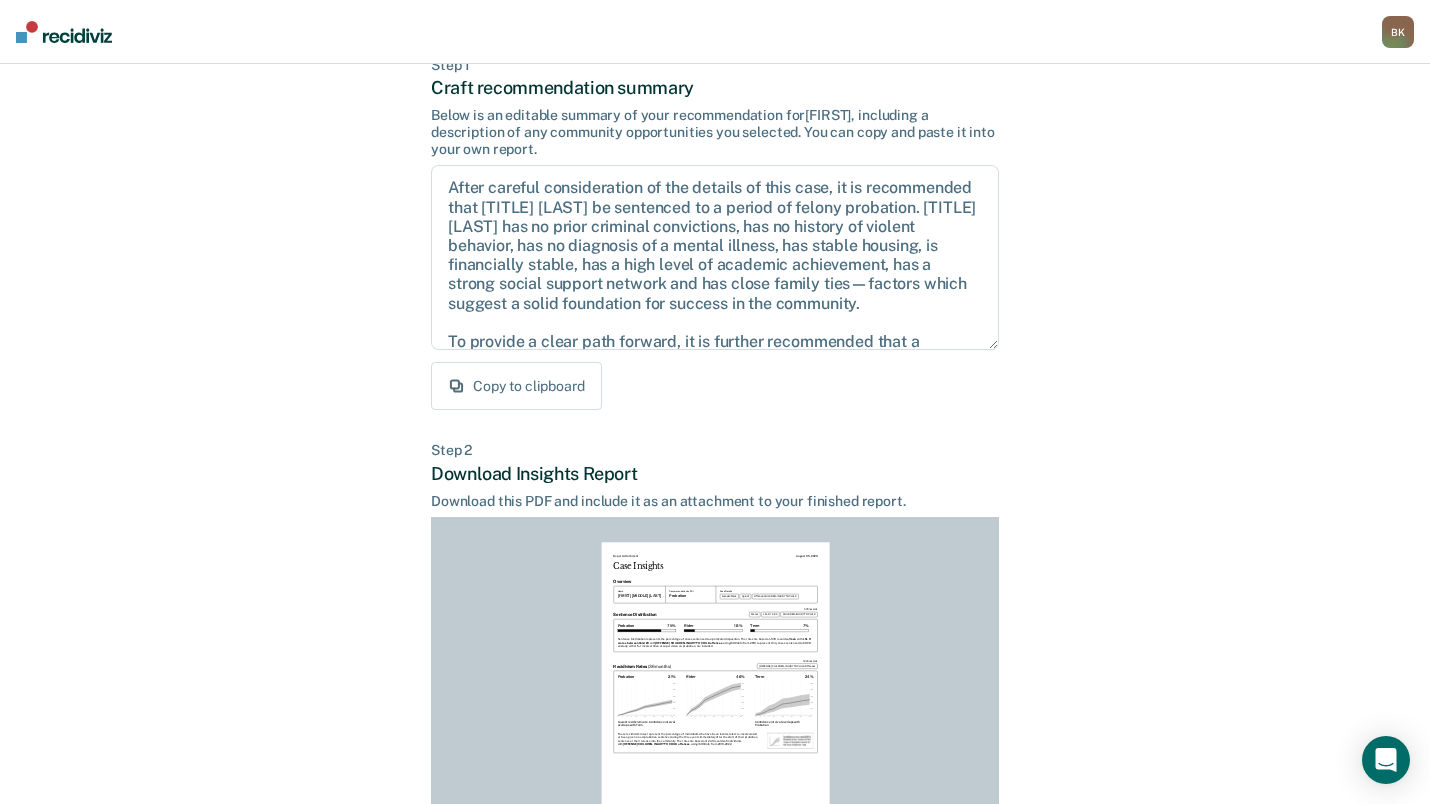 scroll, scrollTop: 300, scrollLeft: 0, axis: vertical 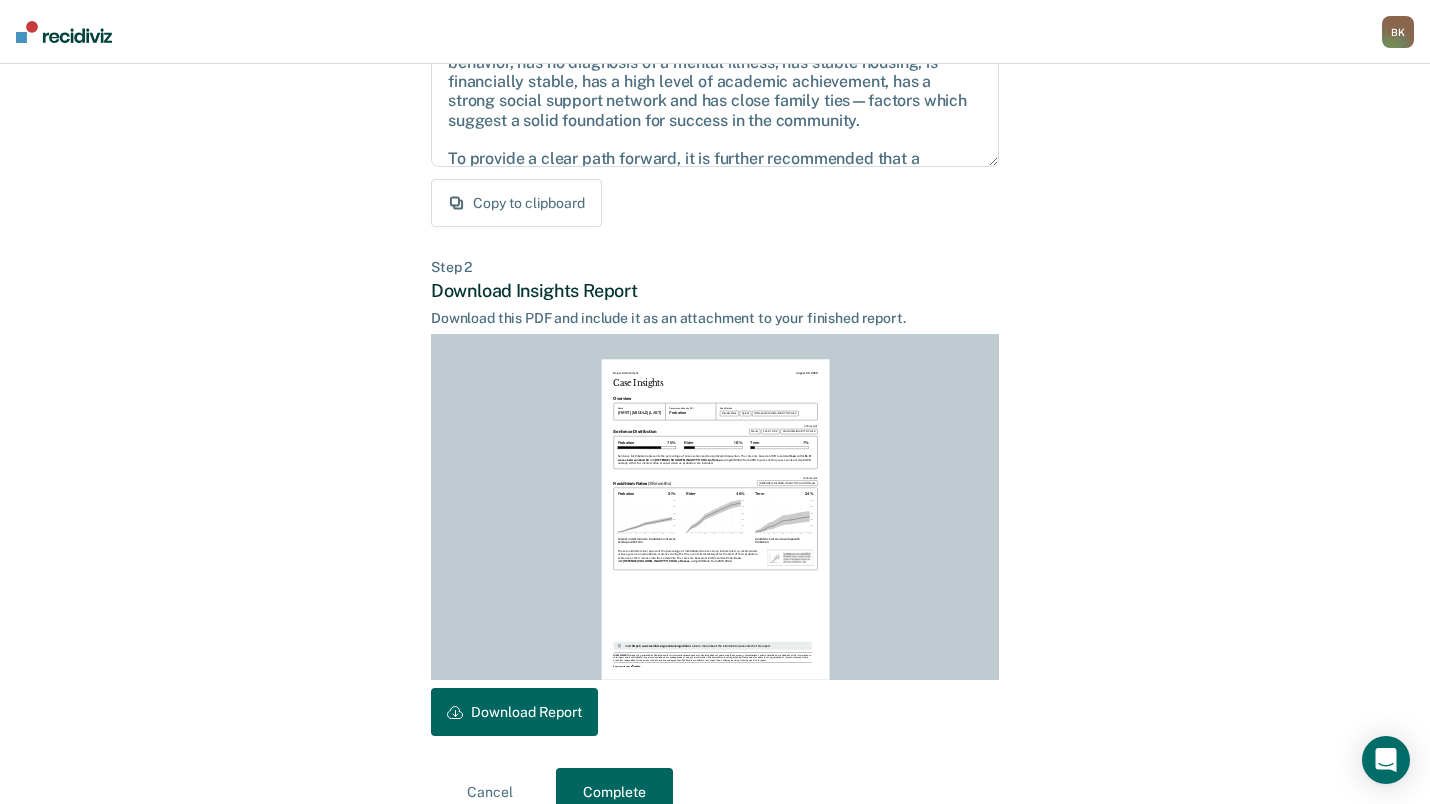 click on "Download Report" at bounding box center [514, 712] 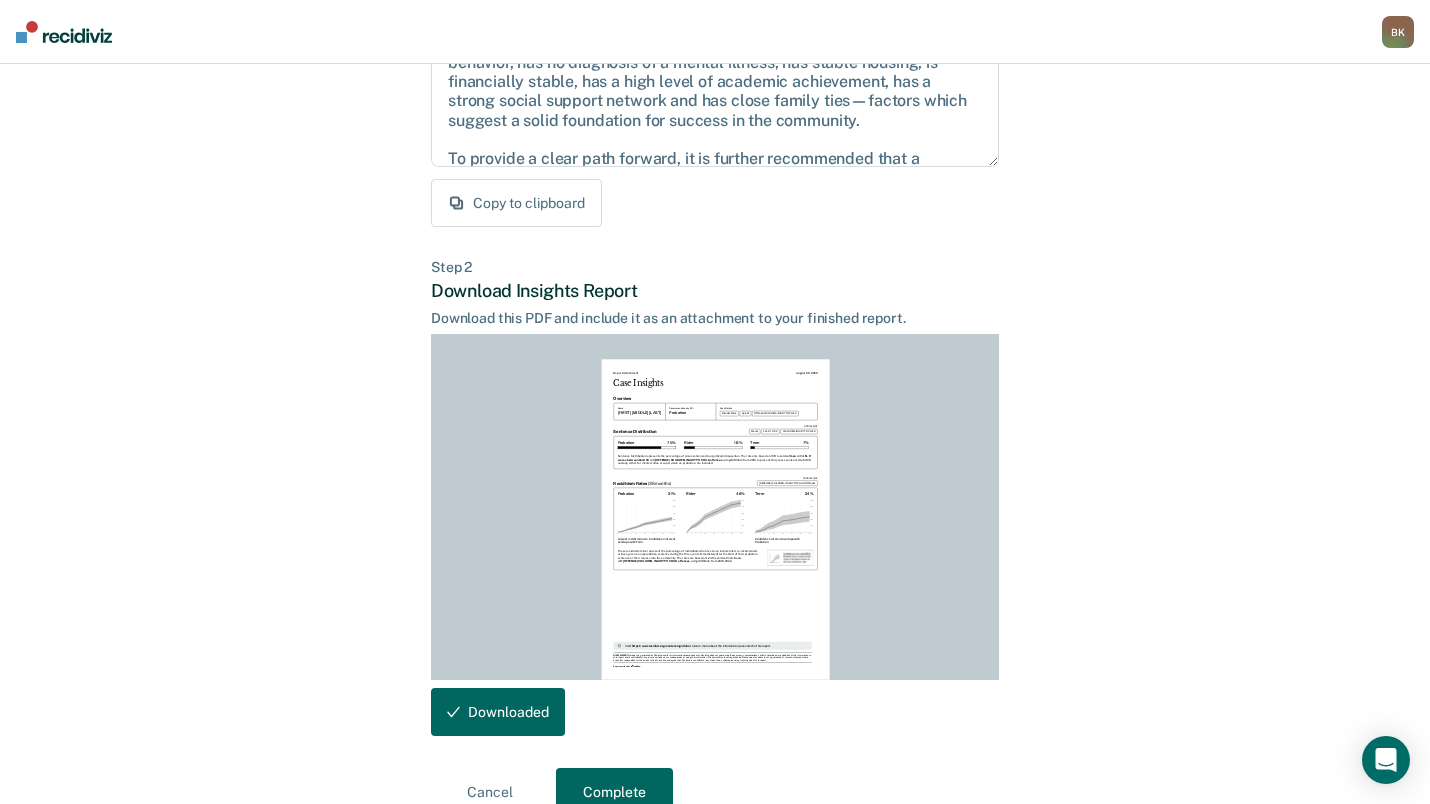 scroll, scrollTop: 0, scrollLeft: 0, axis: both 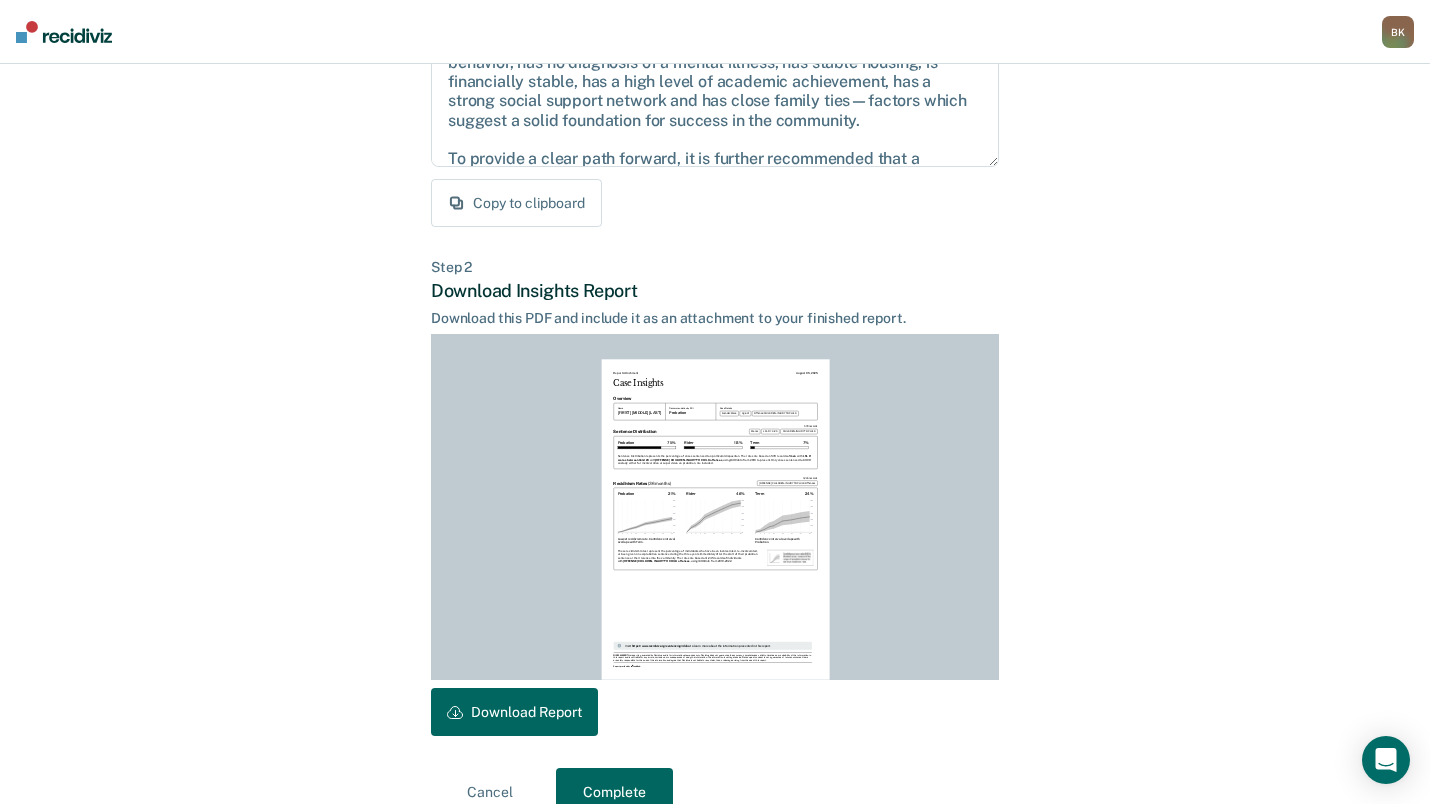 click on "Complete" at bounding box center [614, 792] 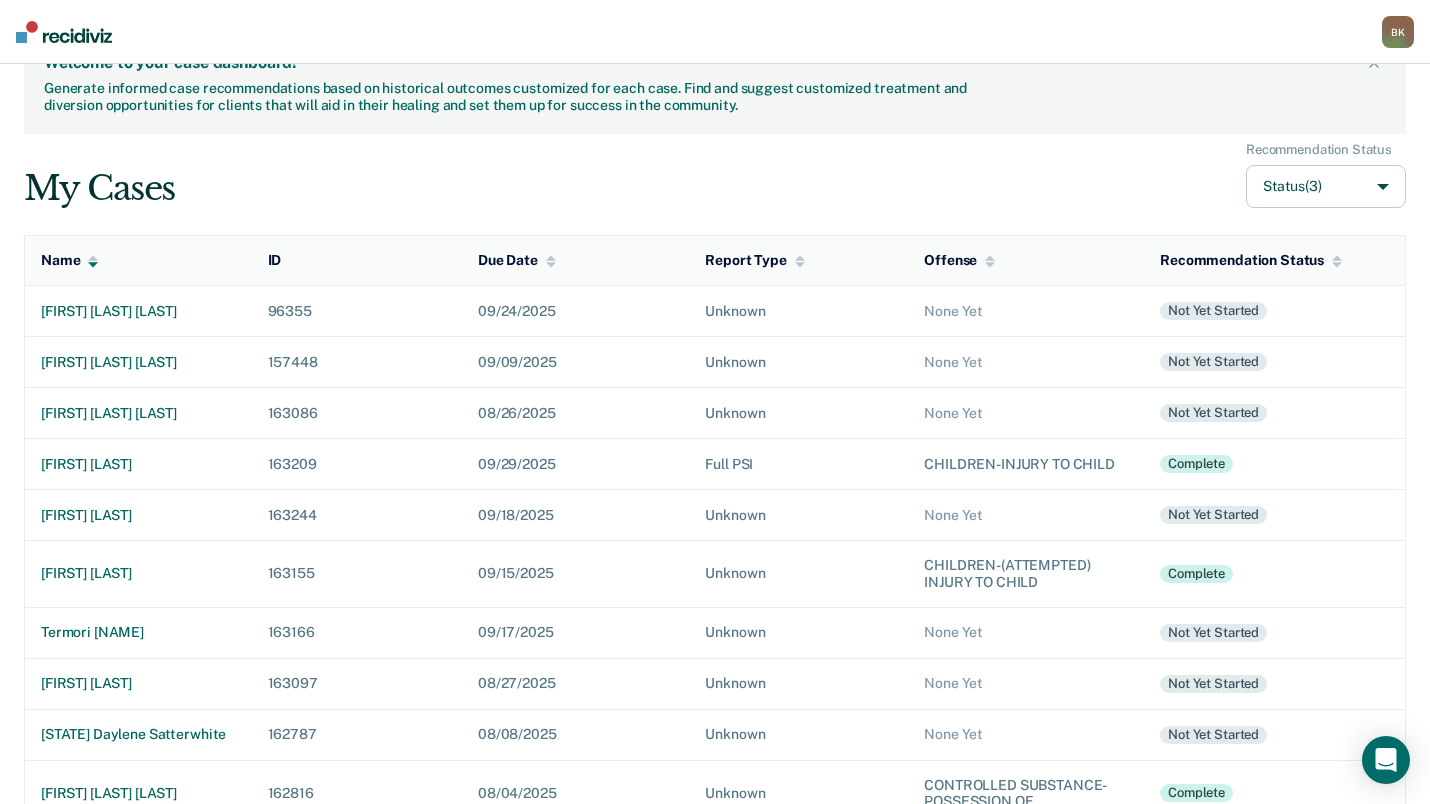 scroll, scrollTop: 86, scrollLeft: 0, axis: vertical 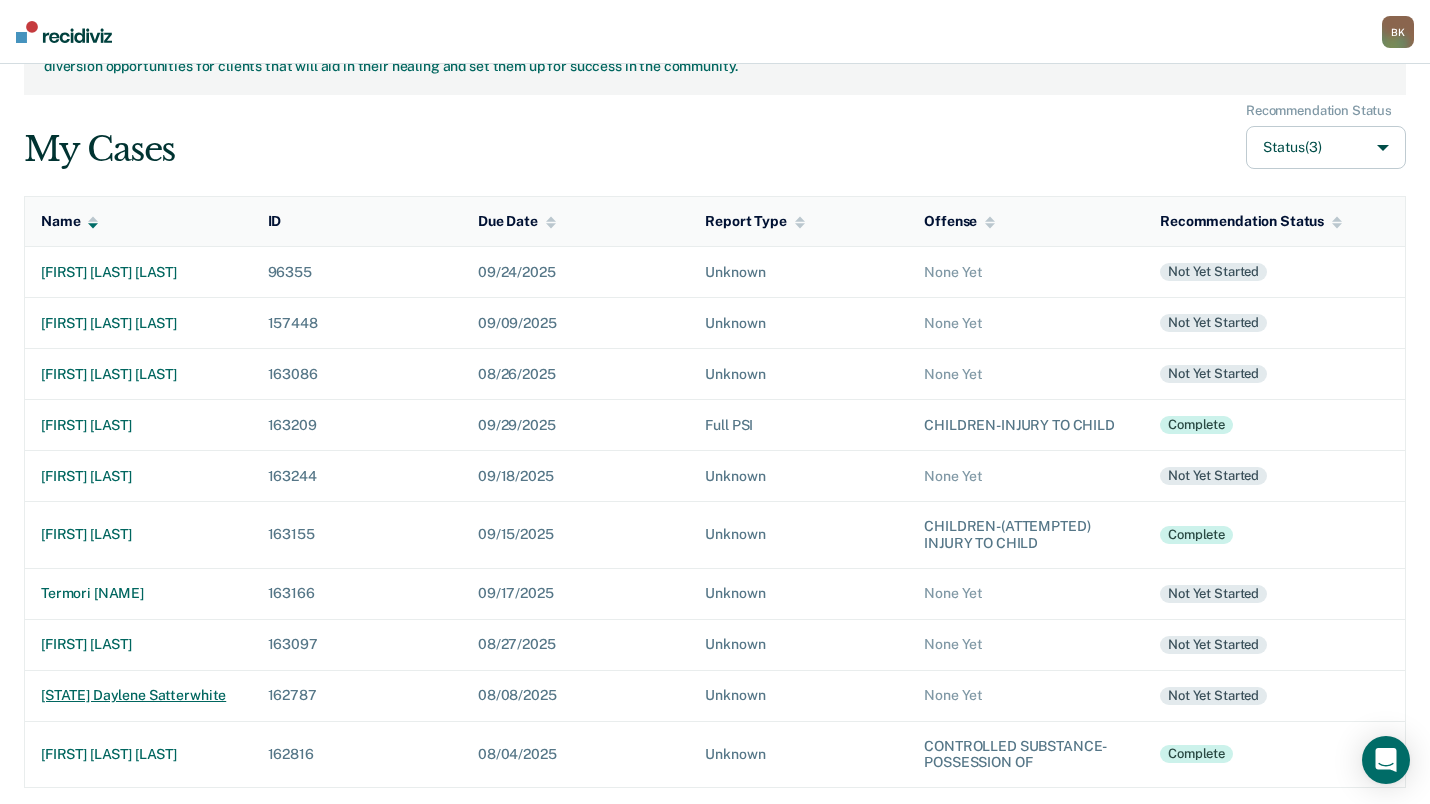 click on "[STATE] daylene satterwhite" at bounding box center (138, 695) 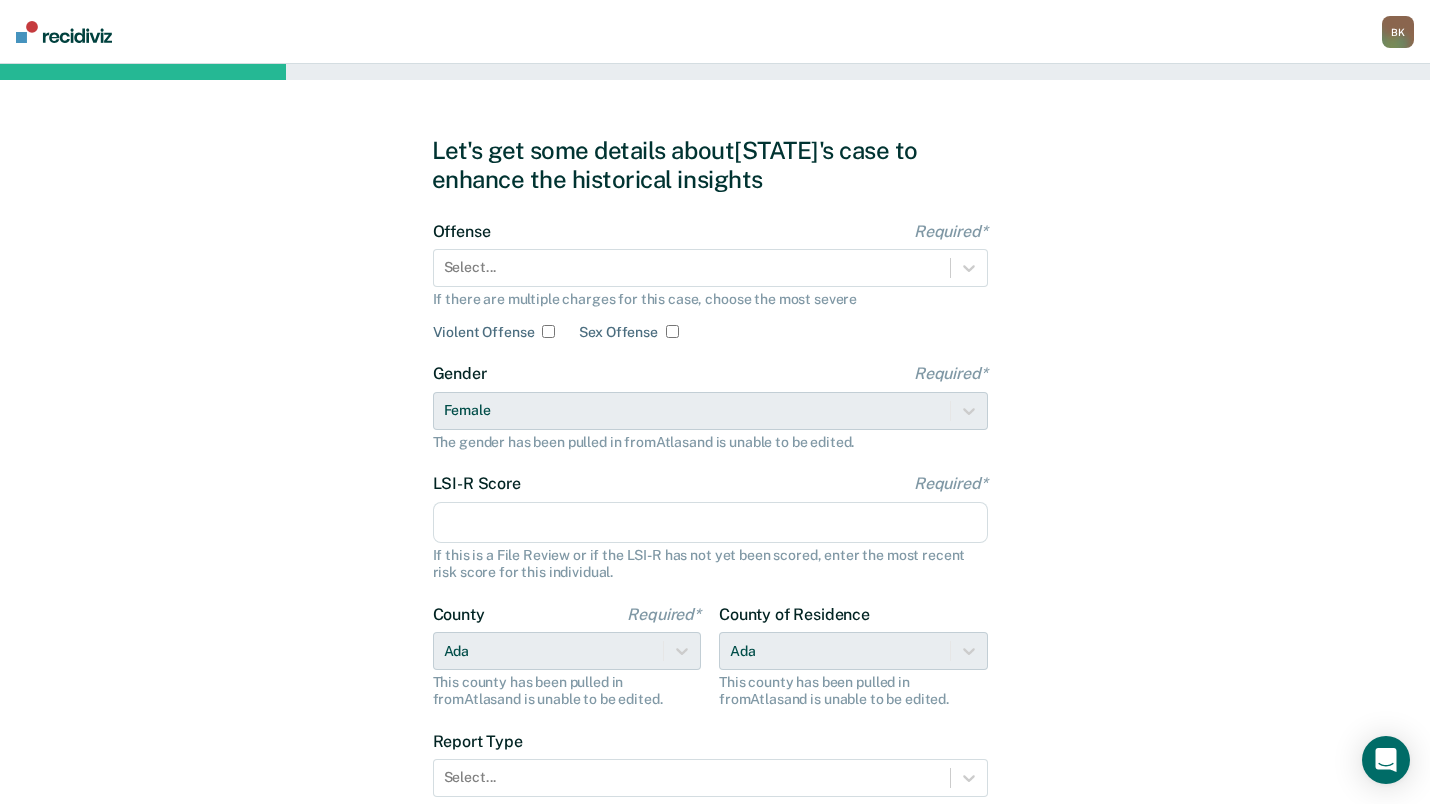 click on "Let's get some details about Montana's case to enhance the historical insights Offense Required* Select... If there are multiple charges for this case, choose the most severe Violent Offense Sex Offense Gender Required* Female The gender has been pulled in from Atlas and is unable to be edited. LSI-R Score Required* If this is a File Review or if the LSI-R has not yet been scored, enter the most recent risk score for this individual. County Required* [COUNTY] This county has been pulled in from Atlas and is unable to be edited. County of Residence [COUNTY] This county has been pulled in from Atlas and is unable to be edited. Report Type Select... Back Next" at bounding box center (715, 514) 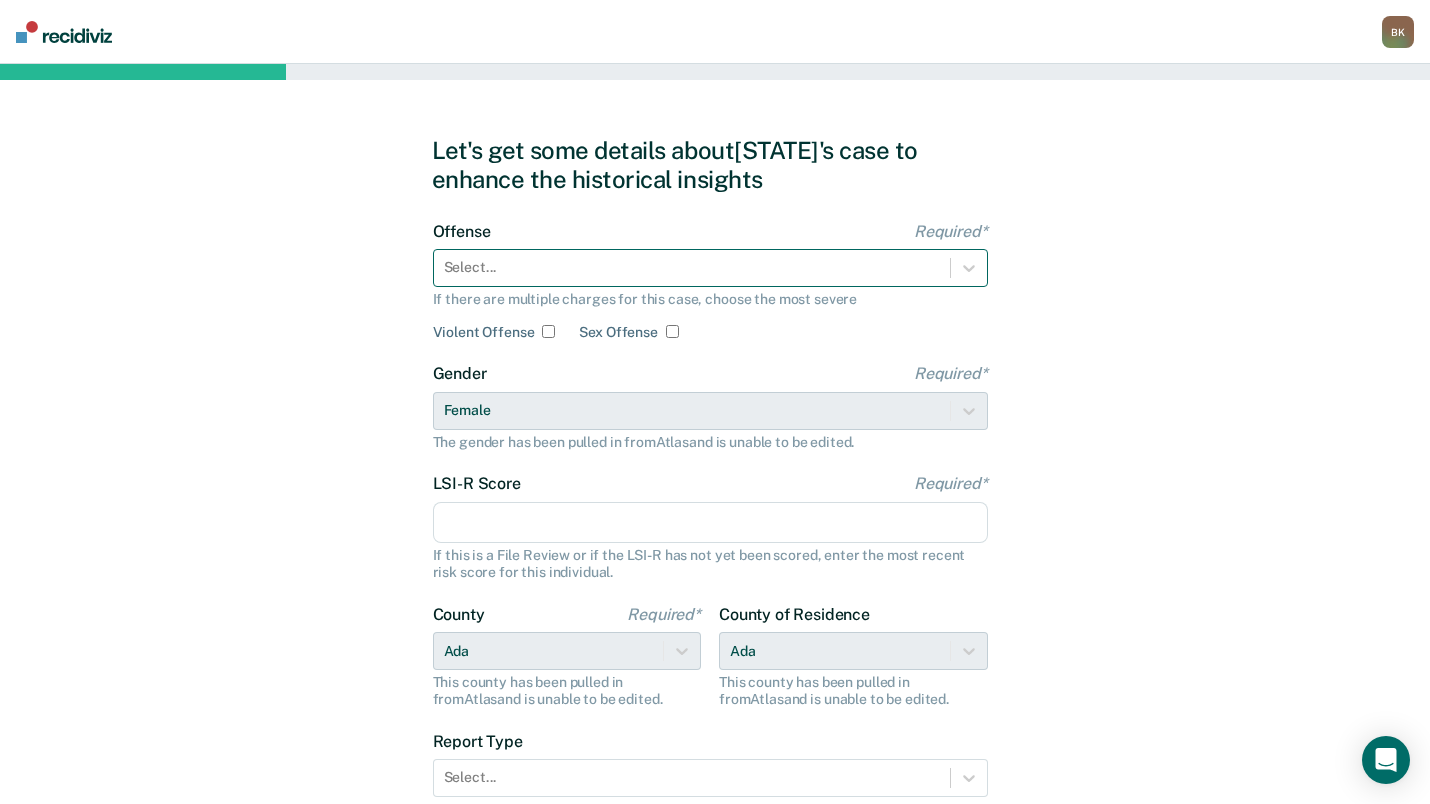 click at bounding box center [692, 267] 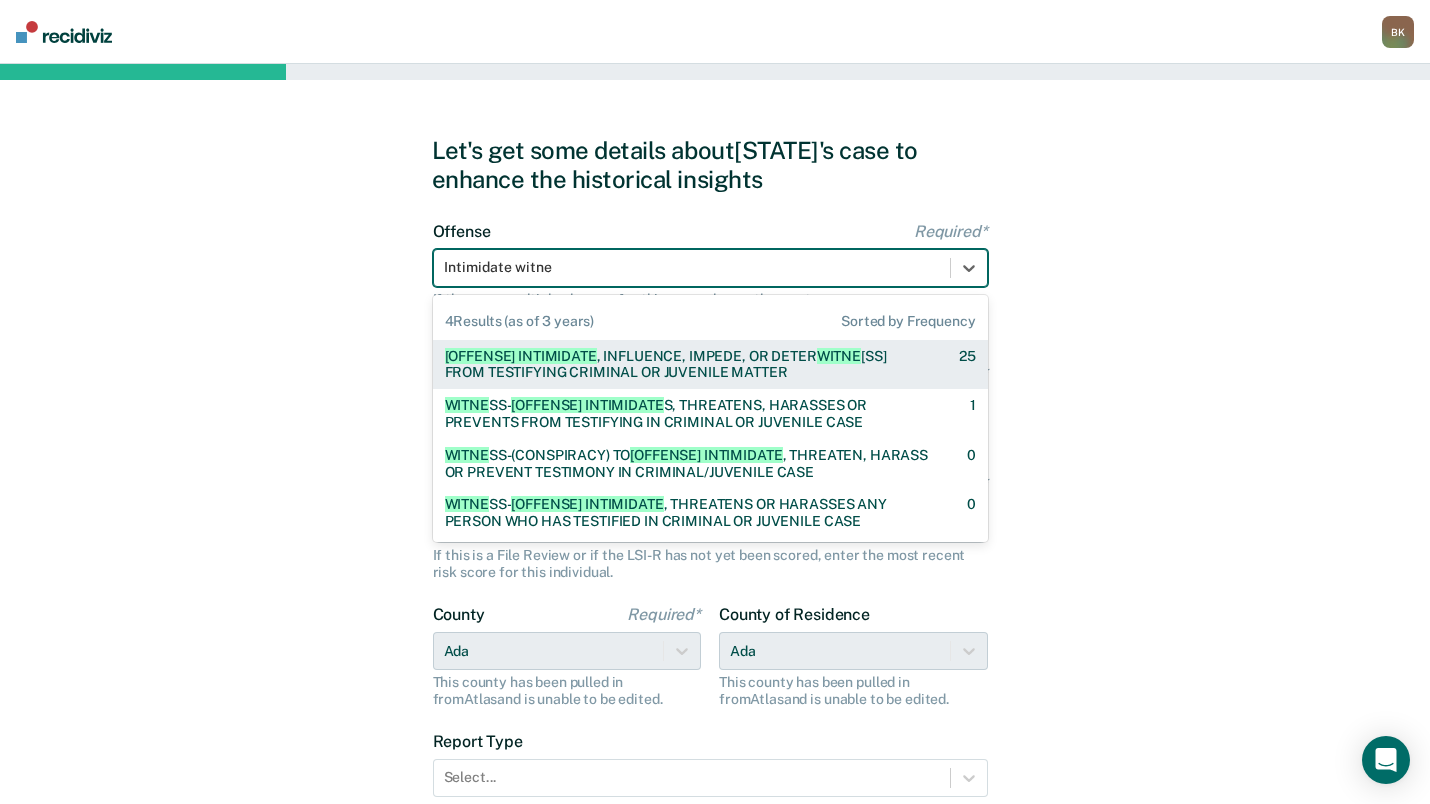 type on "Intimidate witness" 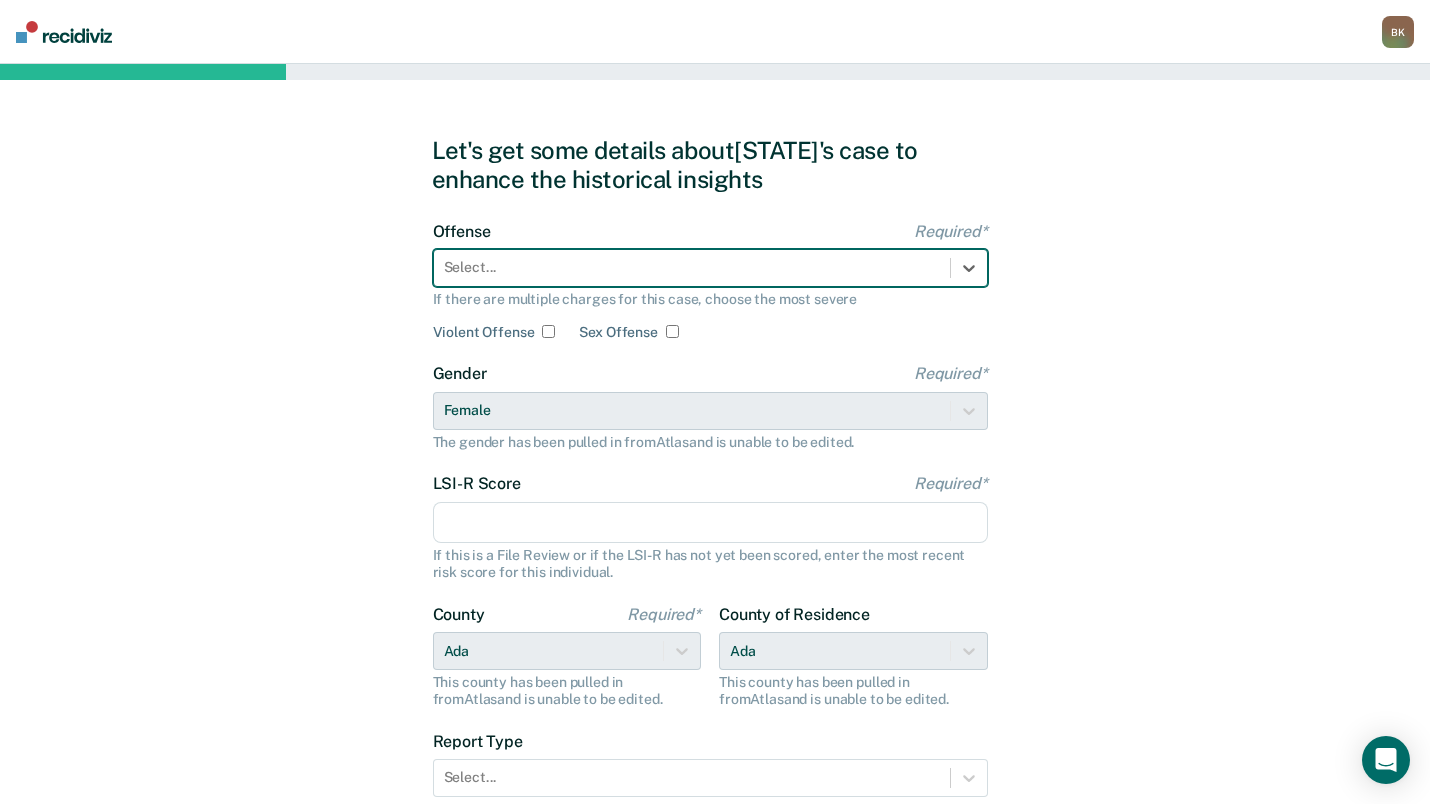 drag, startPoint x: 578, startPoint y: 266, endPoint x: 440, endPoint y: 254, distance: 138.52075 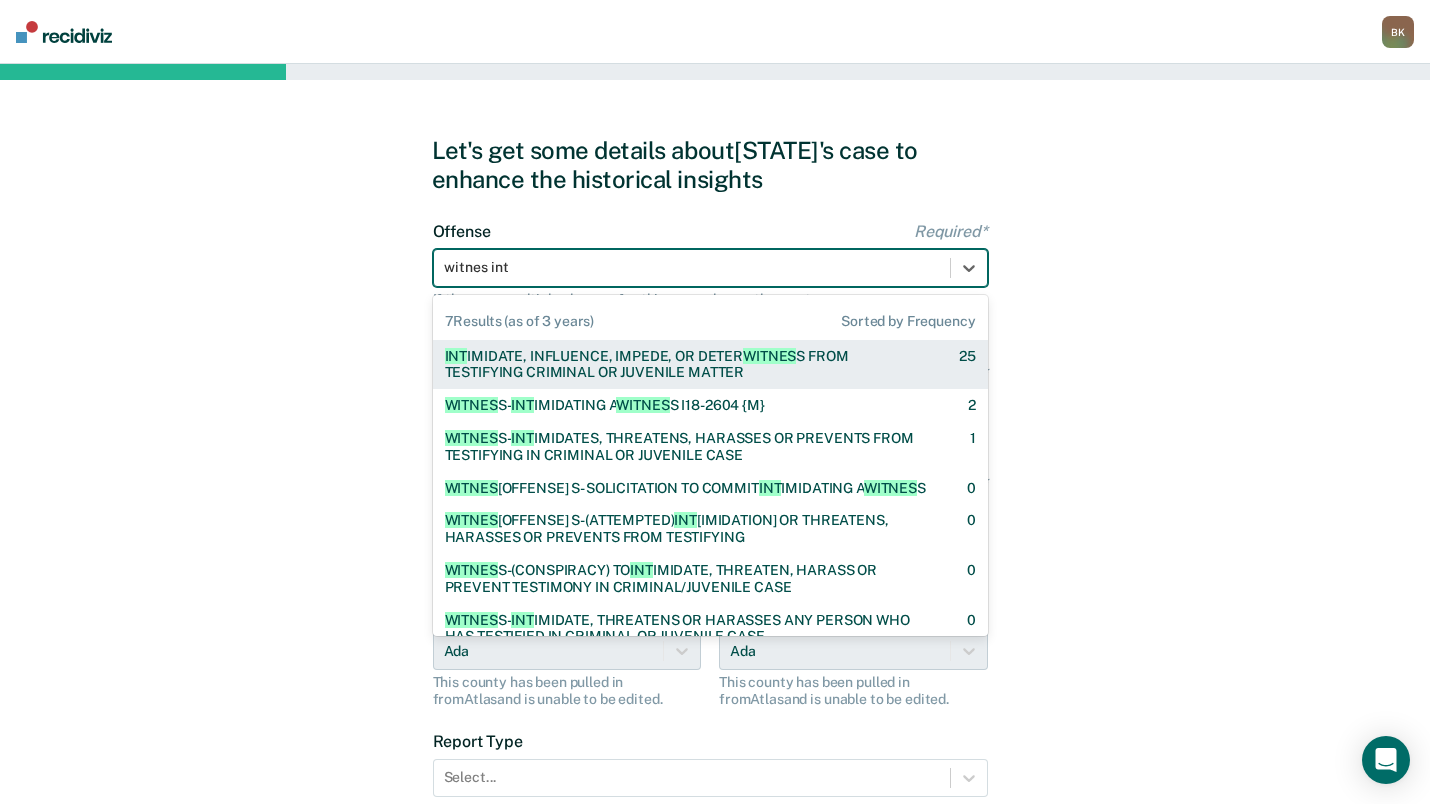 type on "[FIRST]" 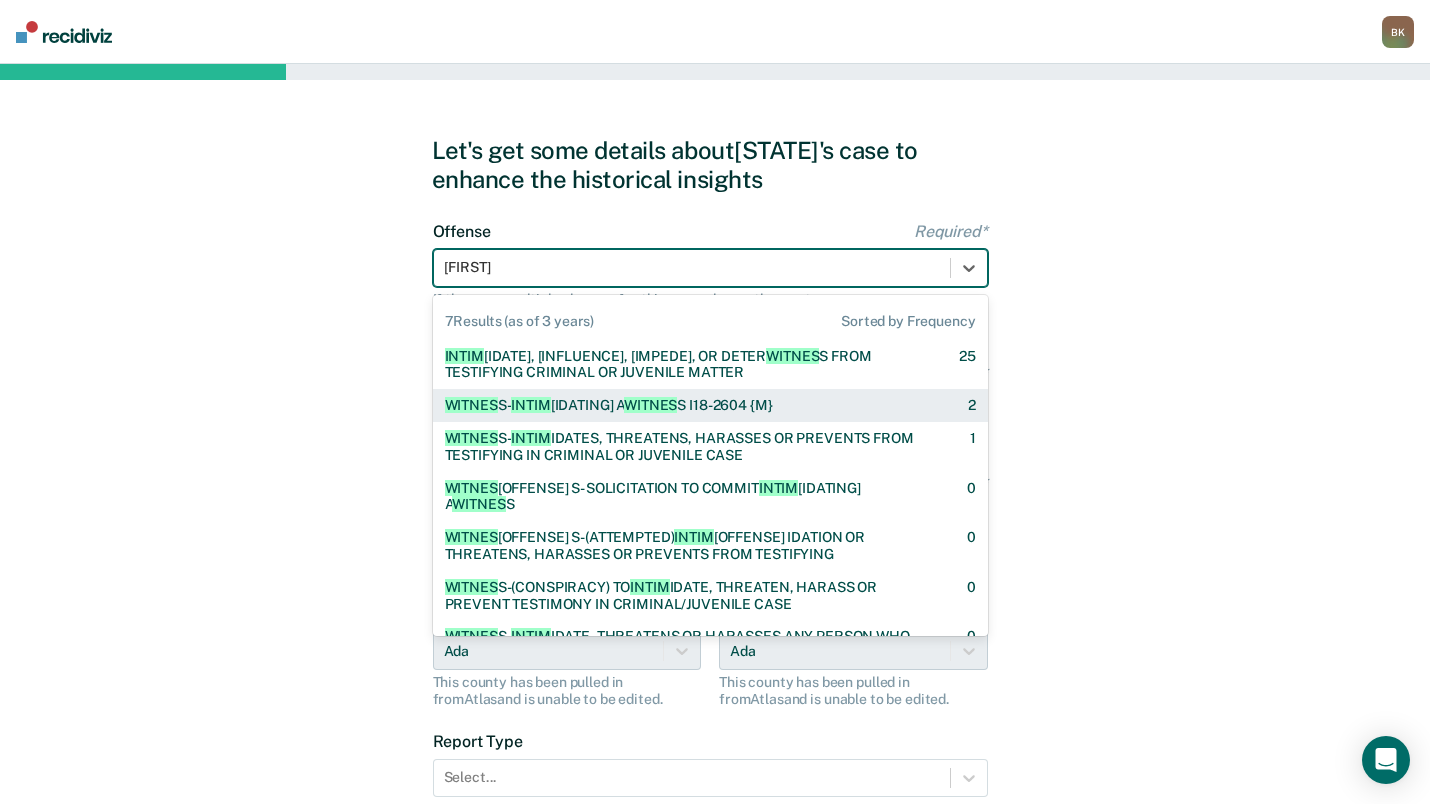 click on "[WITNES] S- INTIM IDATING A [WITNES] S I18-2604 {M} 2" at bounding box center (710, 405) 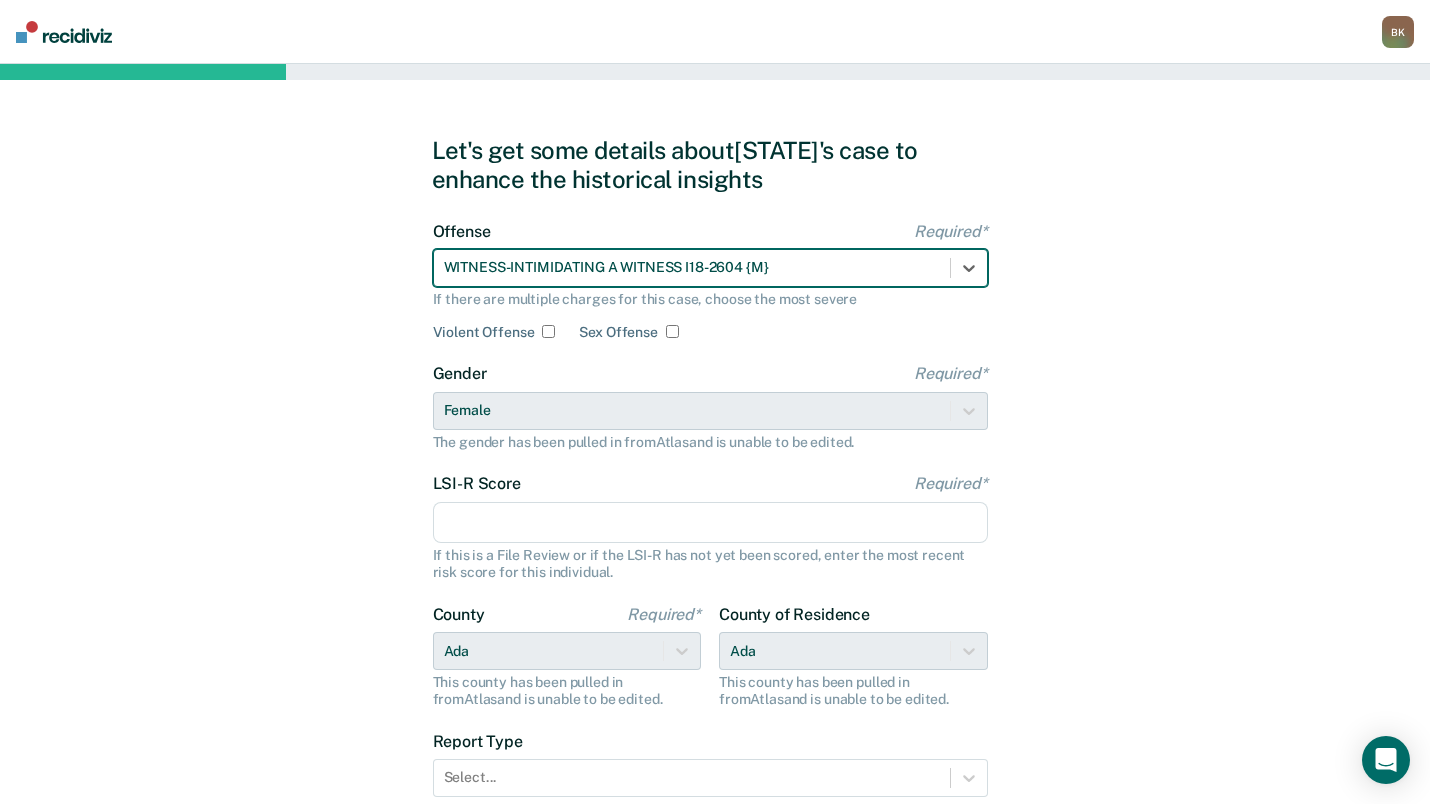 click on "LSI-R Score  Required*" at bounding box center [710, 523] 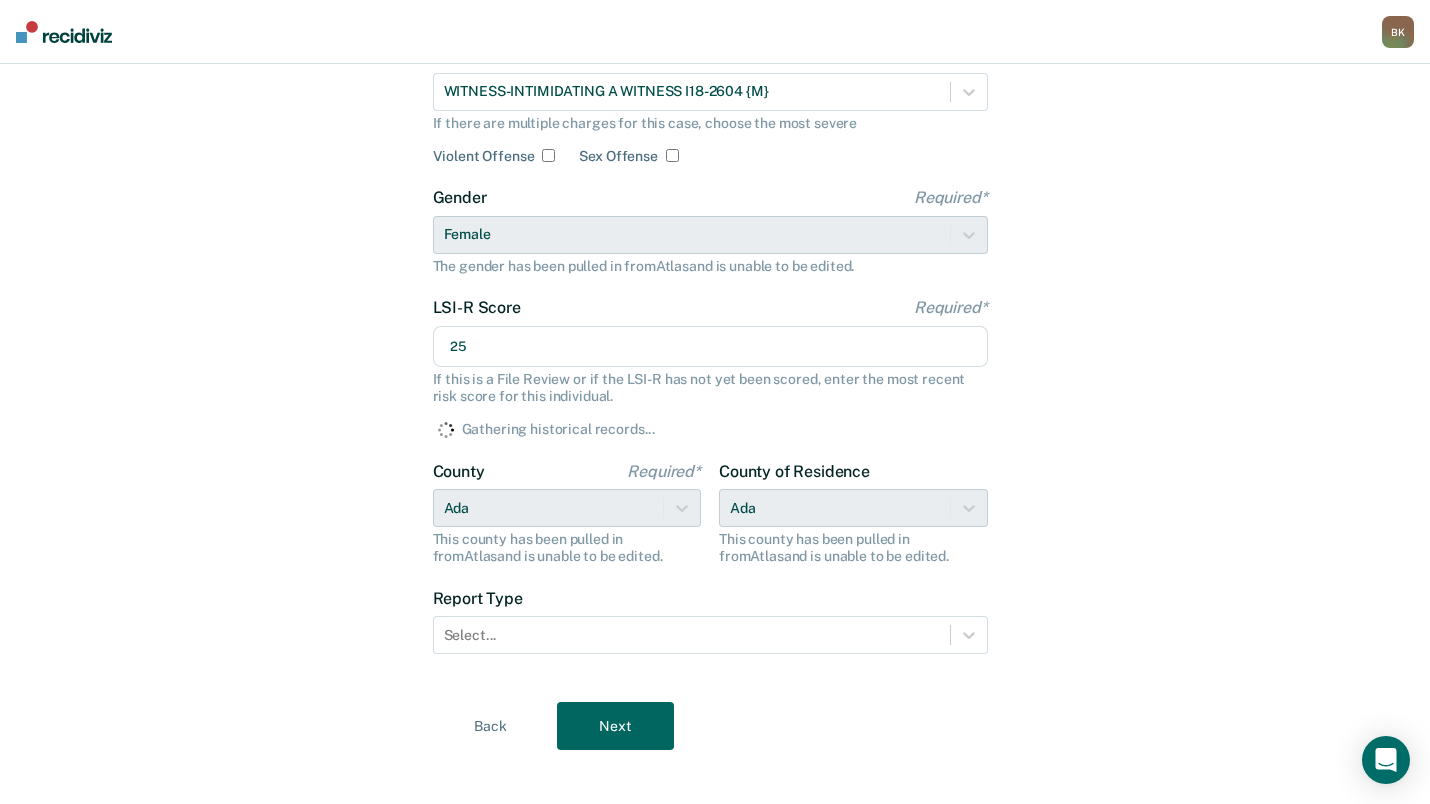 scroll, scrollTop: 194, scrollLeft: 0, axis: vertical 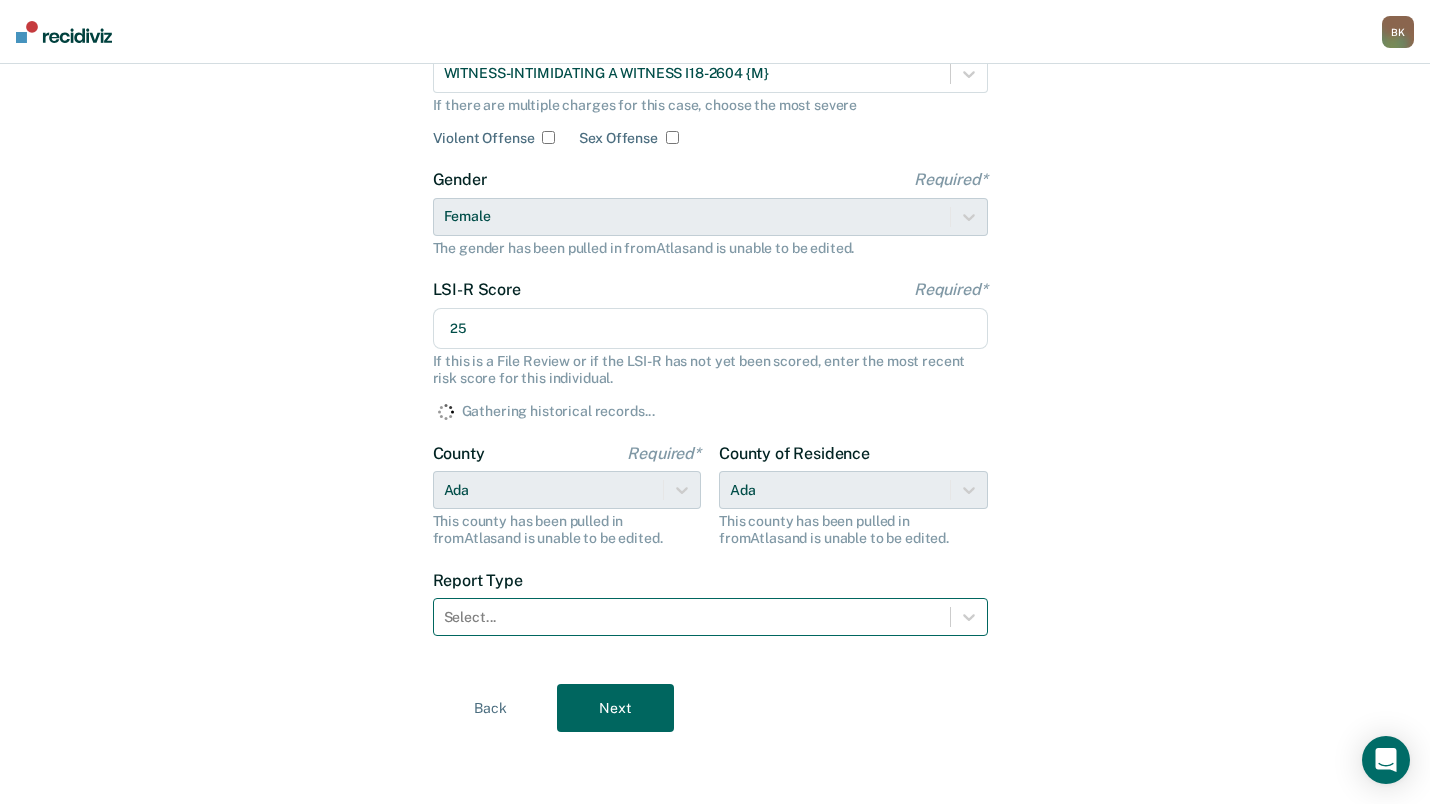type on "25" 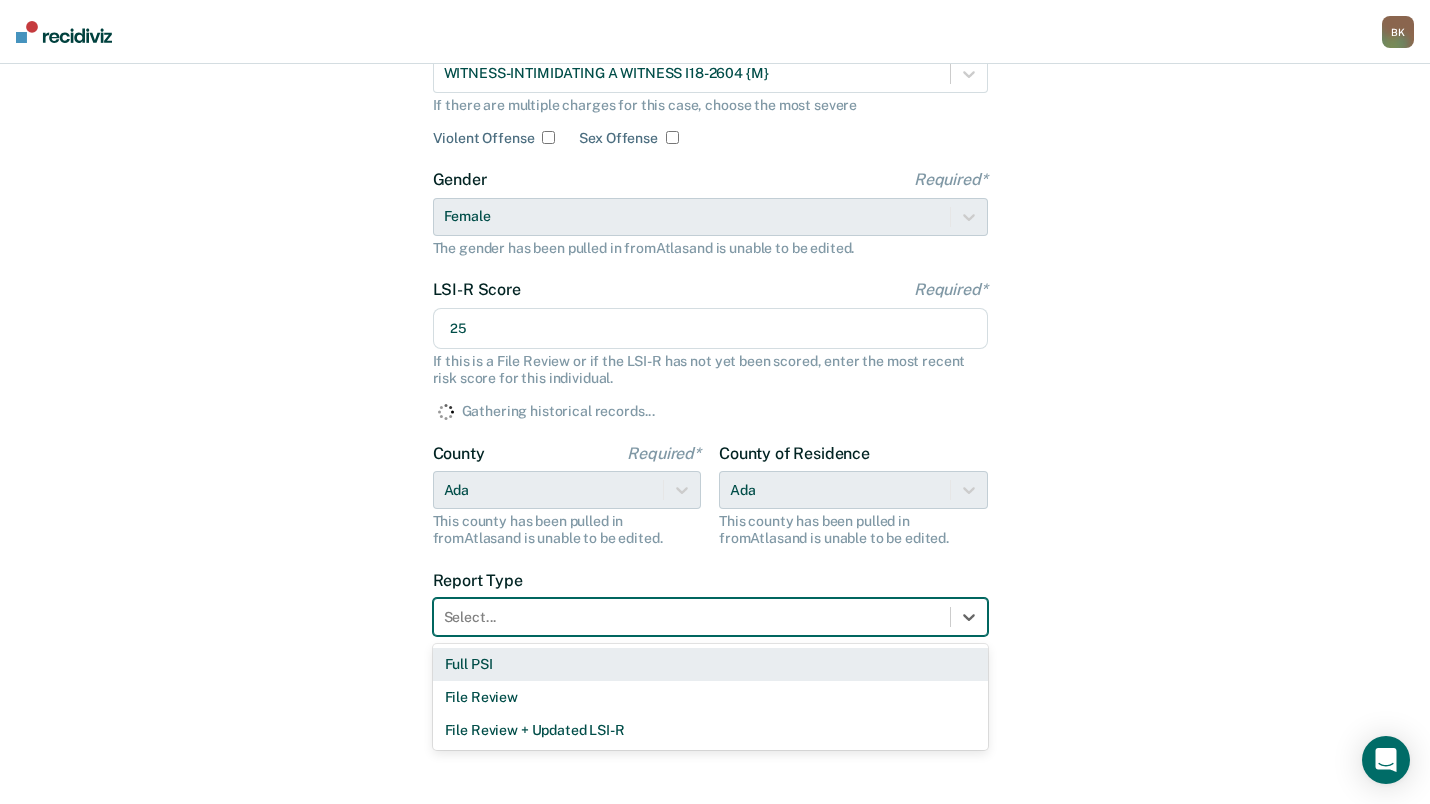 click on "Full PSI" at bounding box center [710, 664] 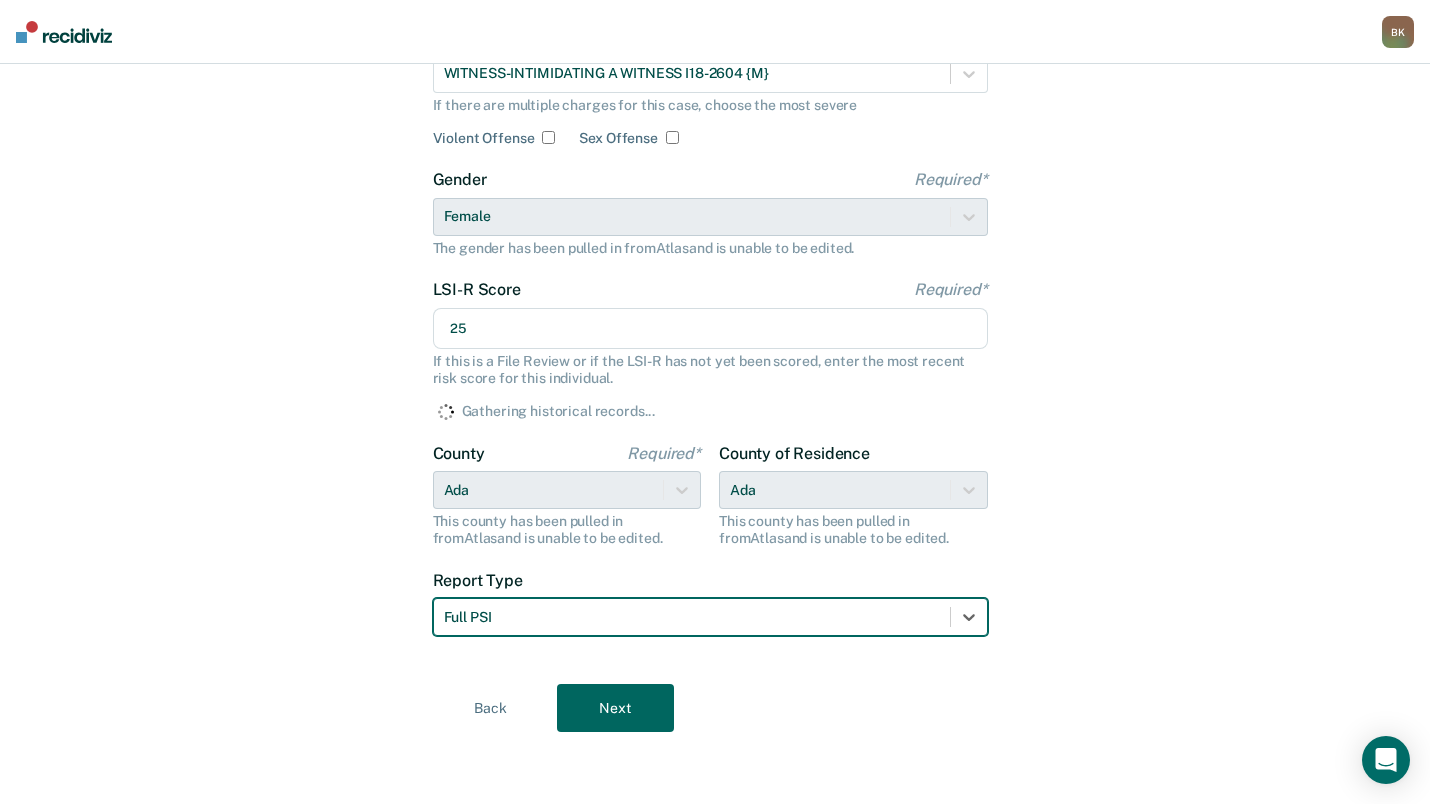 click on "Next" at bounding box center [615, 708] 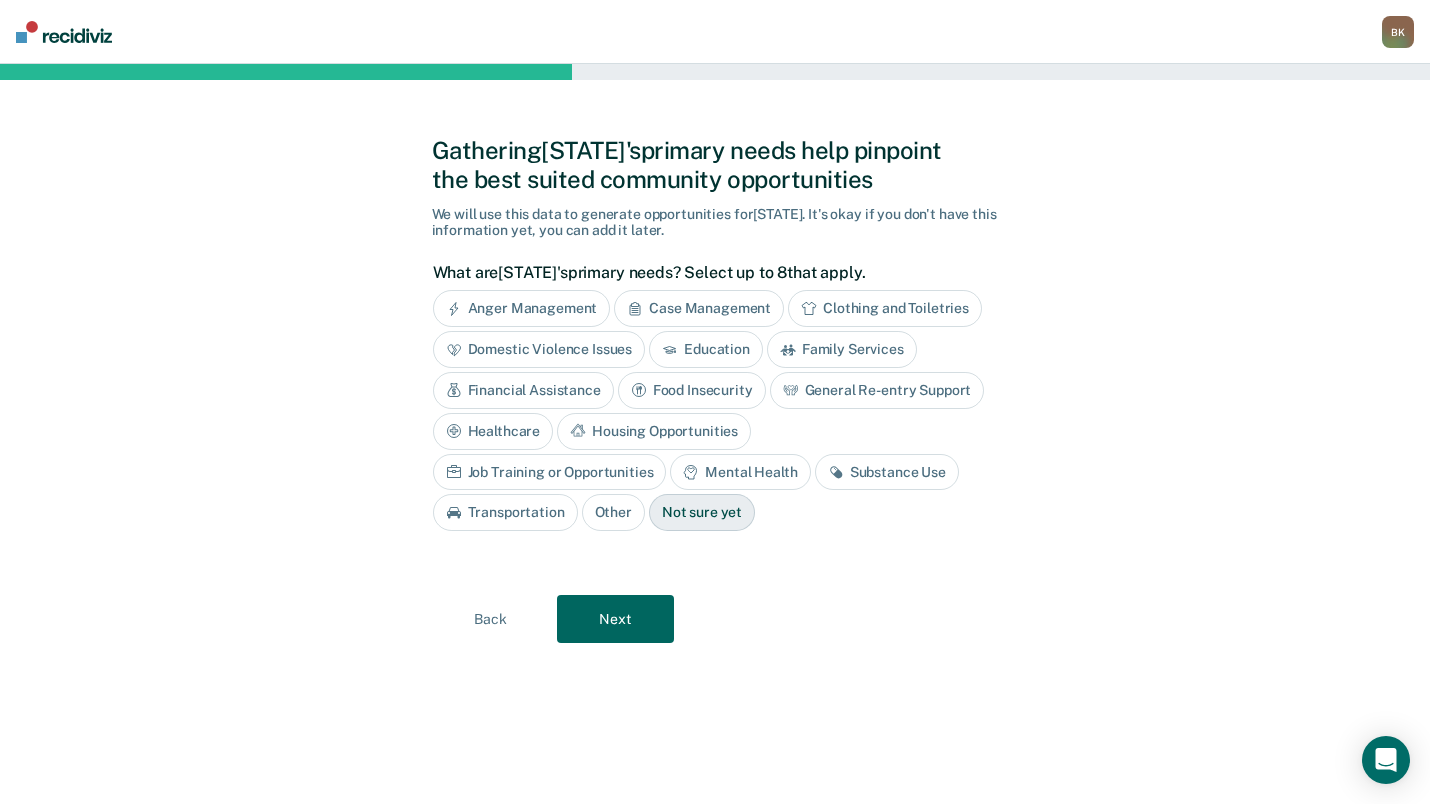 scroll, scrollTop: 0, scrollLeft: 0, axis: both 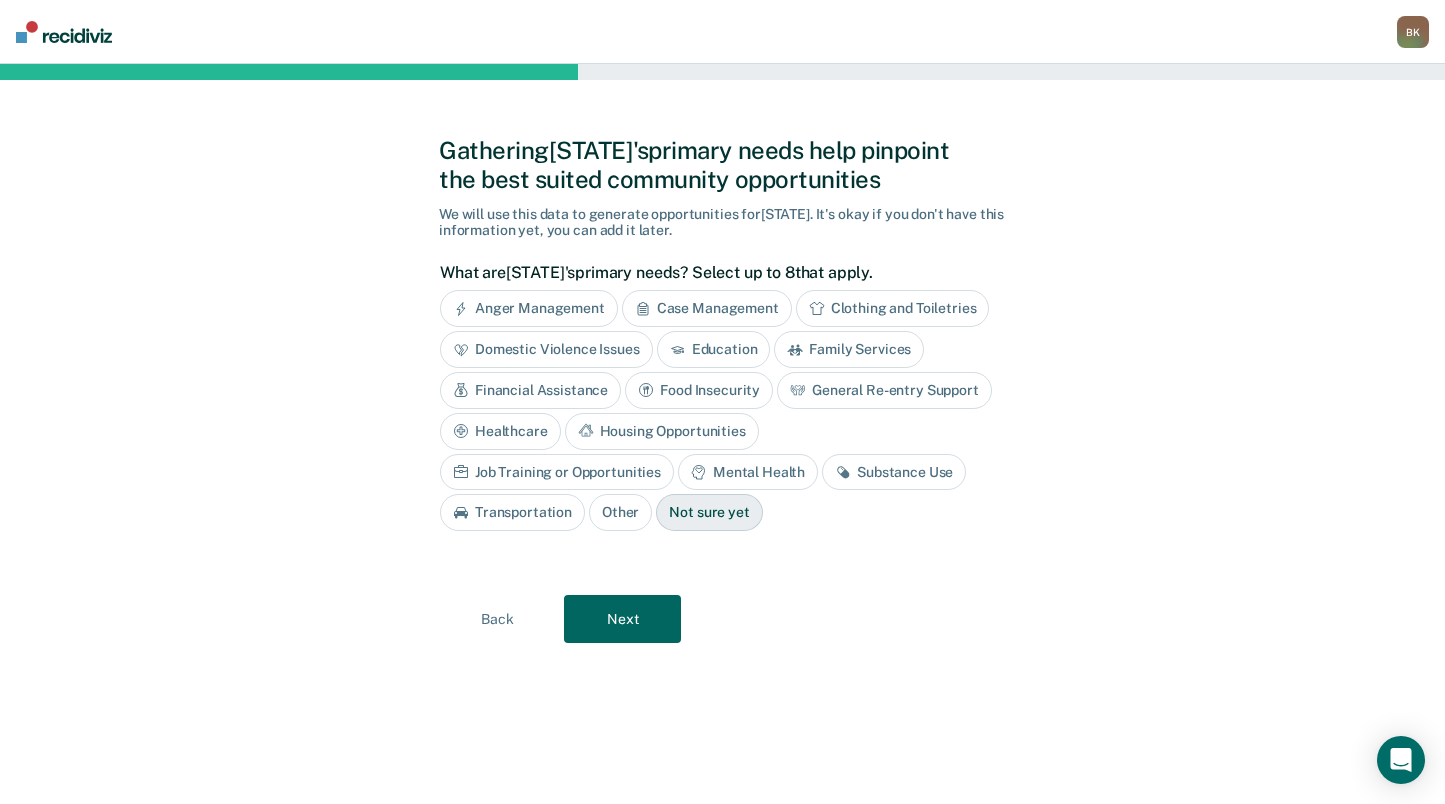 click on "Case Management" at bounding box center [707, 308] 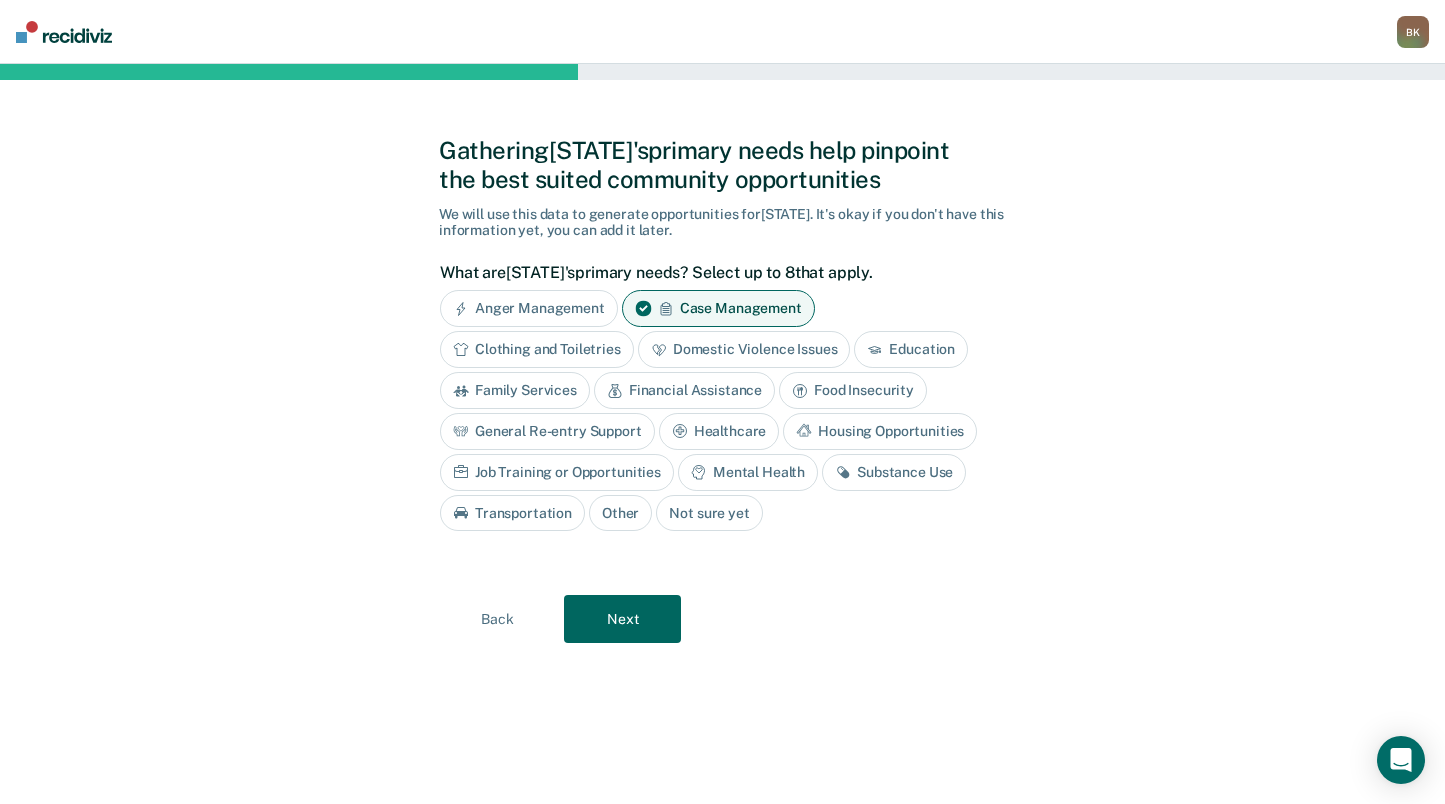 click on "Education" at bounding box center (911, 349) 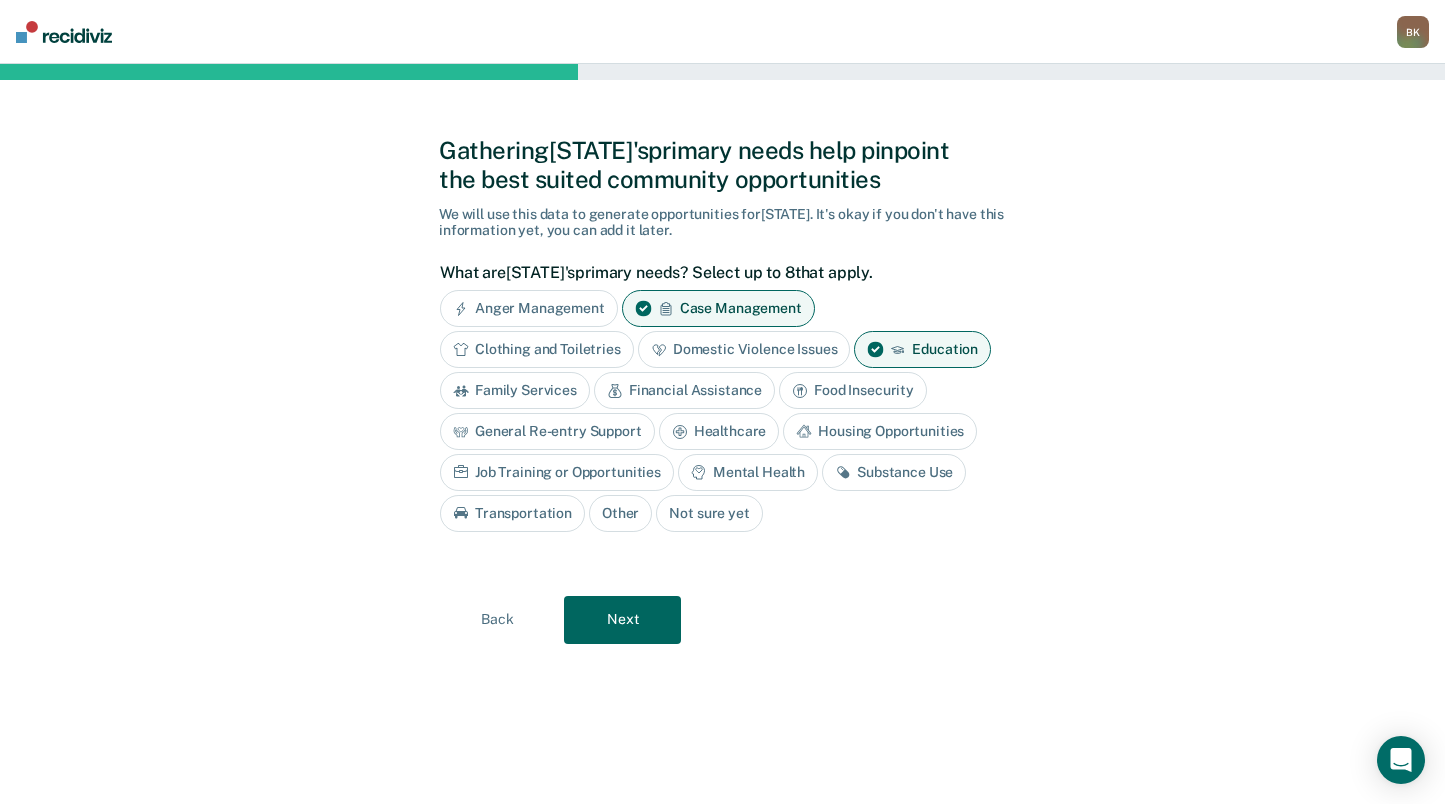 click on "General Re-entry Support" at bounding box center [547, 431] 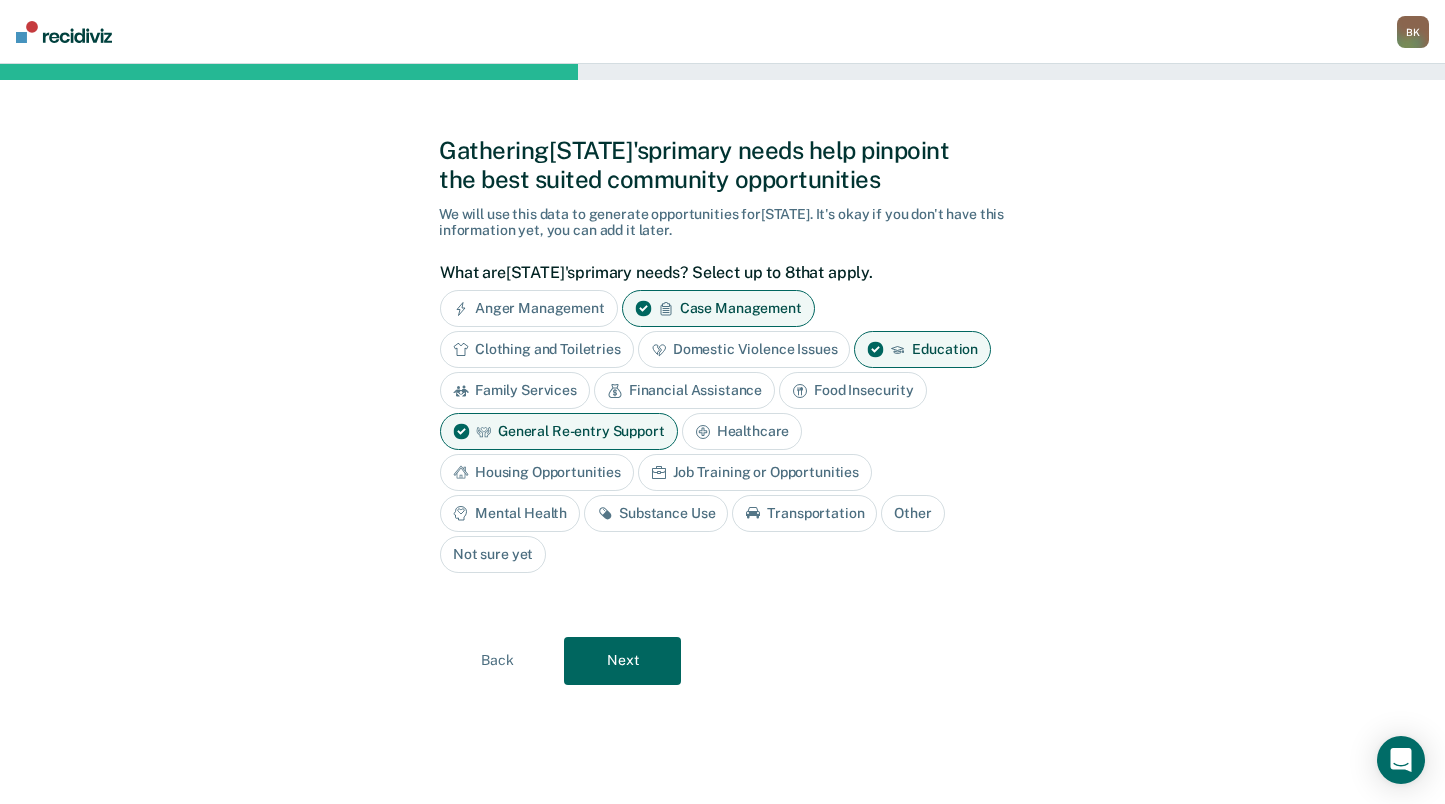 click on "Healthcare" at bounding box center (742, 431) 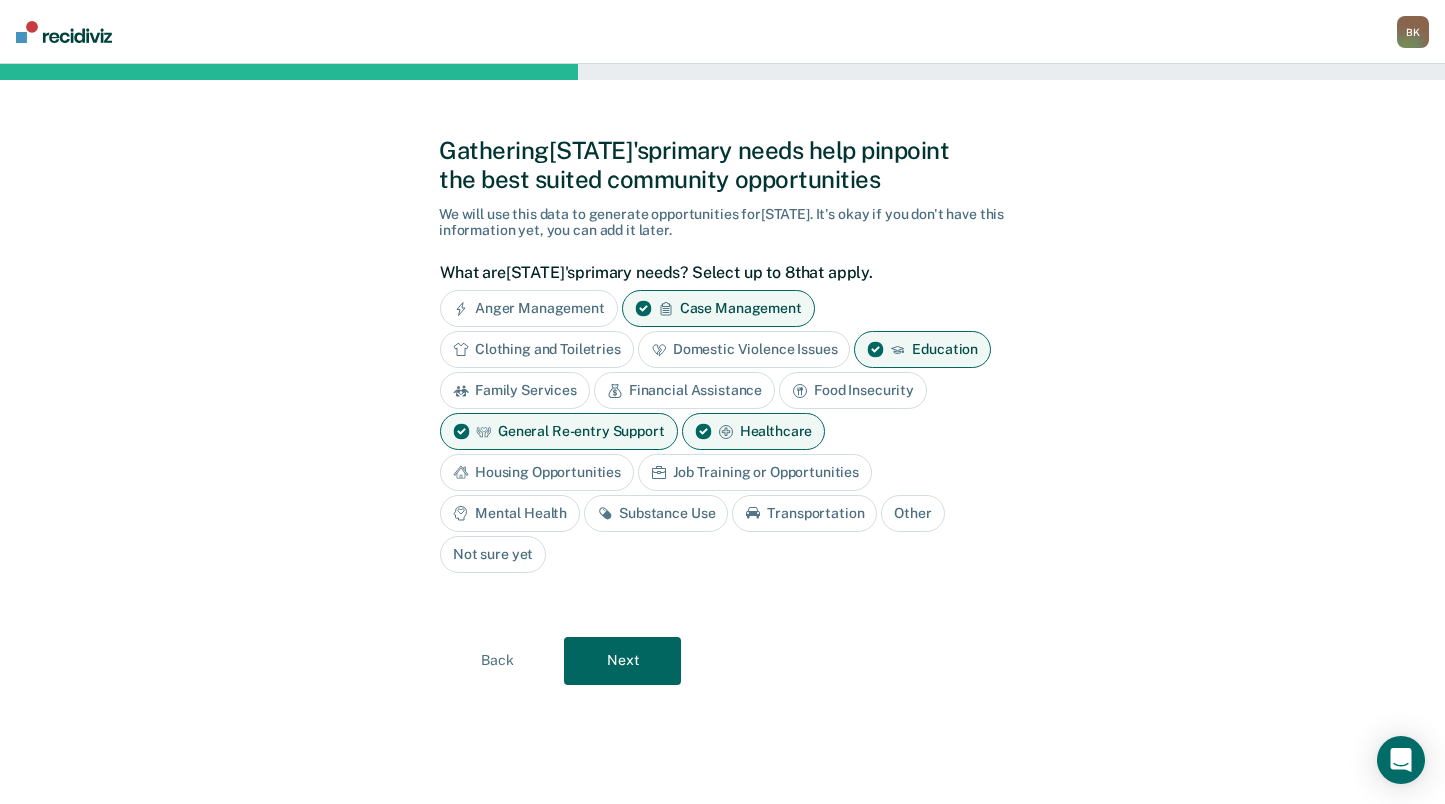 click on "Mental Health" at bounding box center (510, 513) 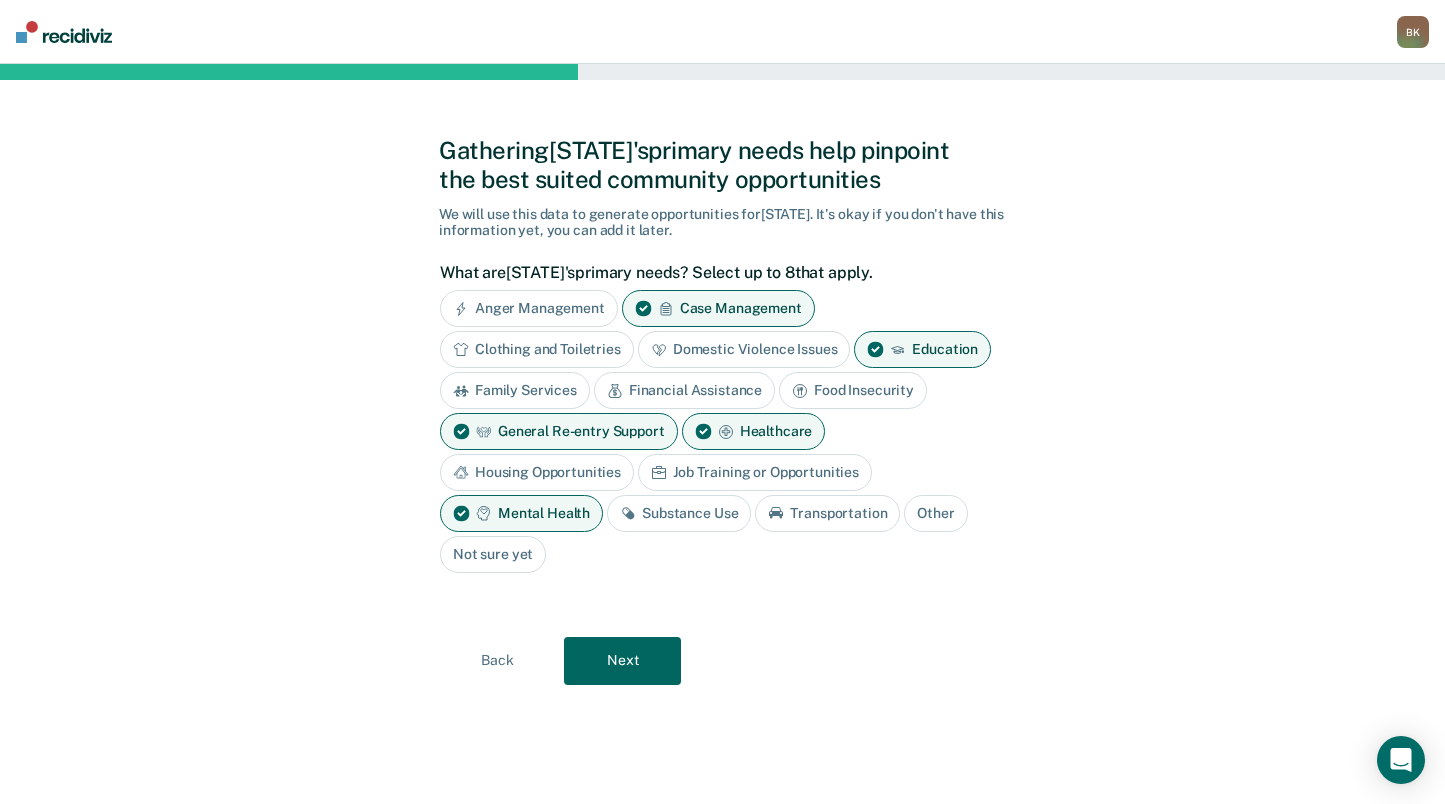 click on "Job Training or Opportunities" at bounding box center [755, 472] 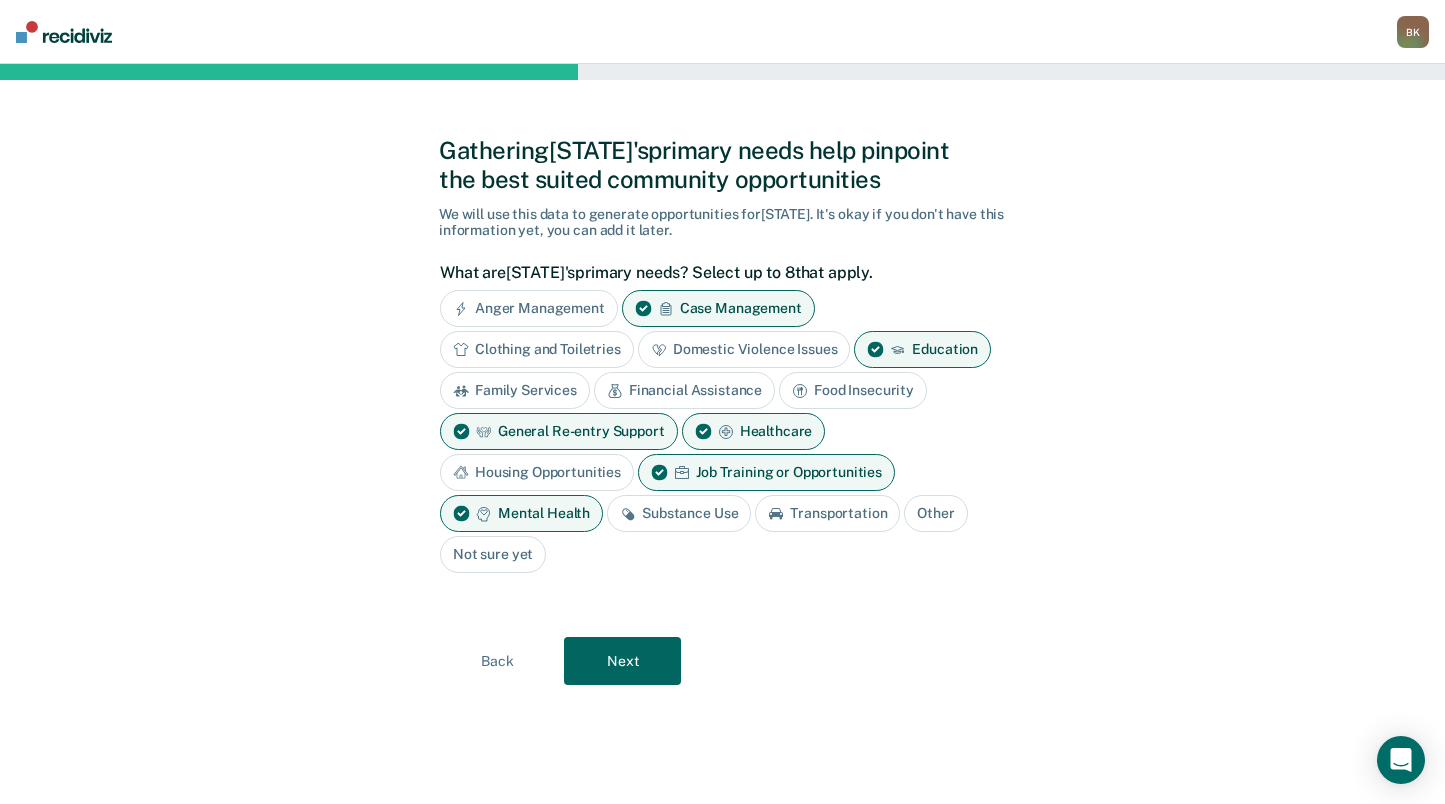 click on "Next" at bounding box center [622, 661] 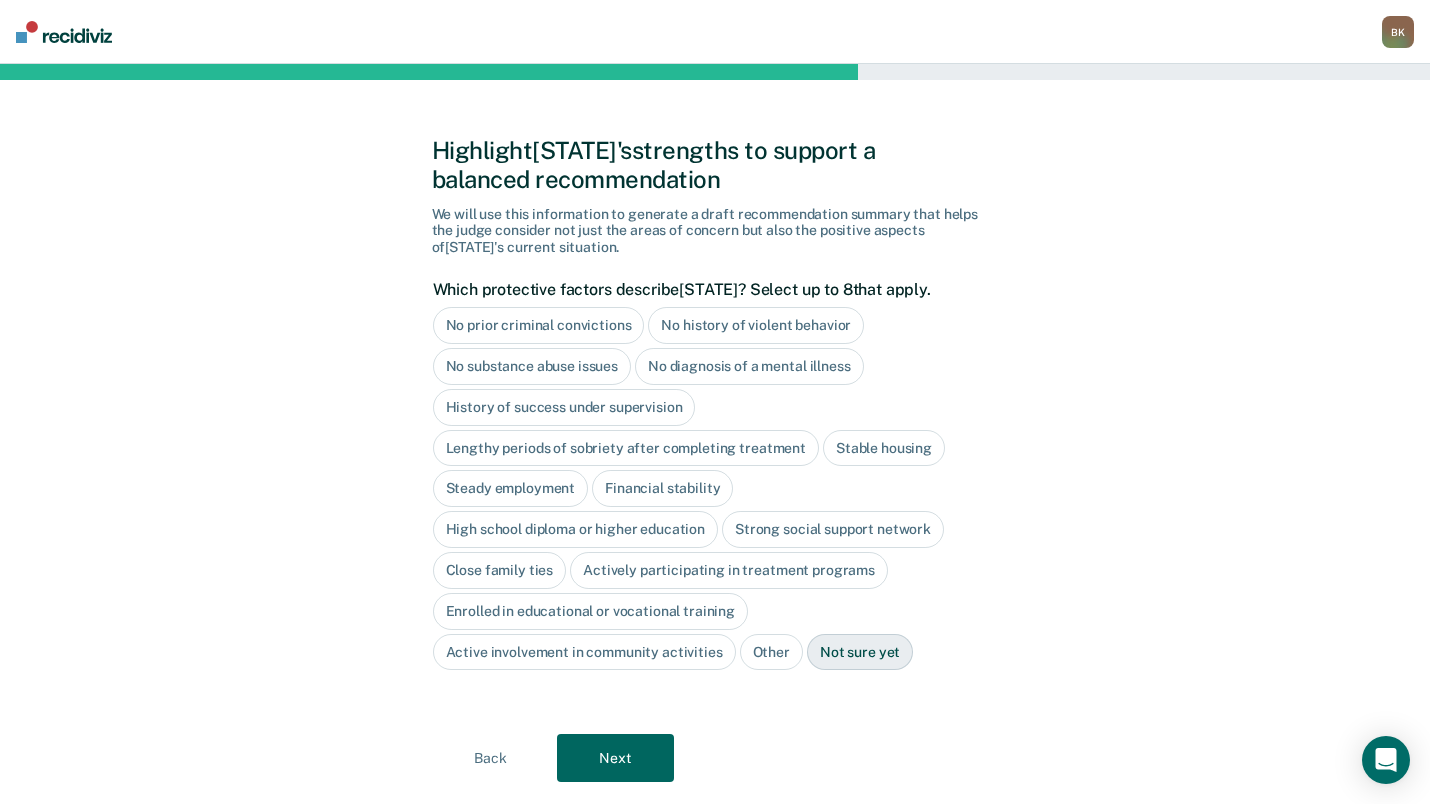 click on "No prior criminal convictions" at bounding box center [539, 325] 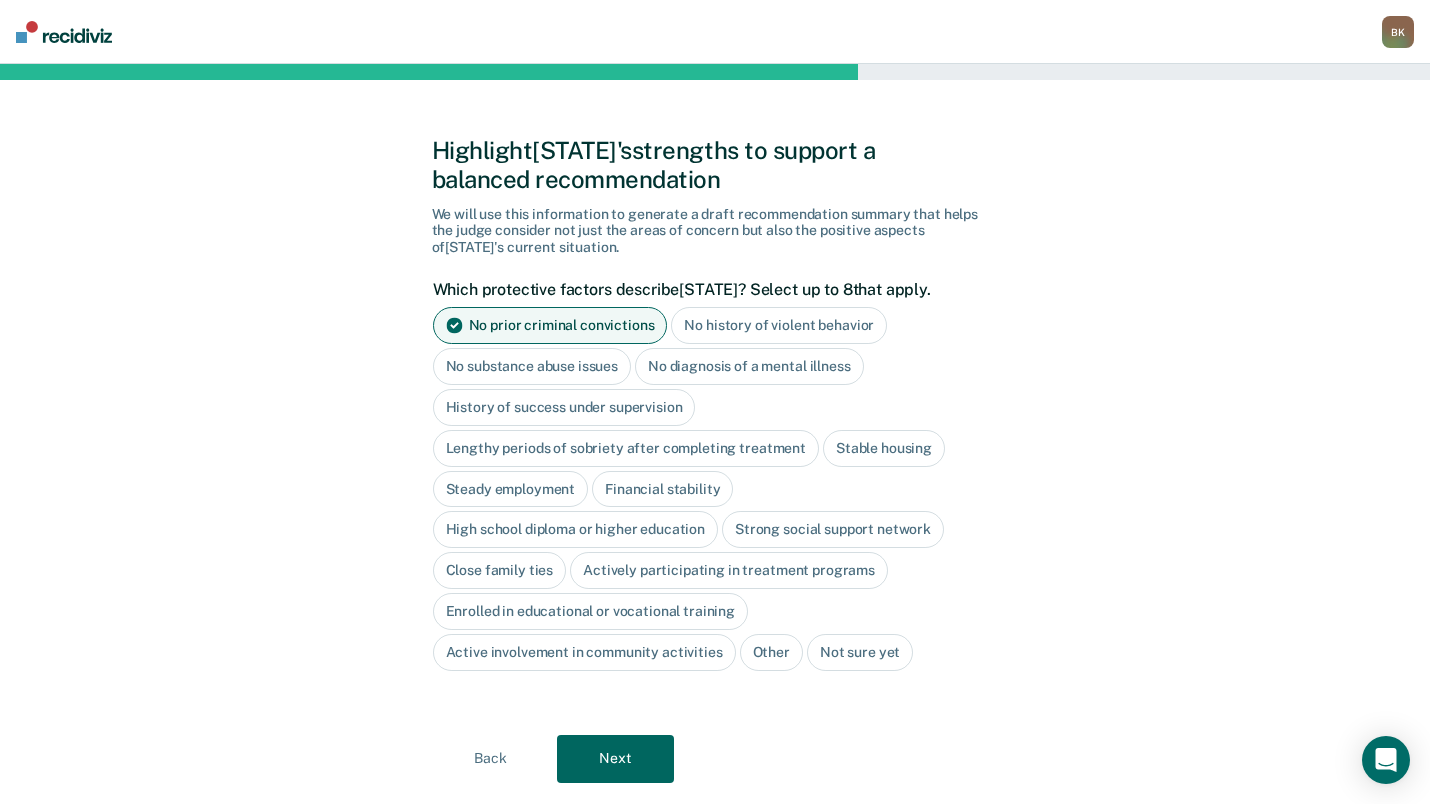 click on "No history of violent behavior" at bounding box center [779, 325] 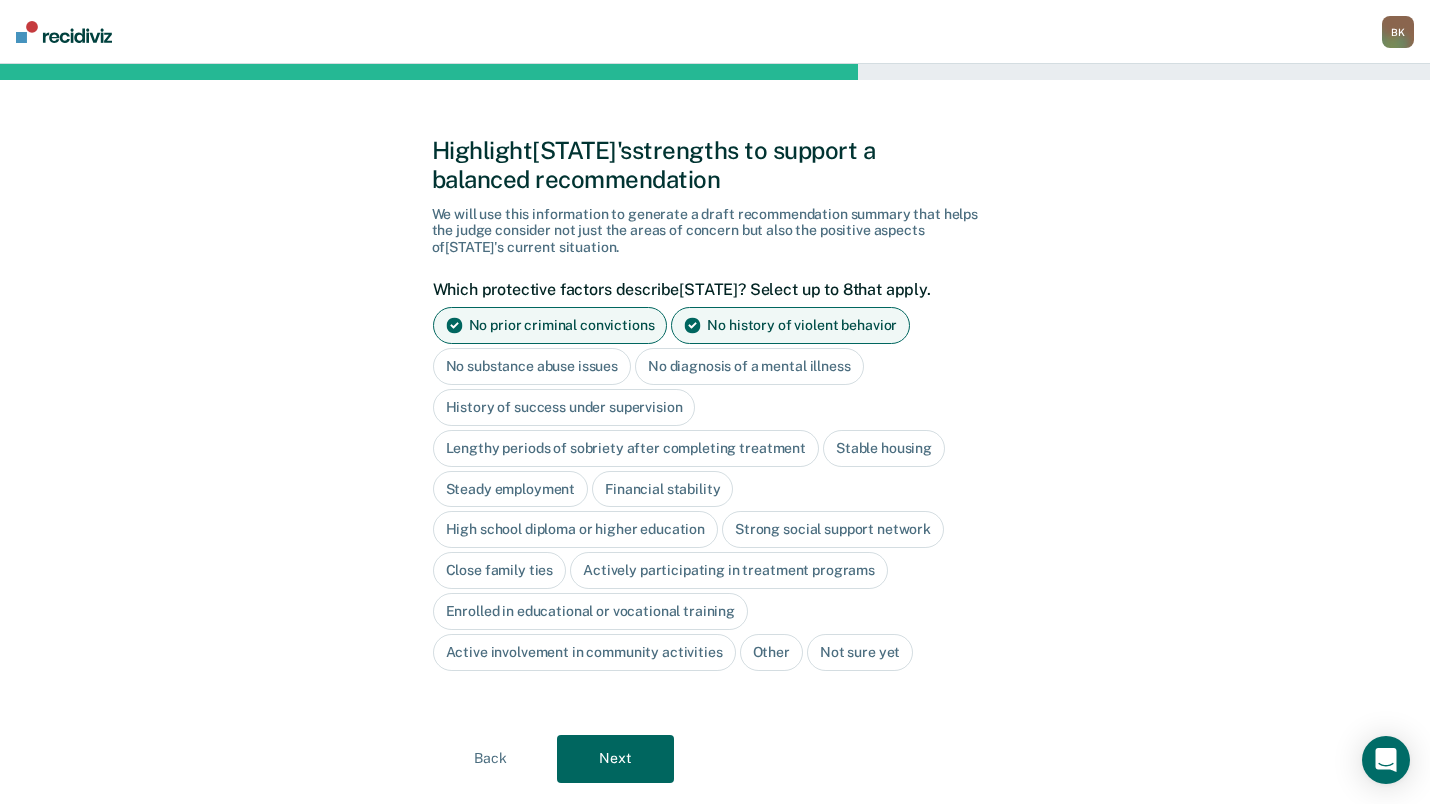 click on "No substance abuse issues" at bounding box center [532, 366] 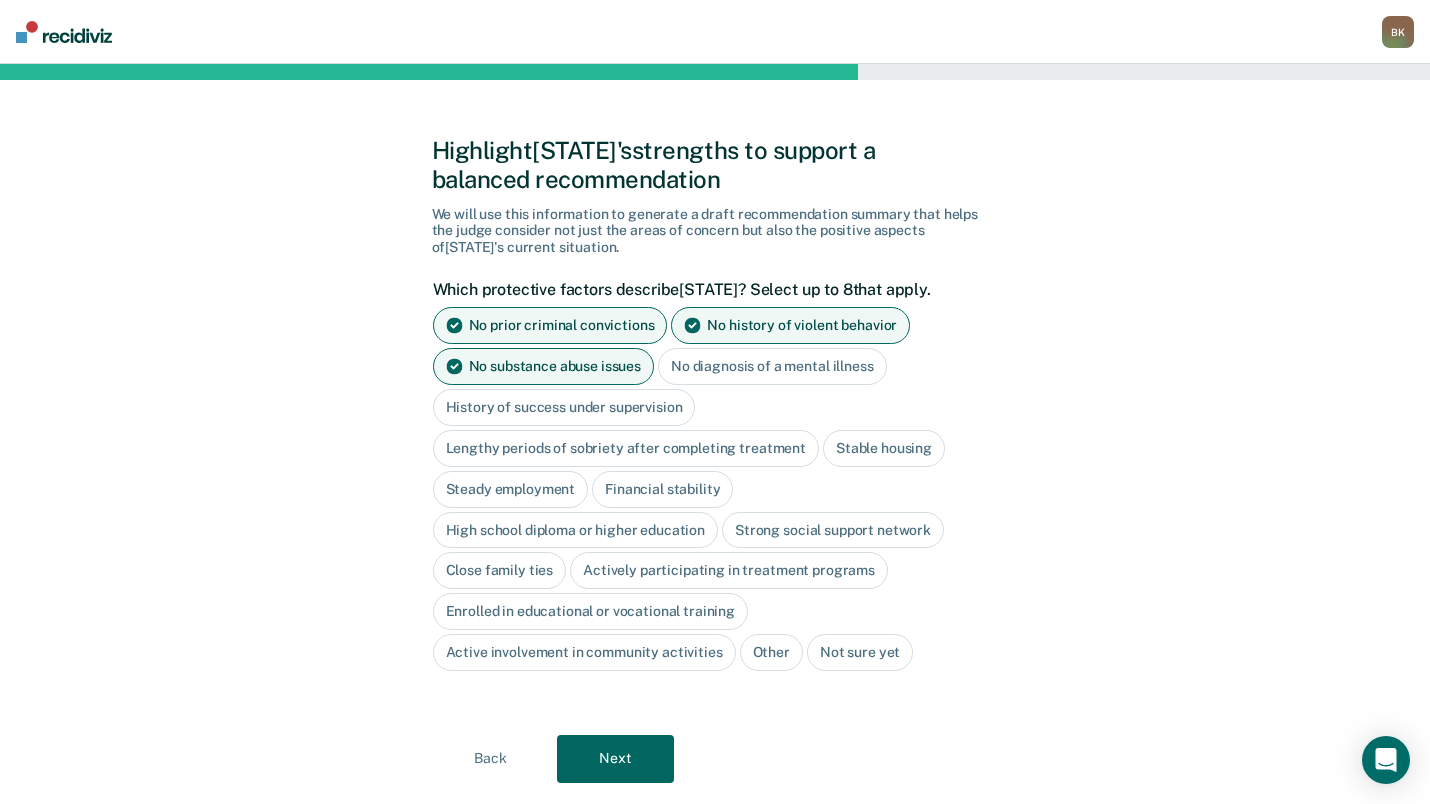 click on "Stable housing" at bounding box center (884, 448) 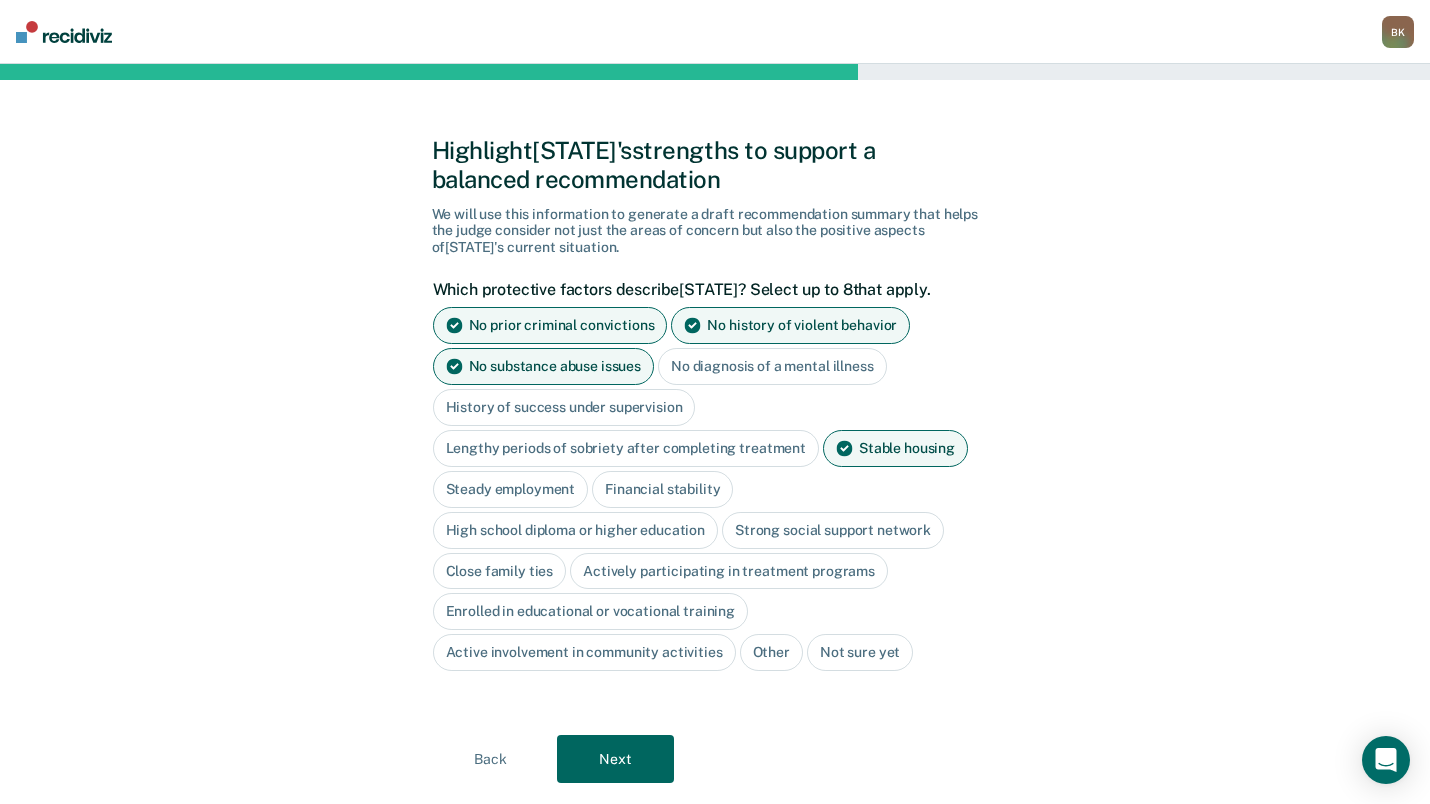 click on "High school diploma or higher education" at bounding box center (576, 530) 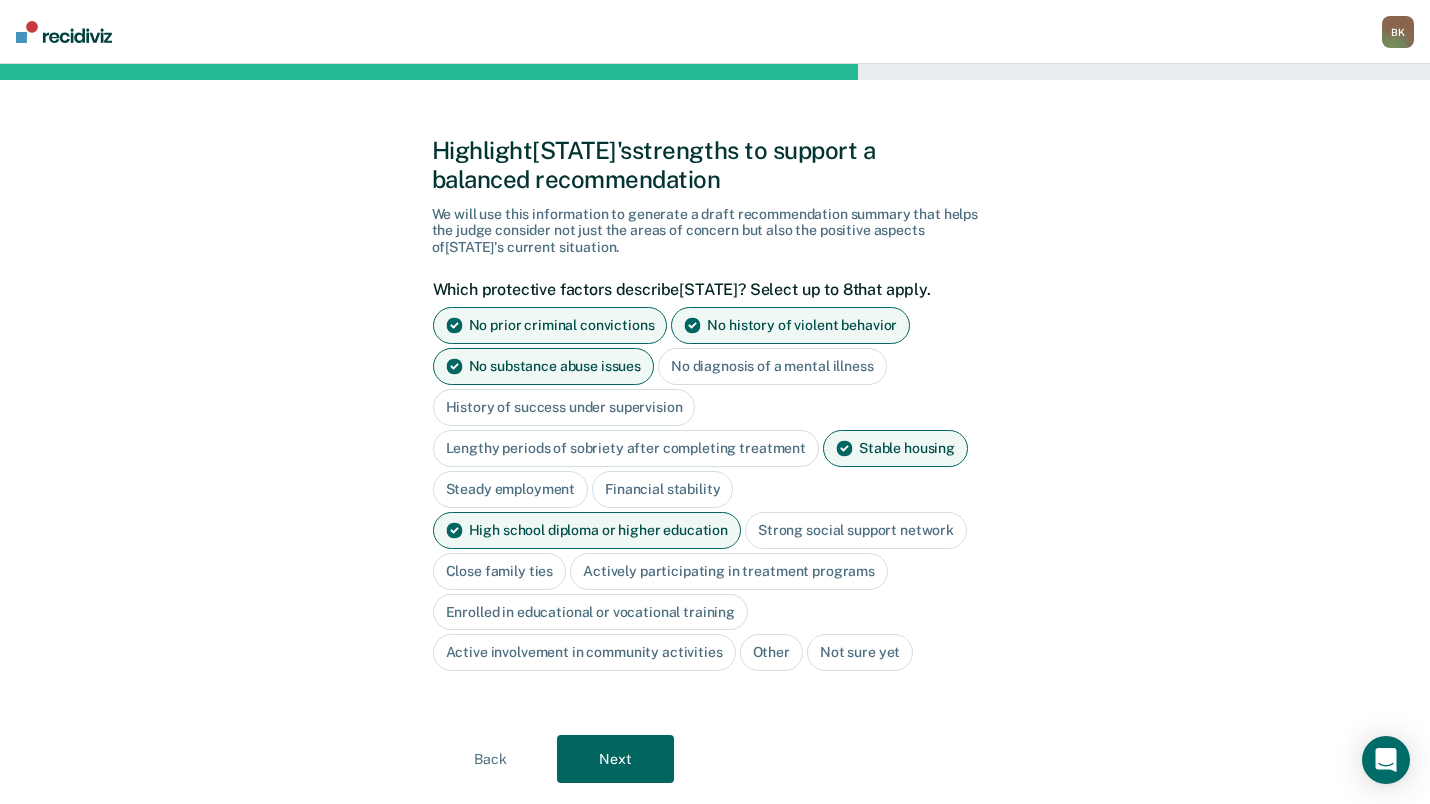 click on "Actively participating in treatment programs" at bounding box center [729, 571] 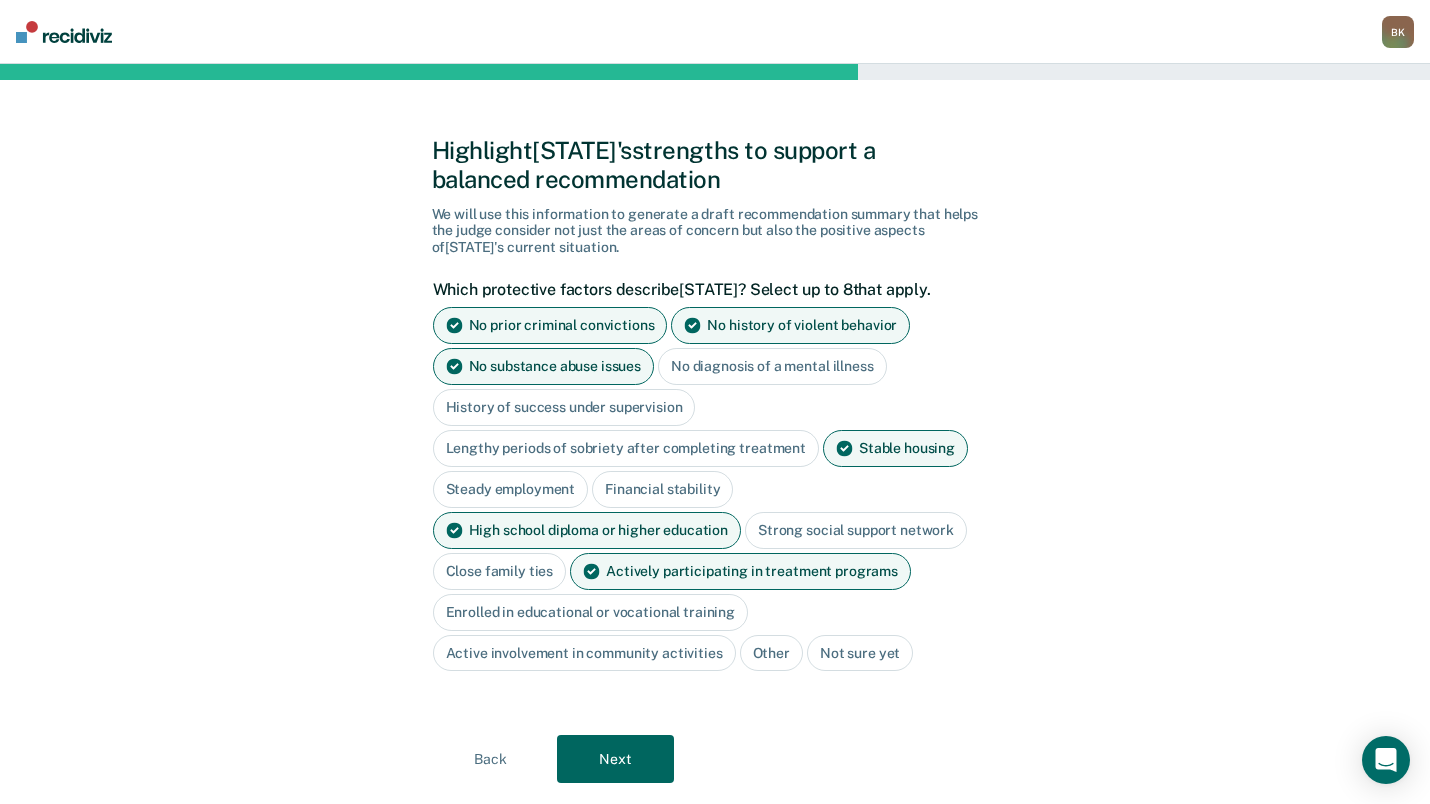 scroll, scrollTop: 51, scrollLeft: 0, axis: vertical 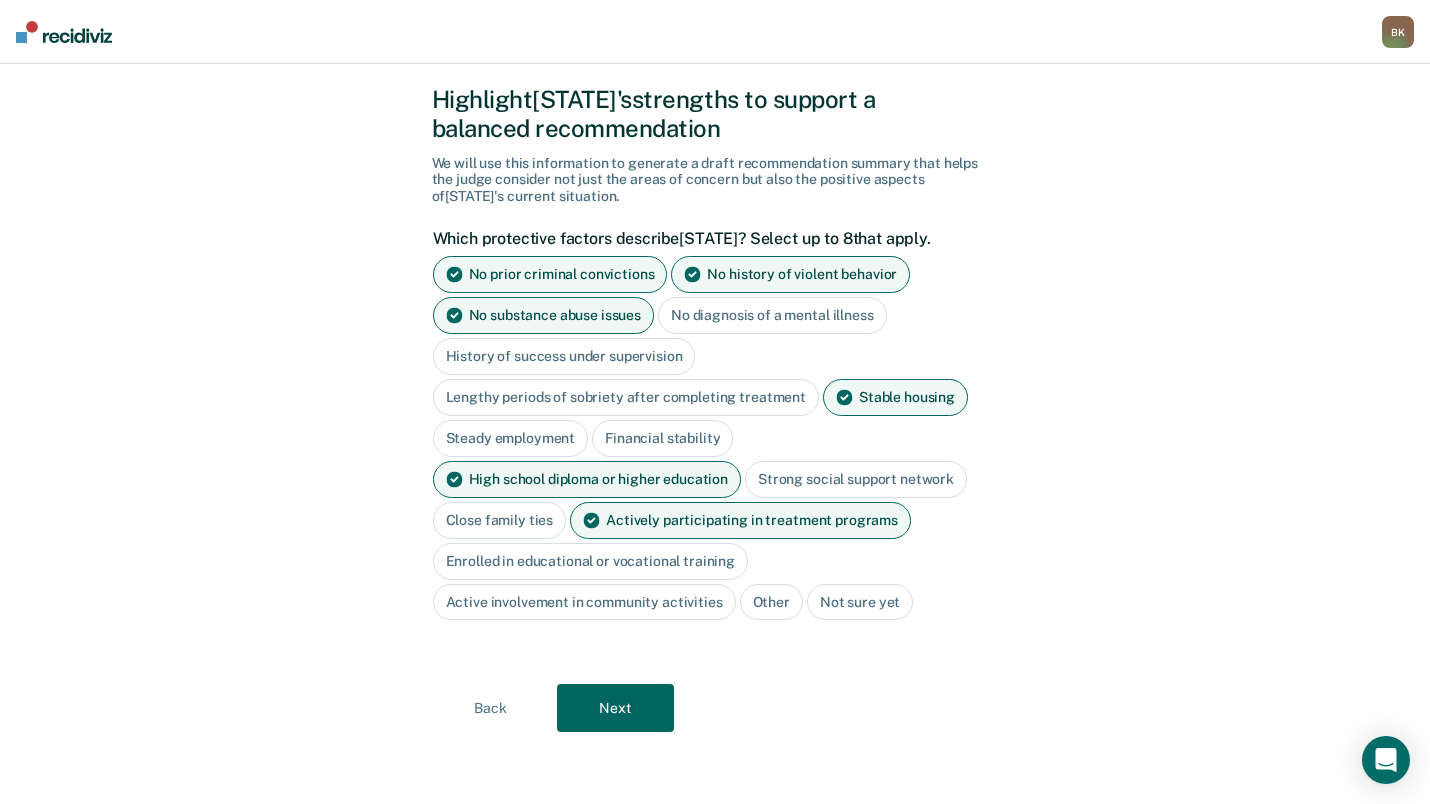 click on "Next" at bounding box center [615, 708] 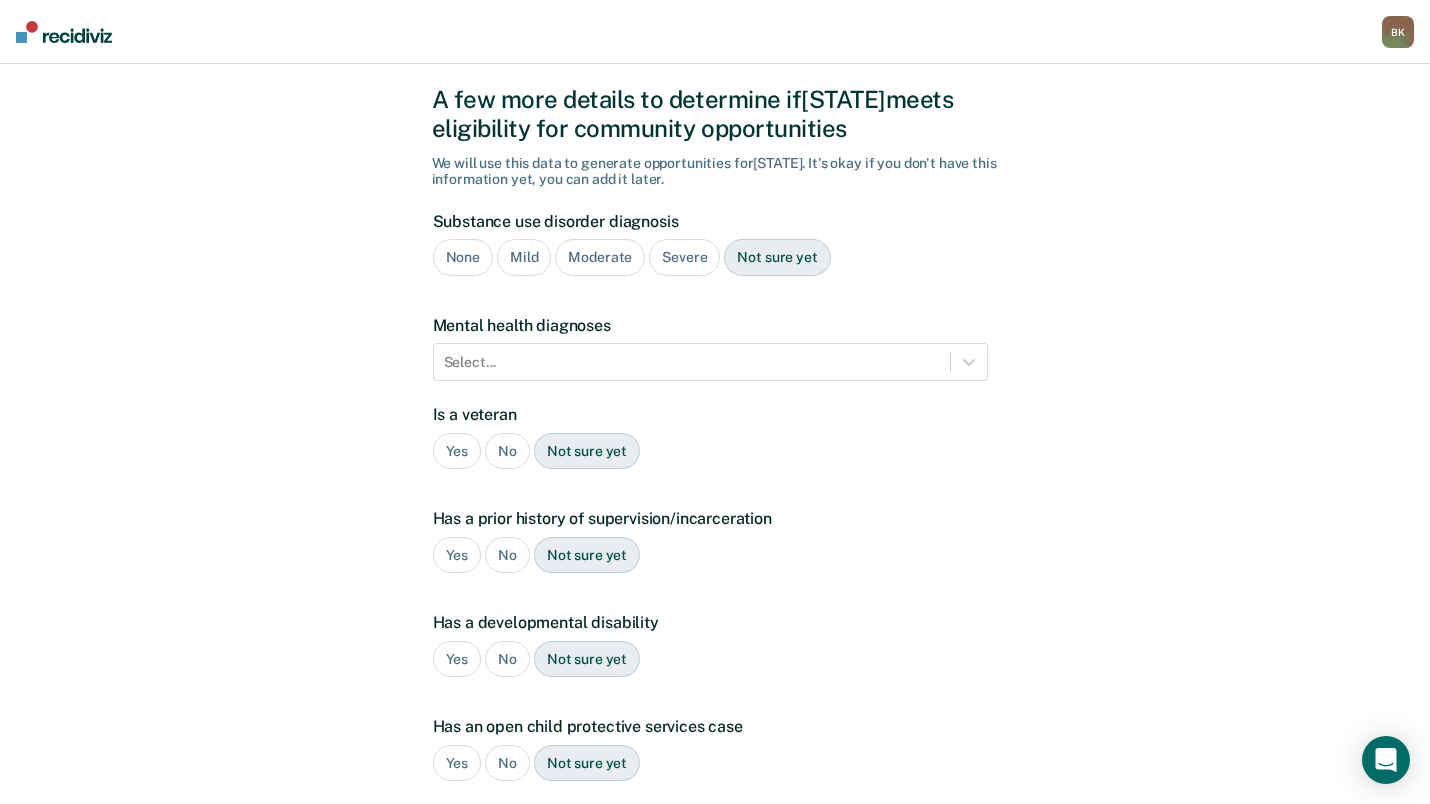 click on "None" at bounding box center (463, 257) 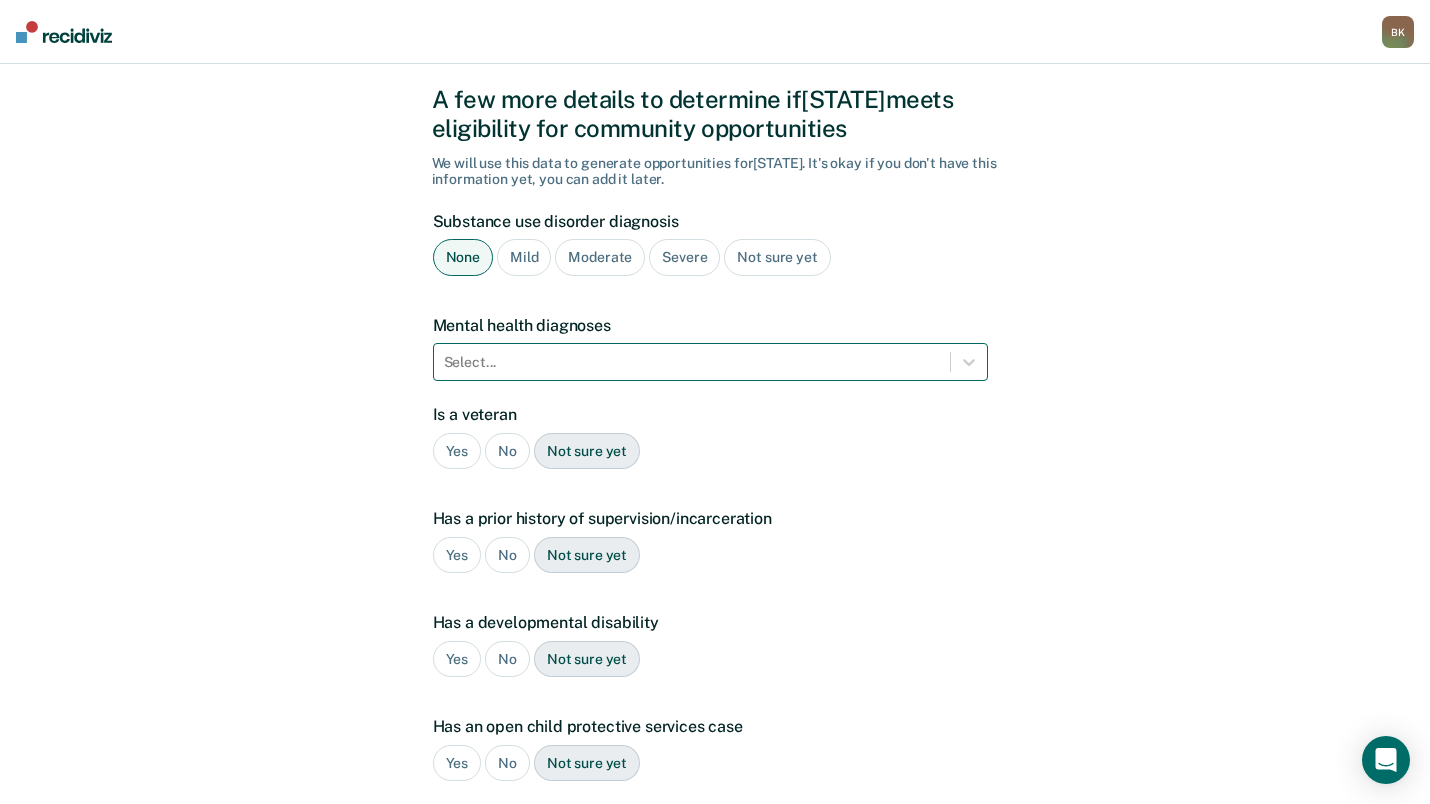 click at bounding box center [692, 362] 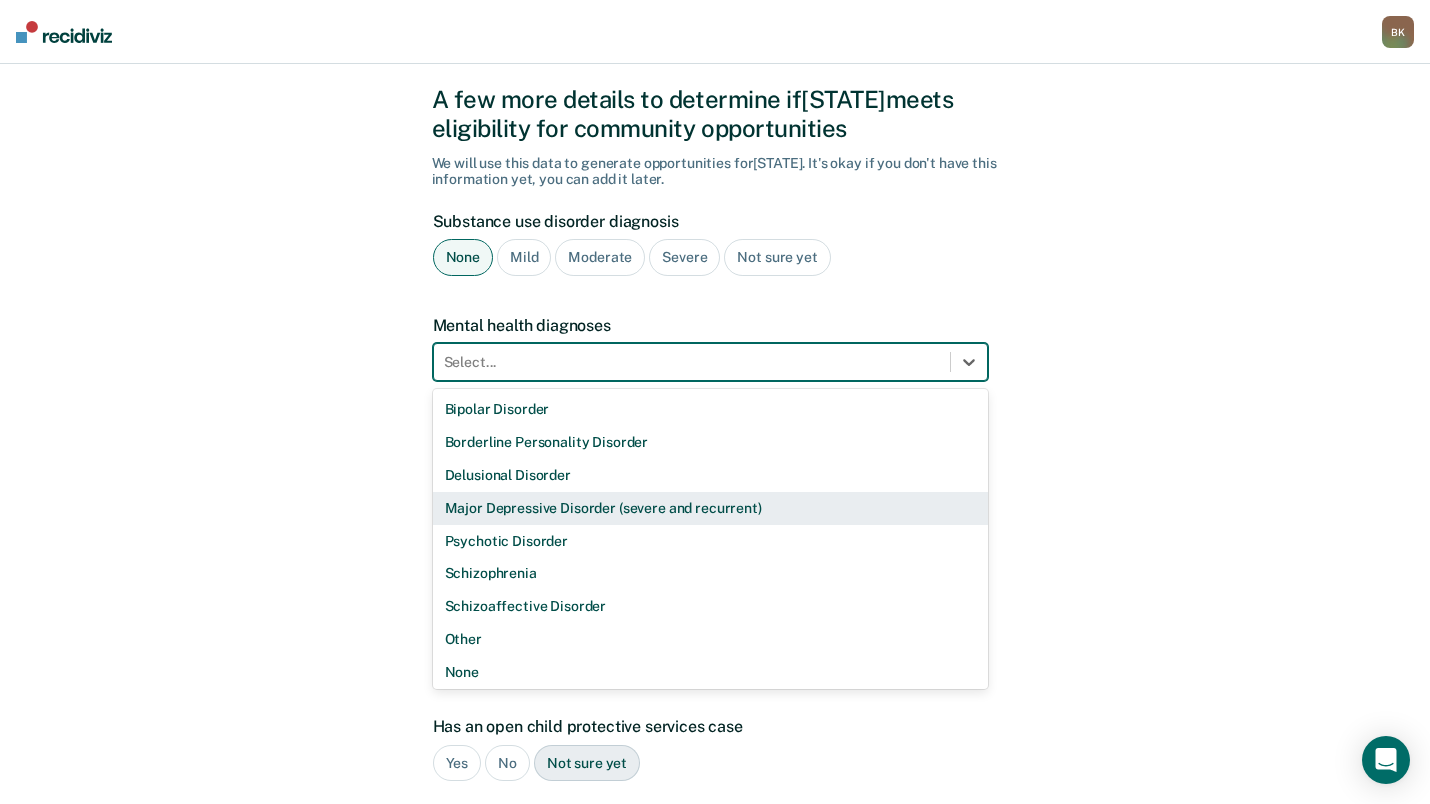 click on "Major Depressive Disorder (severe and recurrent)" at bounding box center [710, 508] 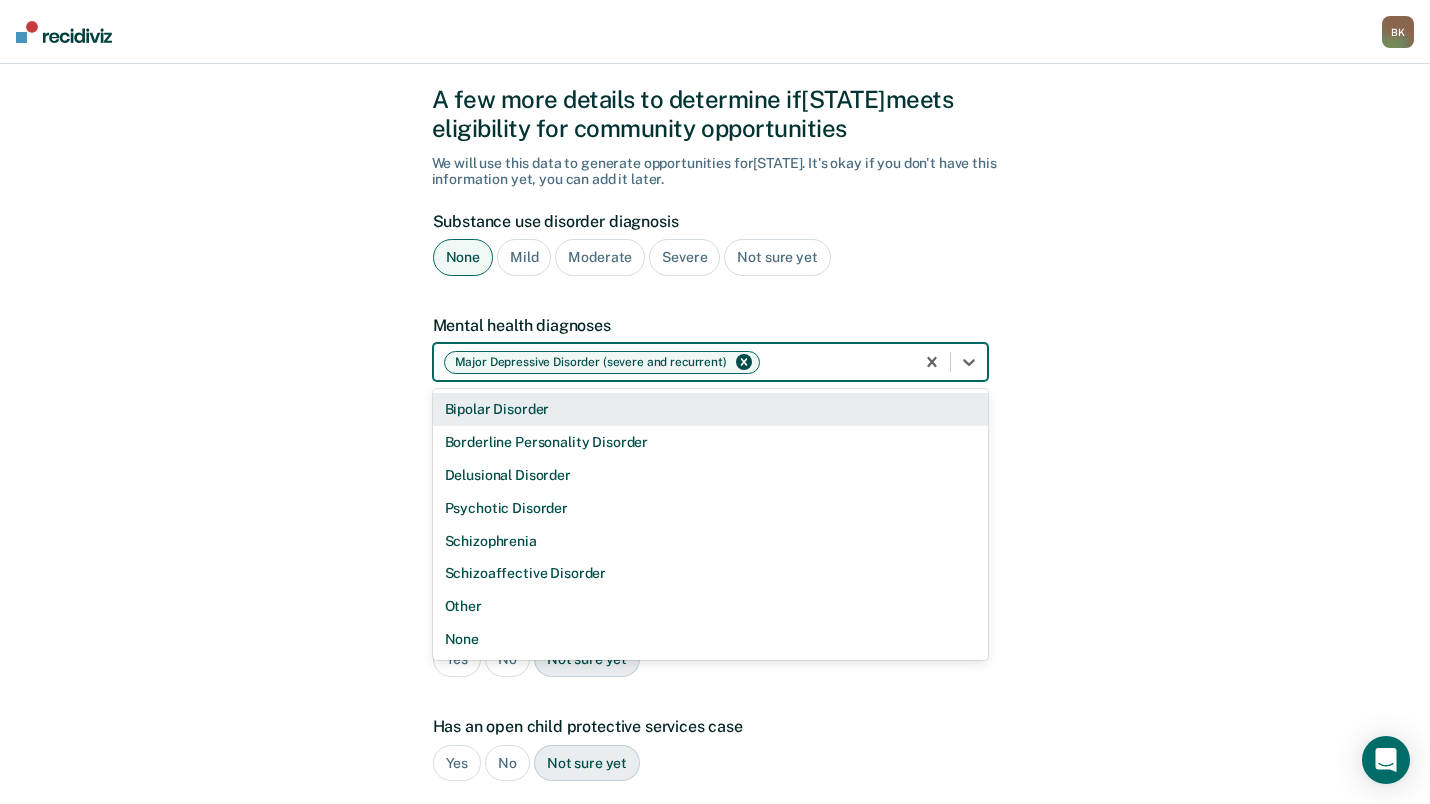 click on "Major Depressive Disorder (severe and recurrent)" at bounding box center [674, 362] 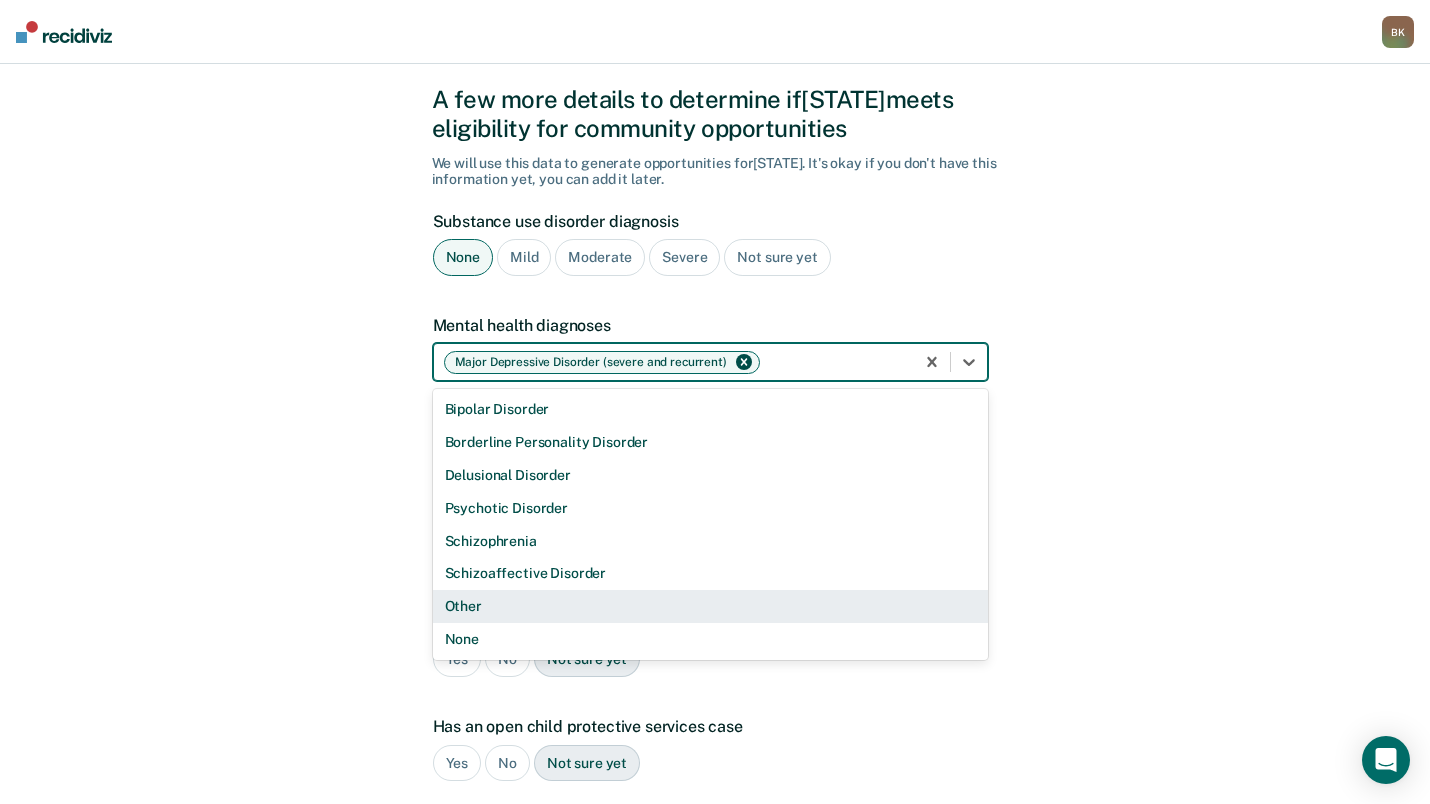 click on "Other" at bounding box center [710, 606] 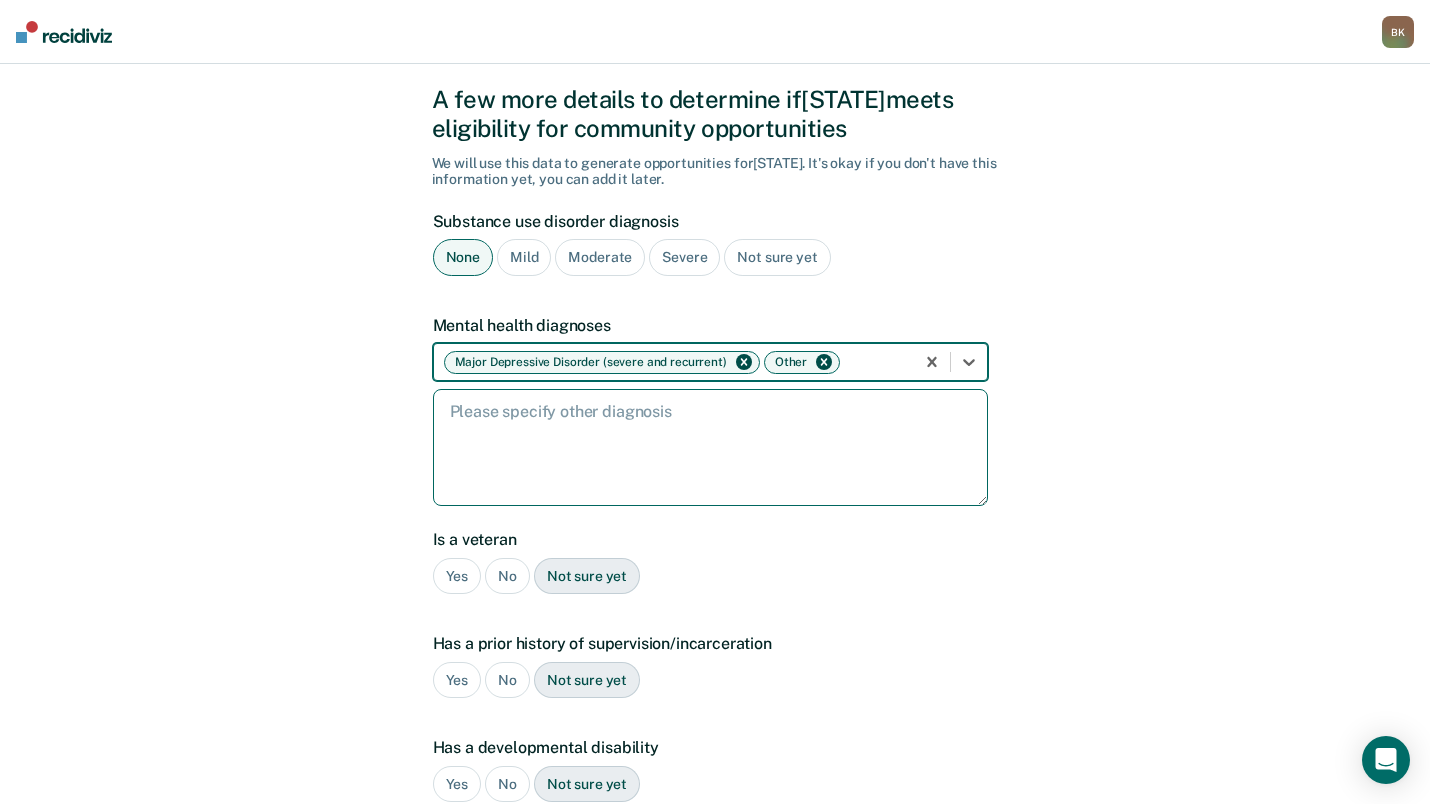 click at bounding box center (710, 447) 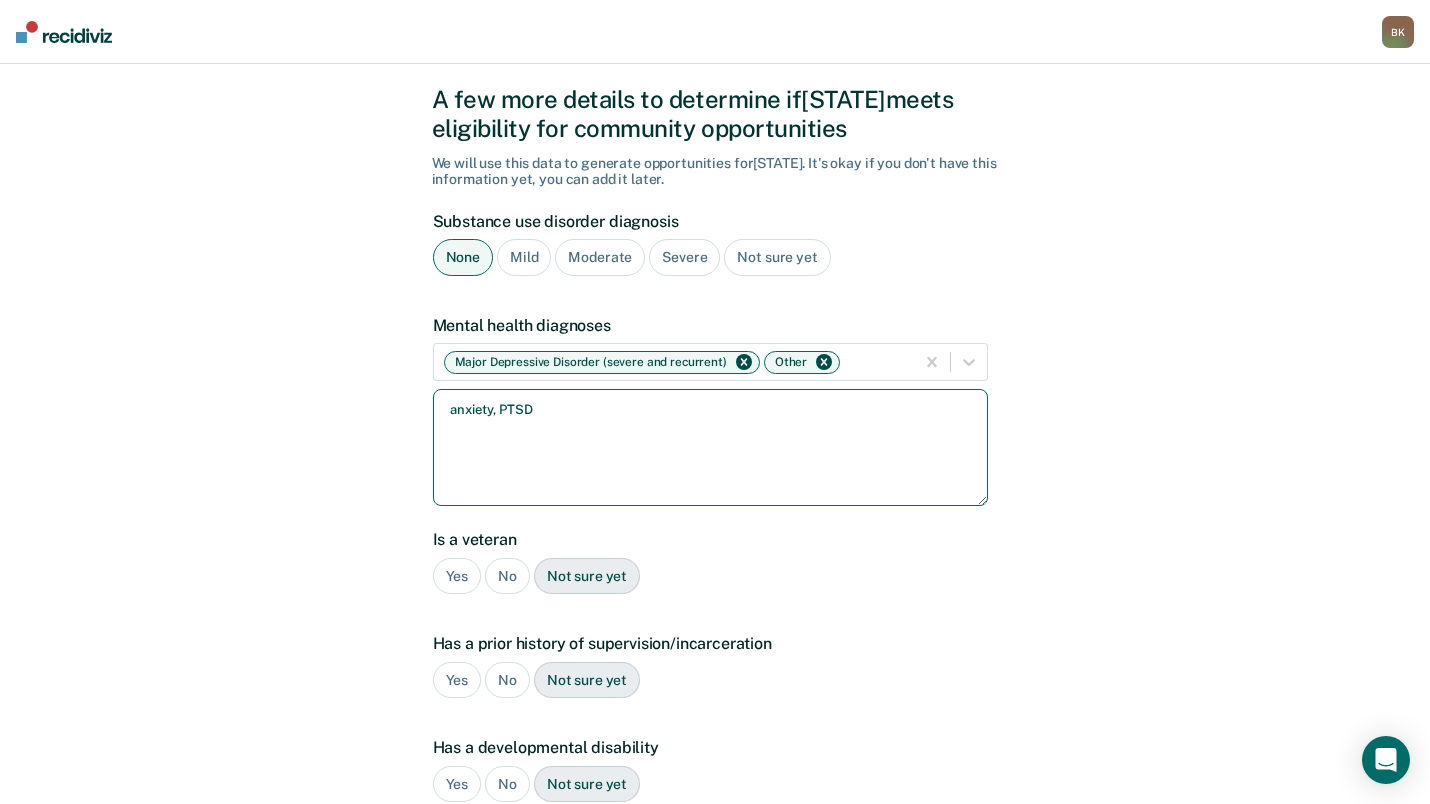 type on "anxiety, PTSD" 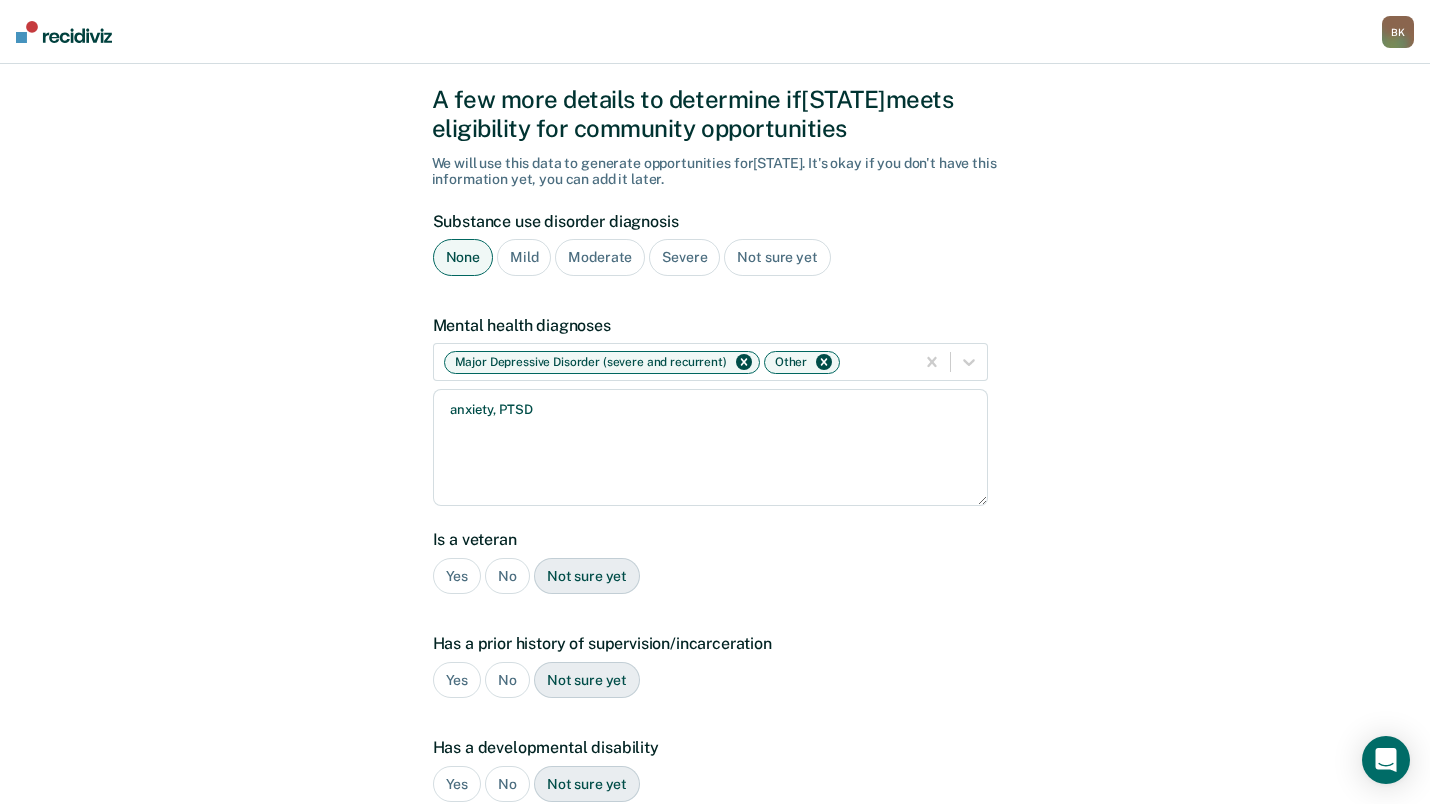 click on "No" at bounding box center [507, 576] 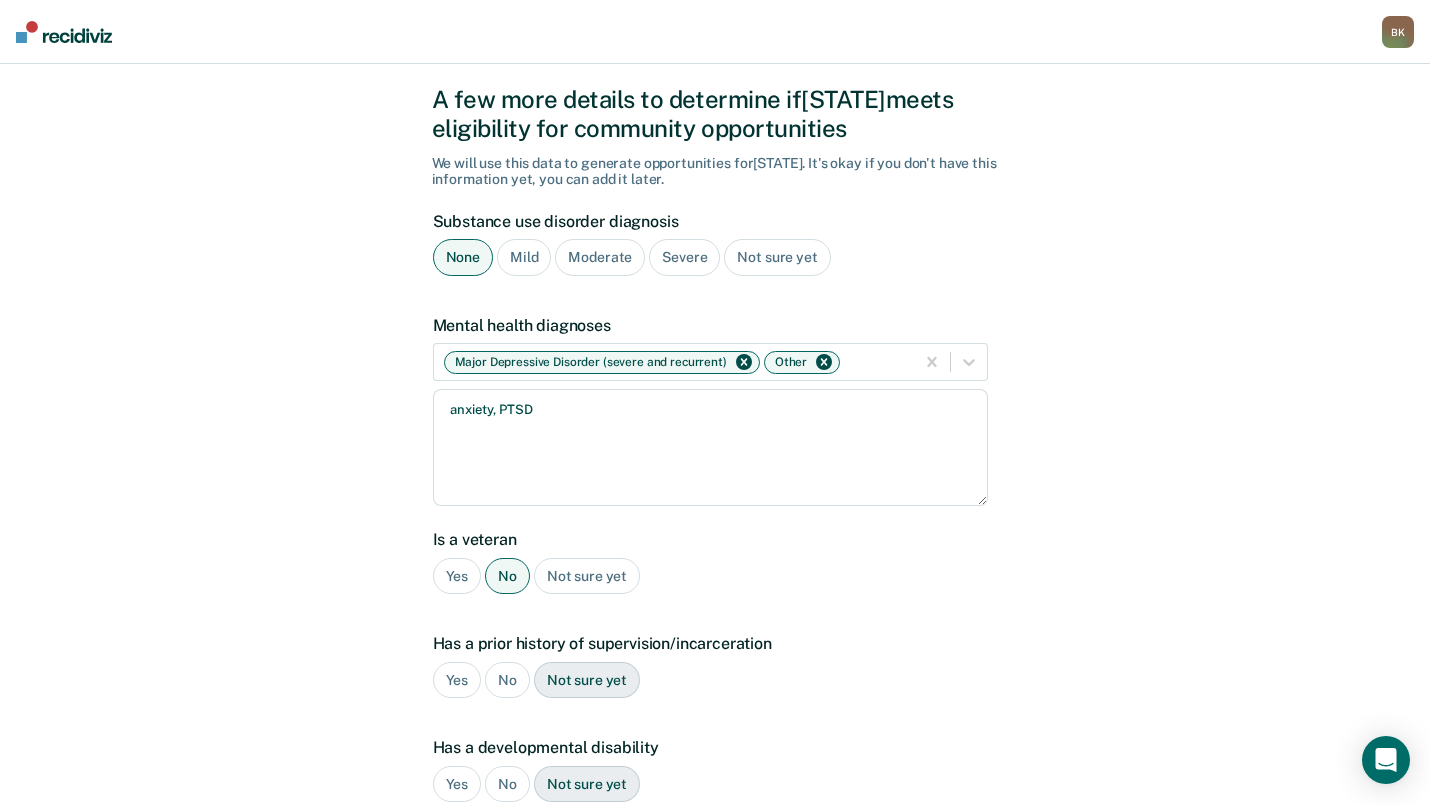 click on "No" at bounding box center (507, 680) 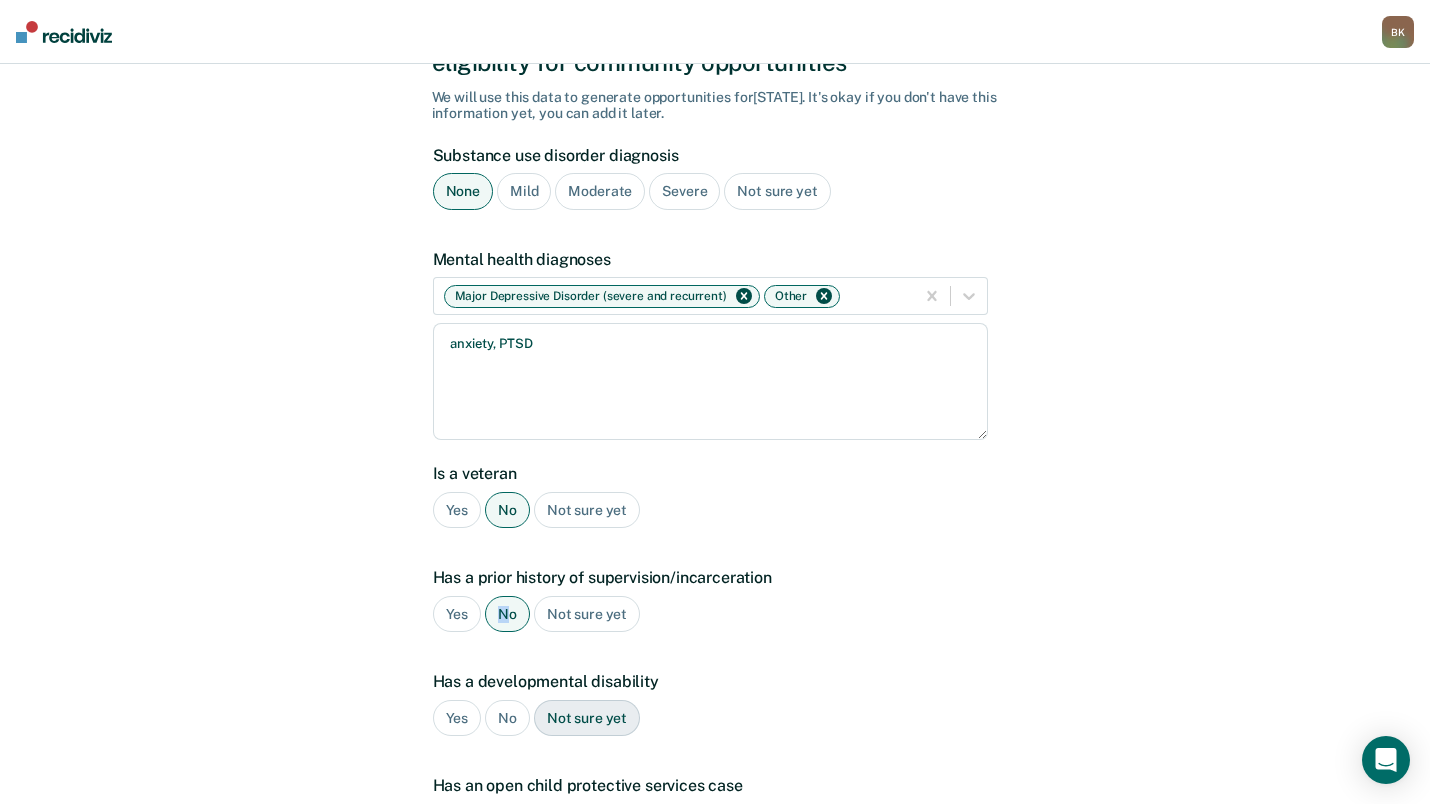 scroll, scrollTop: 151, scrollLeft: 0, axis: vertical 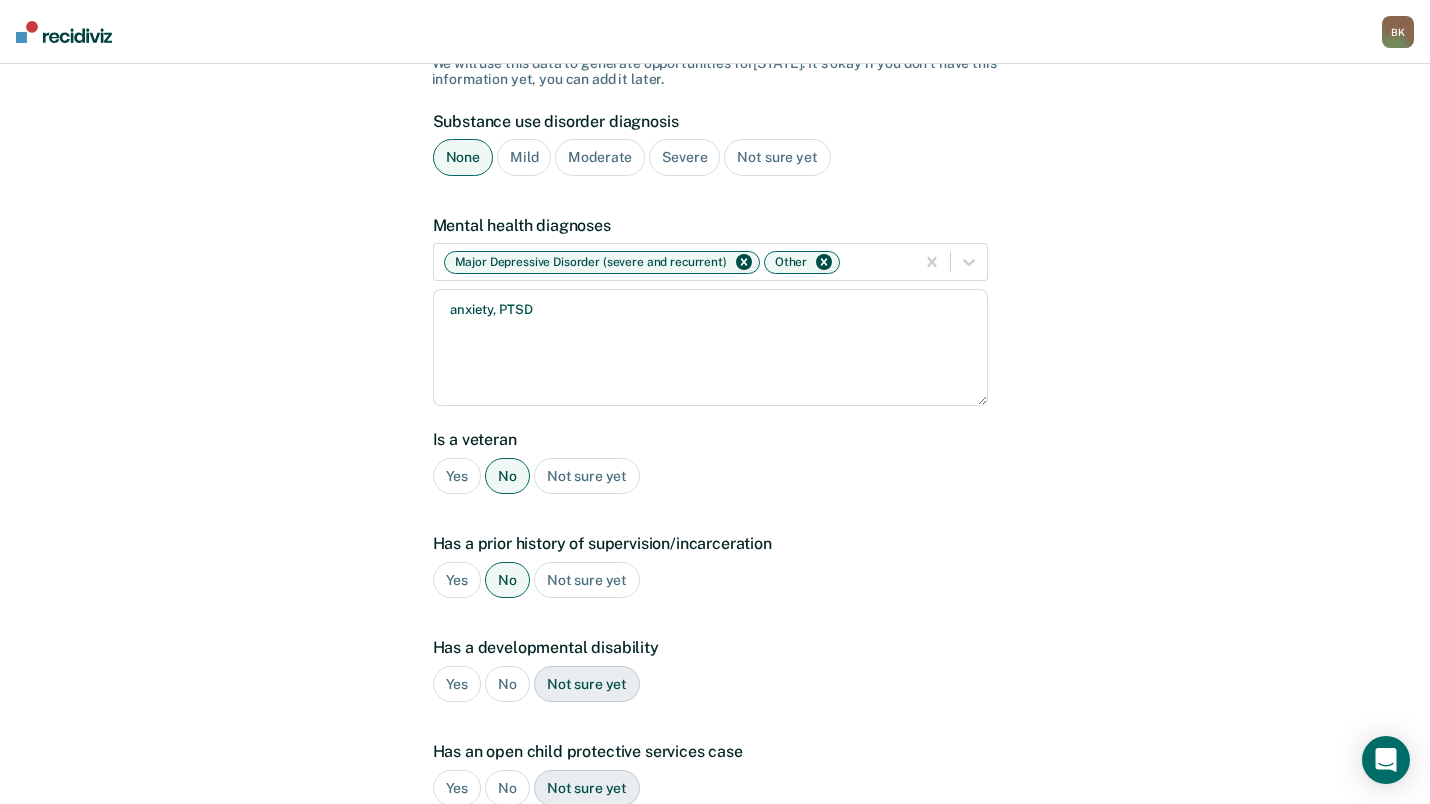 click on "Yes" at bounding box center (457, 684) 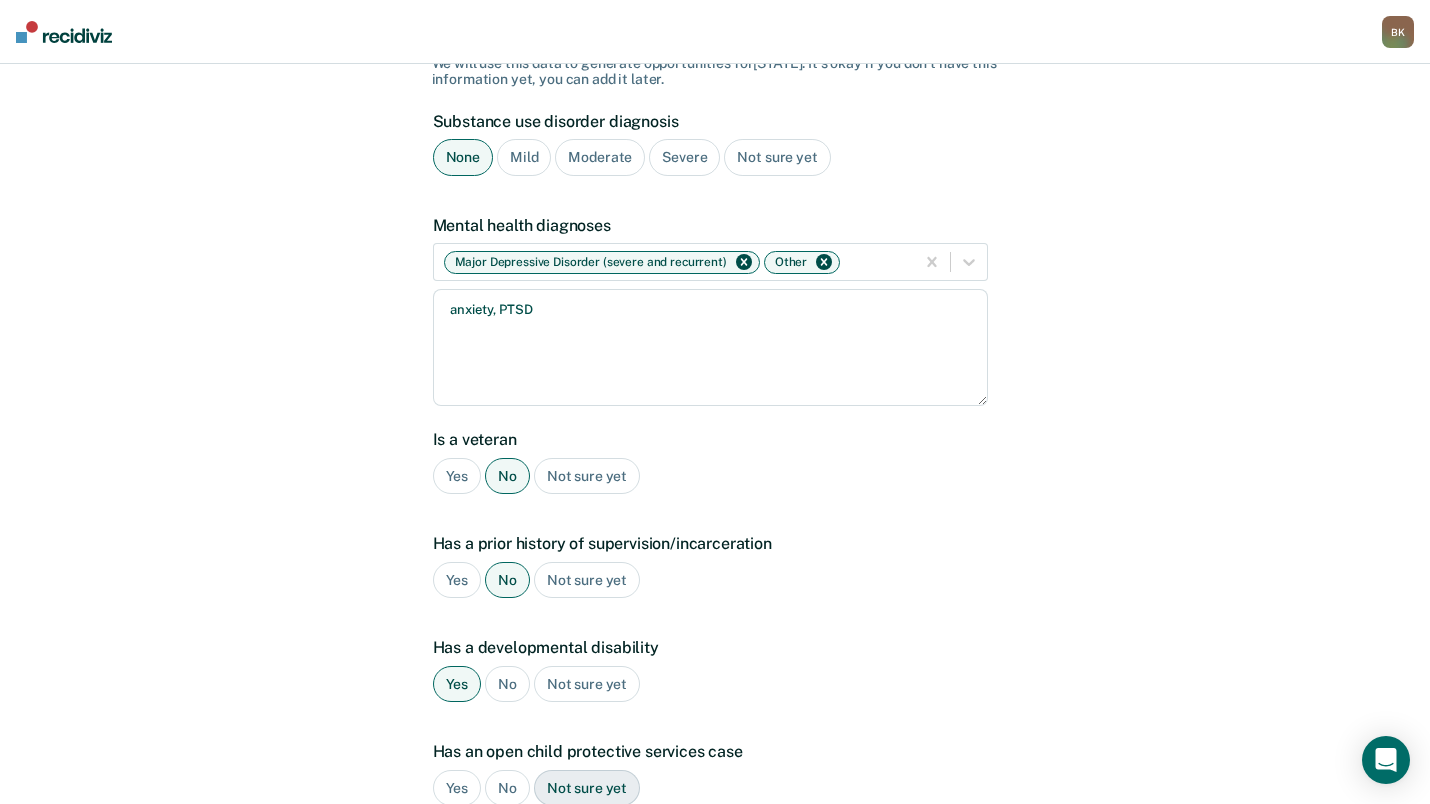 scroll, scrollTop: 251, scrollLeft: 0, axis: vertical 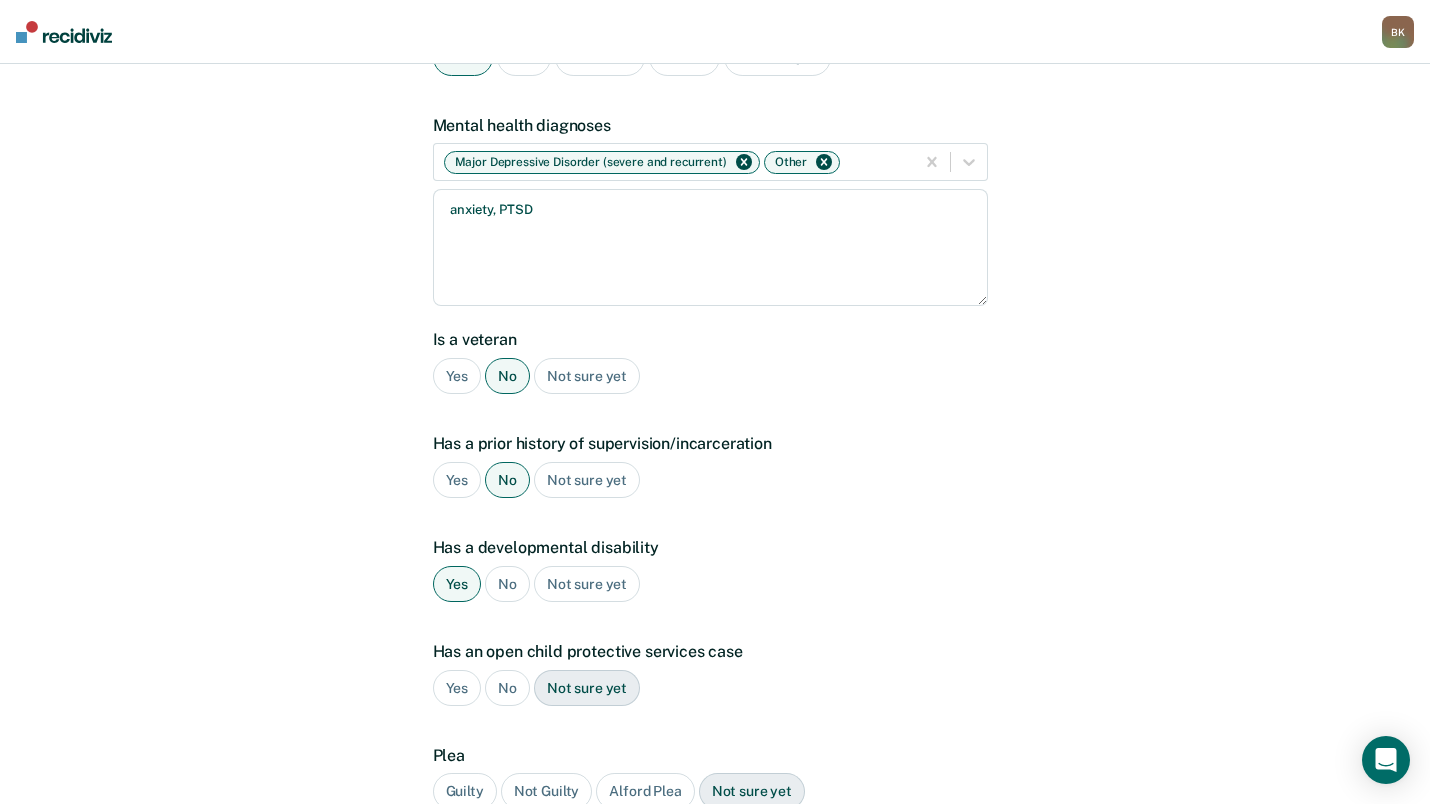 click on "Yes" at bounding box center [457, 688] 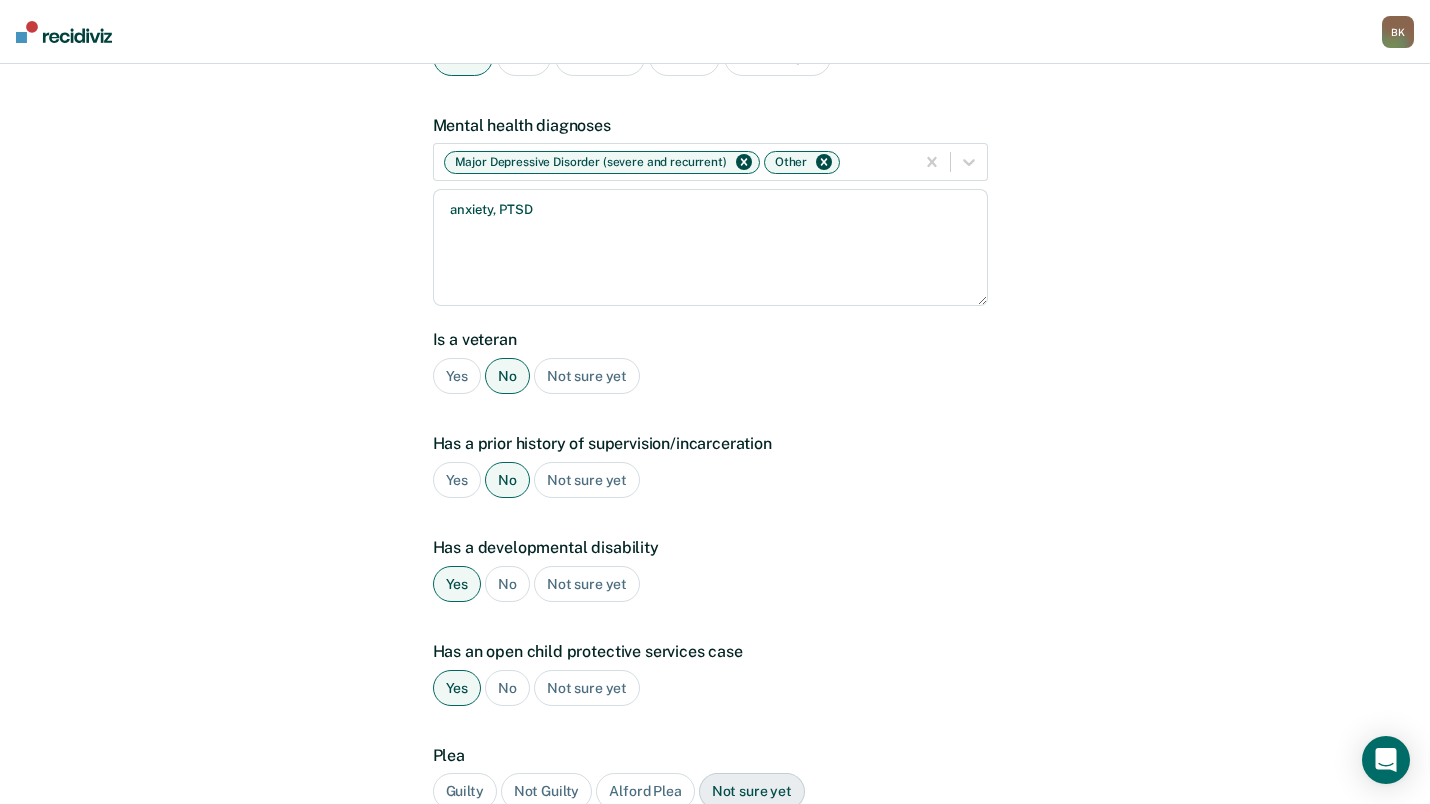 scroll, scrollTop: 351, scrollLeft: 0, axis: vertical 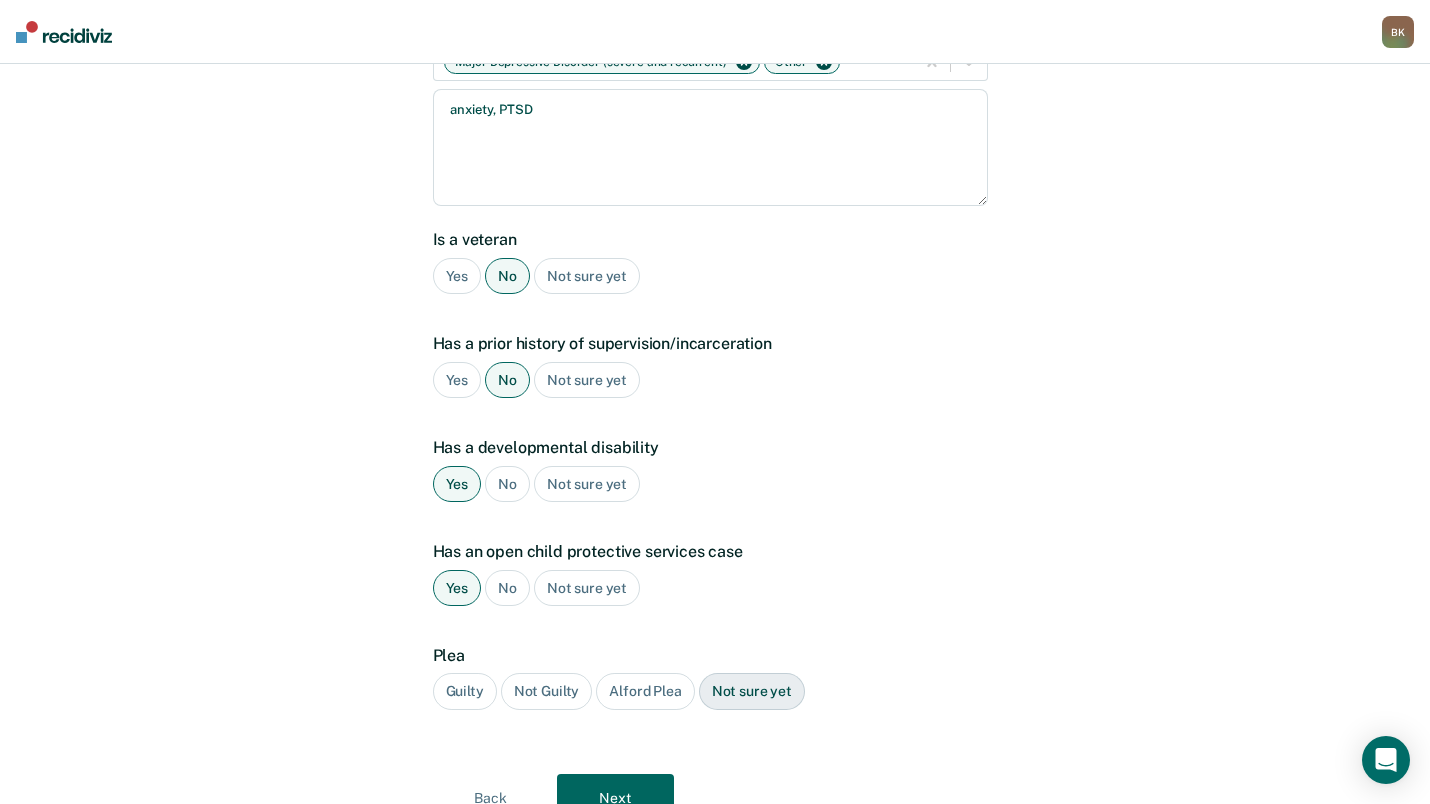 click on "Guilty" at bounding box center [465, 691] 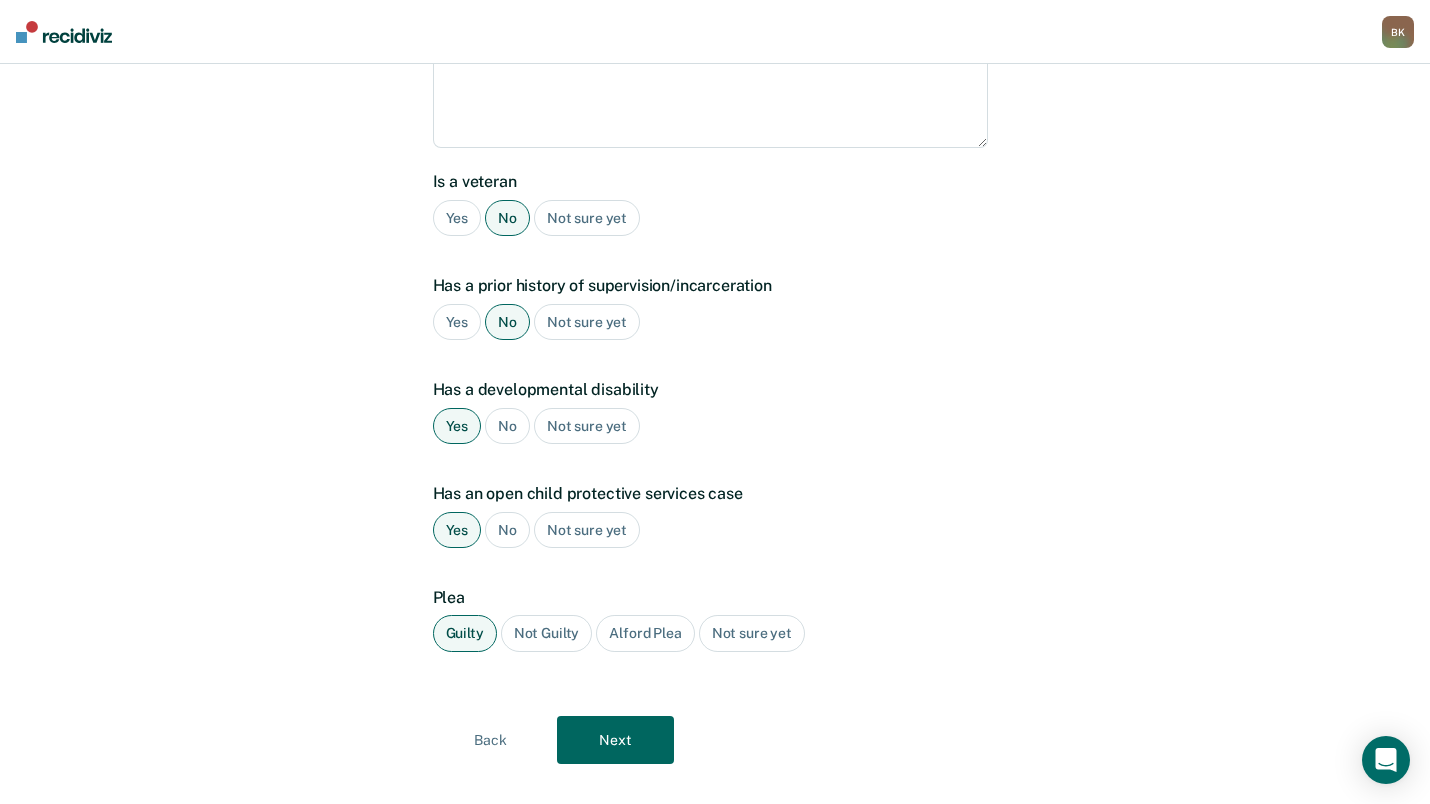 scroll, scrollTop: 441, scrollLeft: 0, axis: vertical 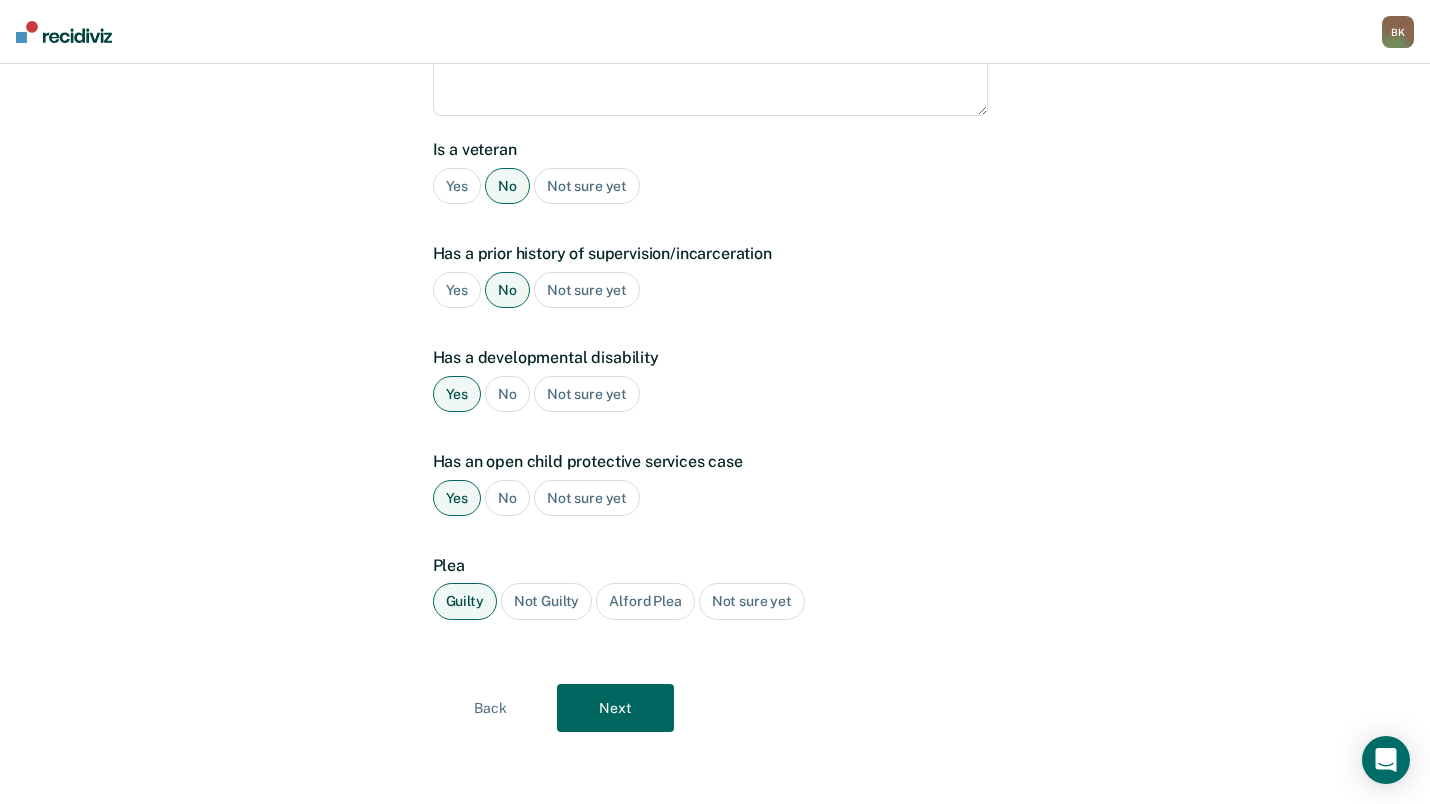 click on "Next" at bounding box center (615, 708) 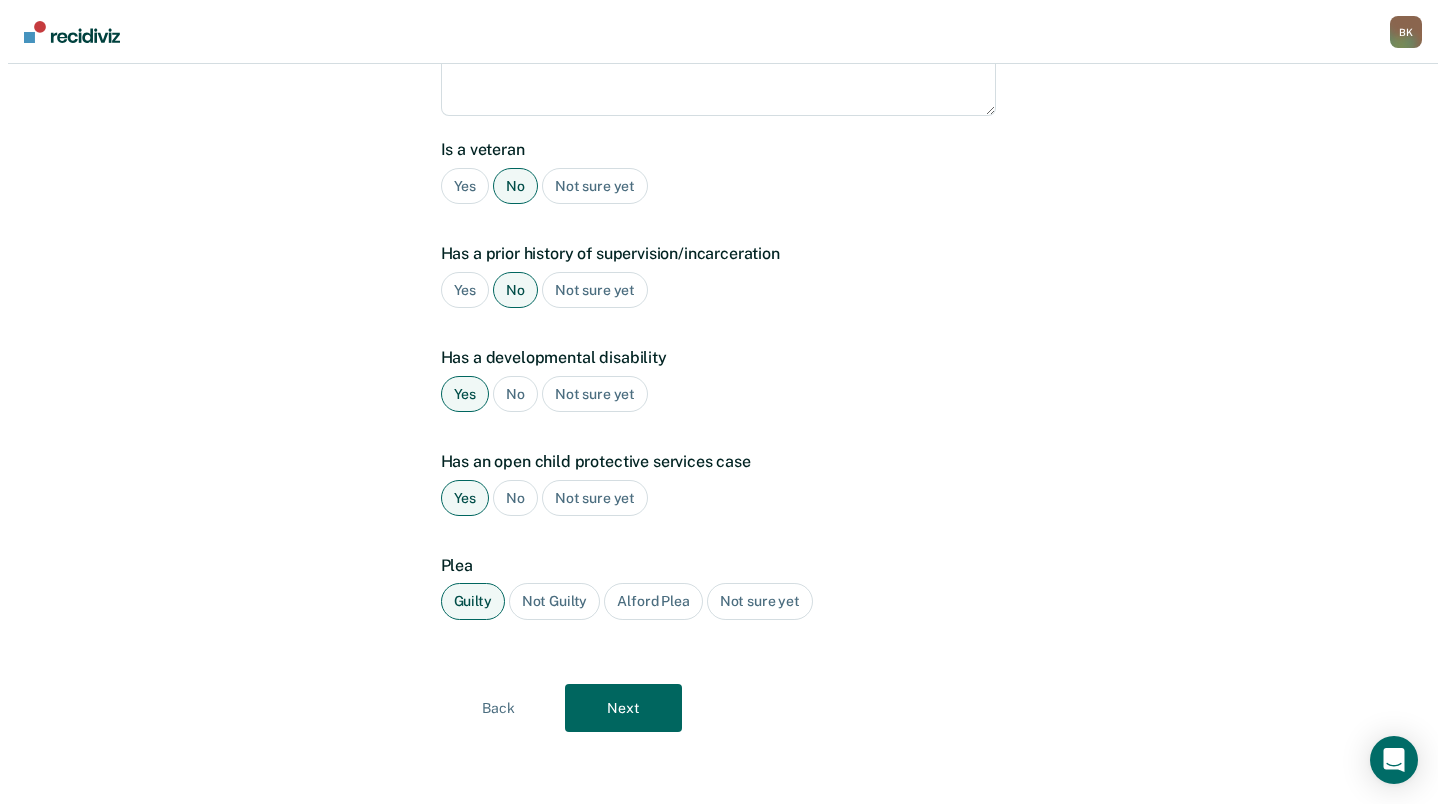 scroll, scrollTop: 0, scrollLeft: 0, axis: both 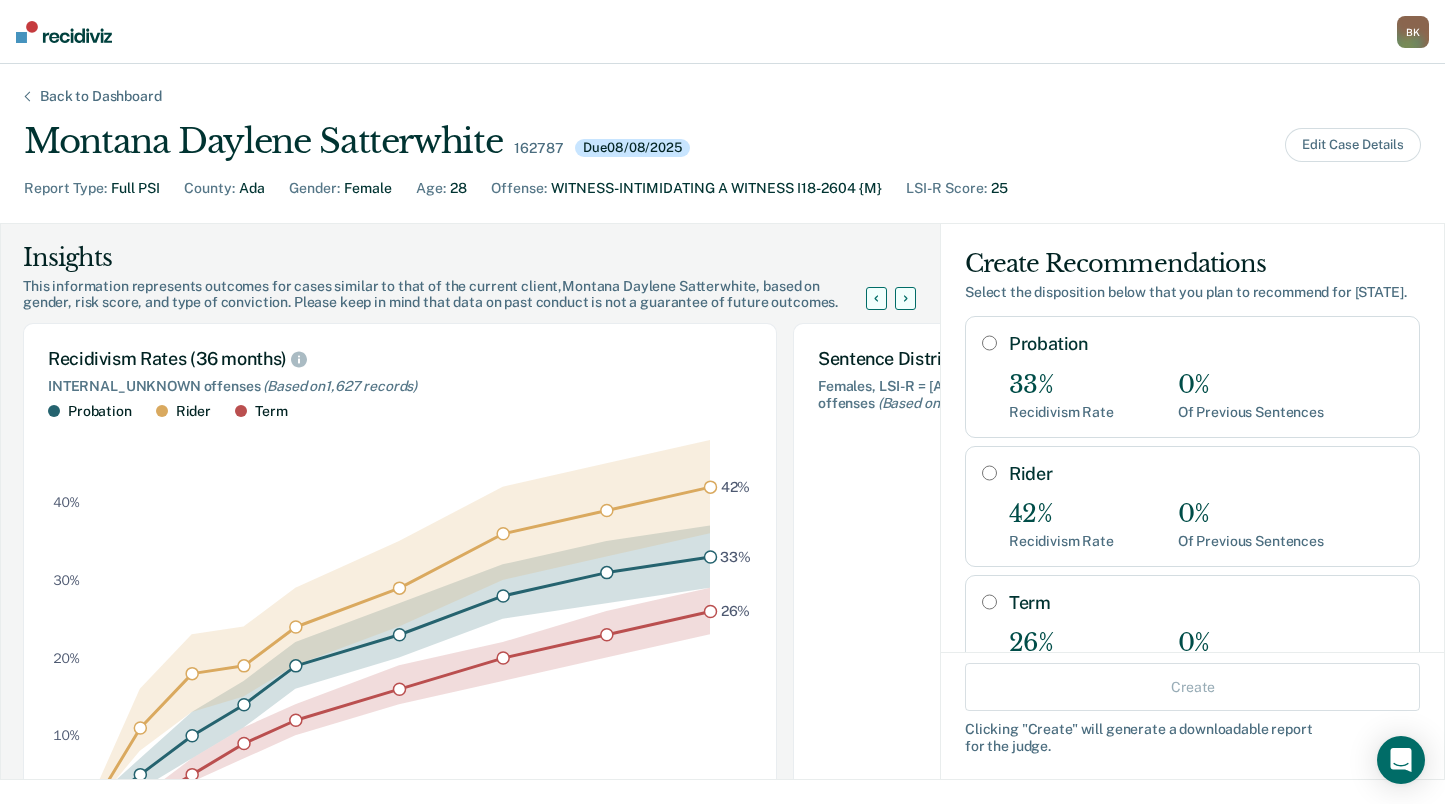 click on "Probation   33% Recidivism Rate 0% Of Previous Sentences" at bounding box center [1192, 376] 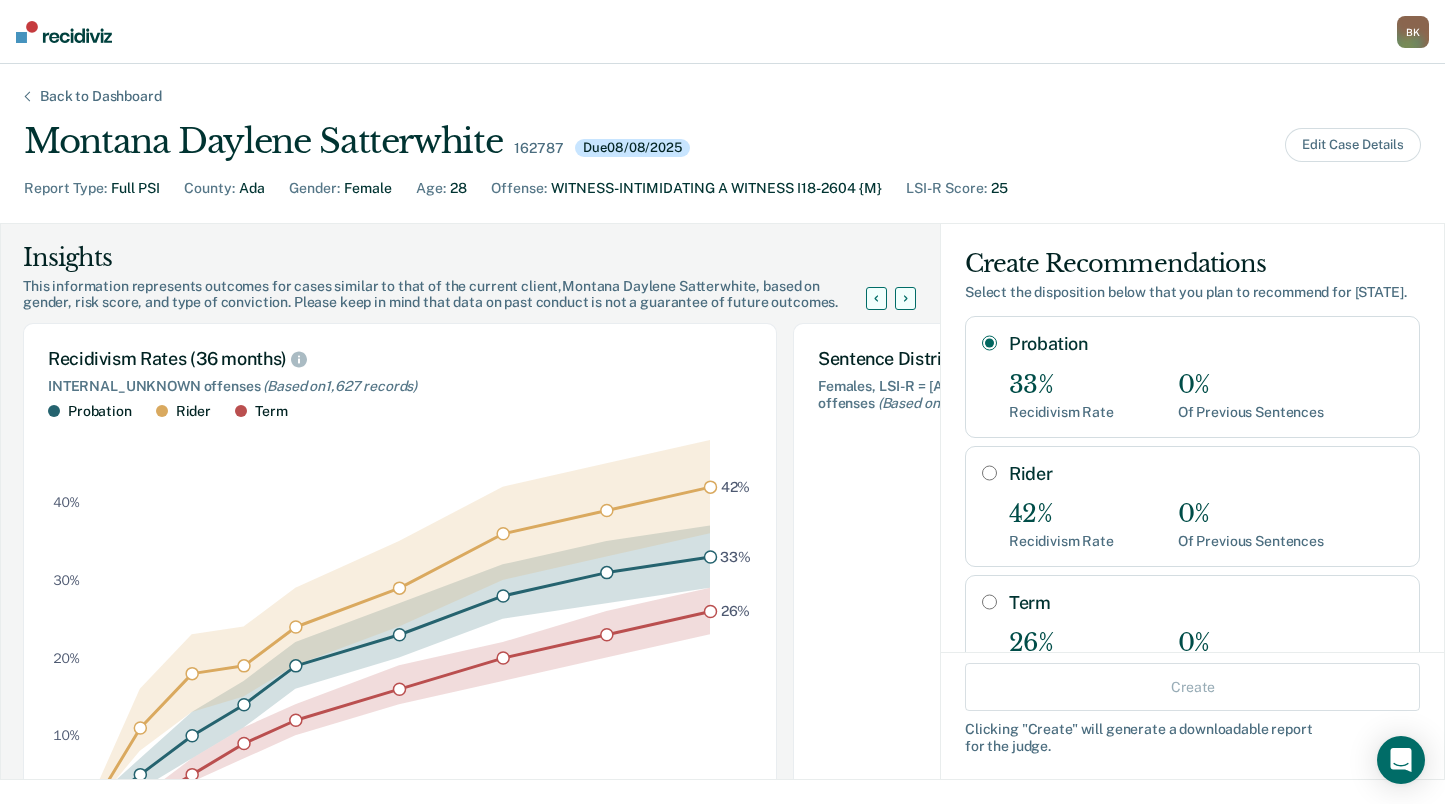 radio on "true" 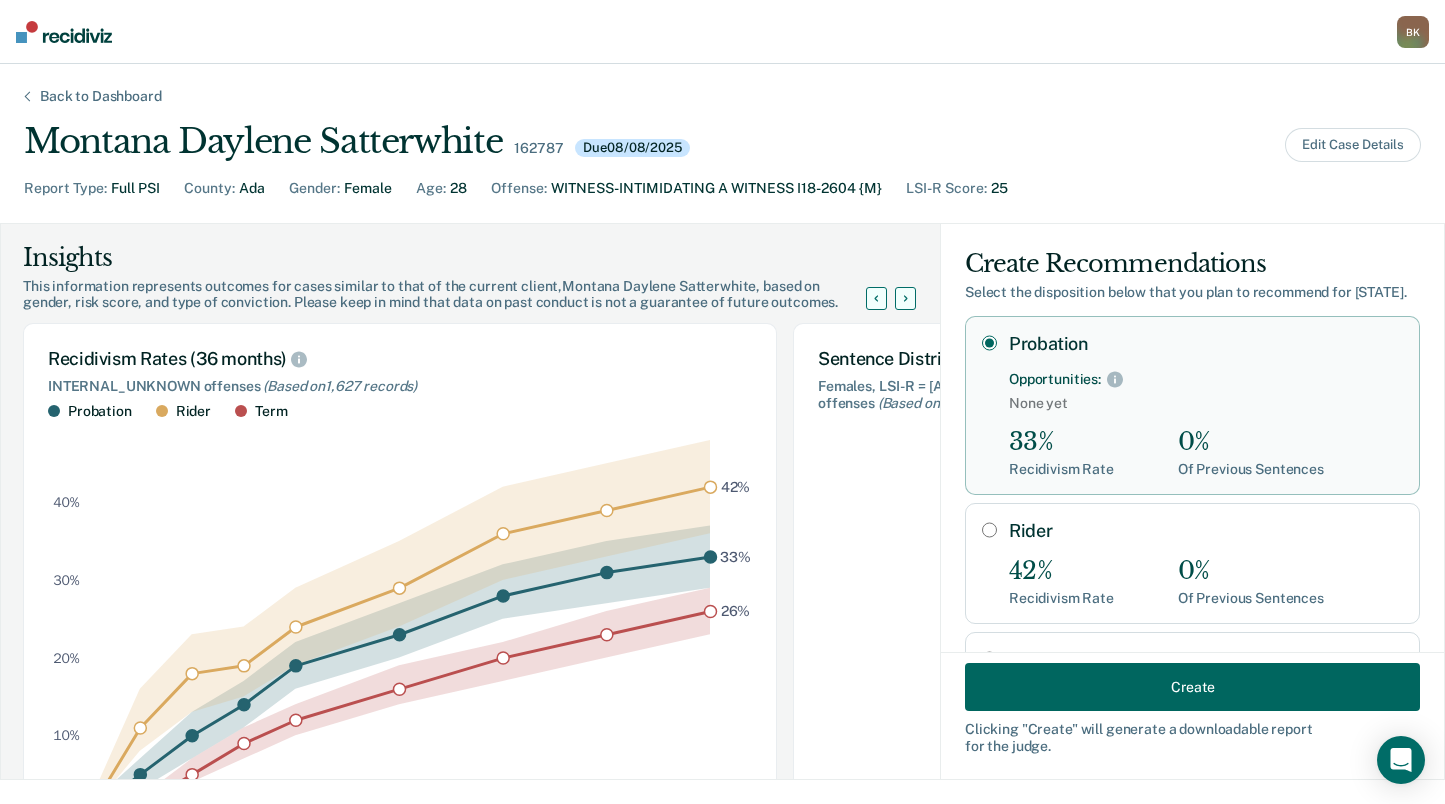 click on "Create" at bounding box center [1192, 687] 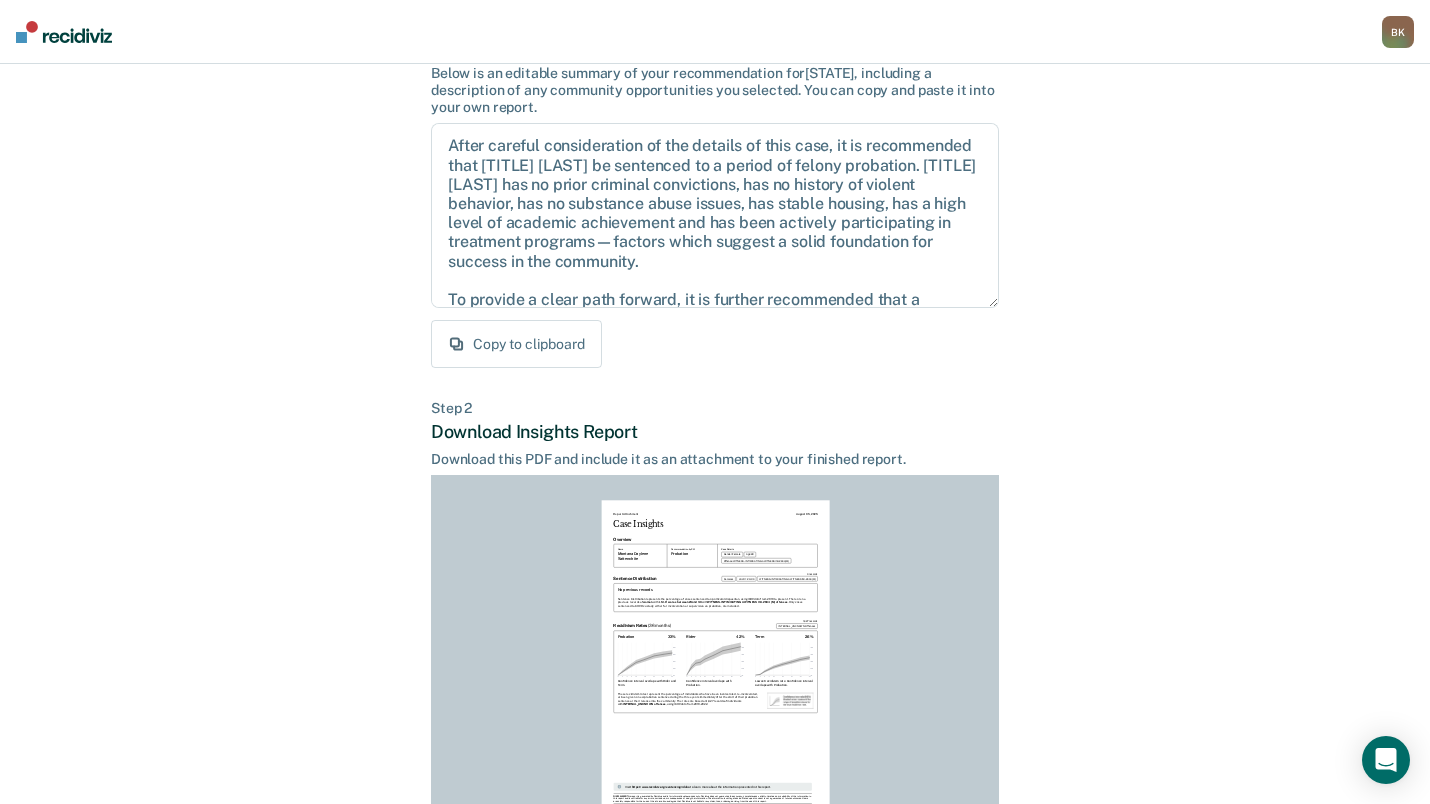 scroll, scrollTop: 300, scrollLeft: 0, axis: vertical 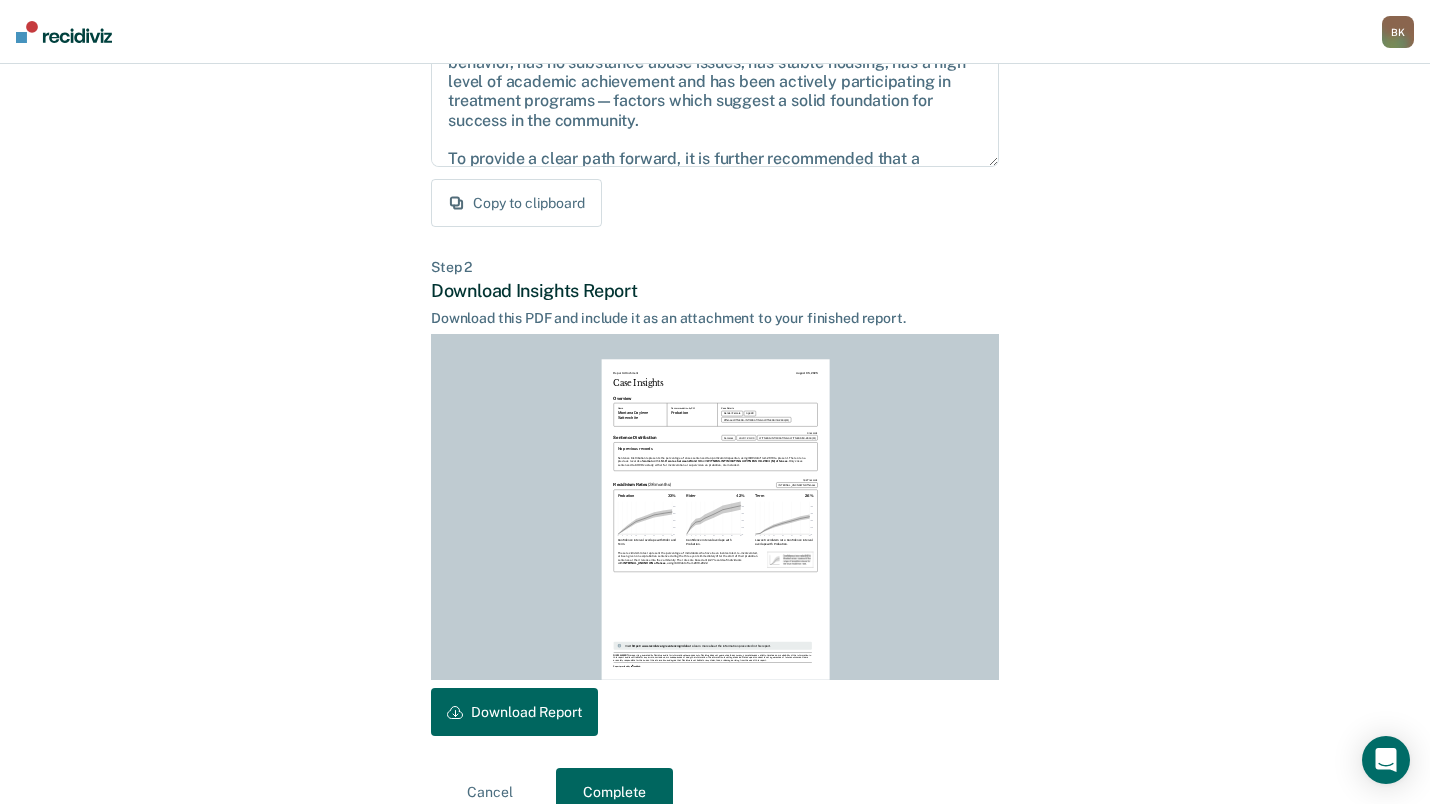 click on "Download Report" at bounding box center [514, 712] 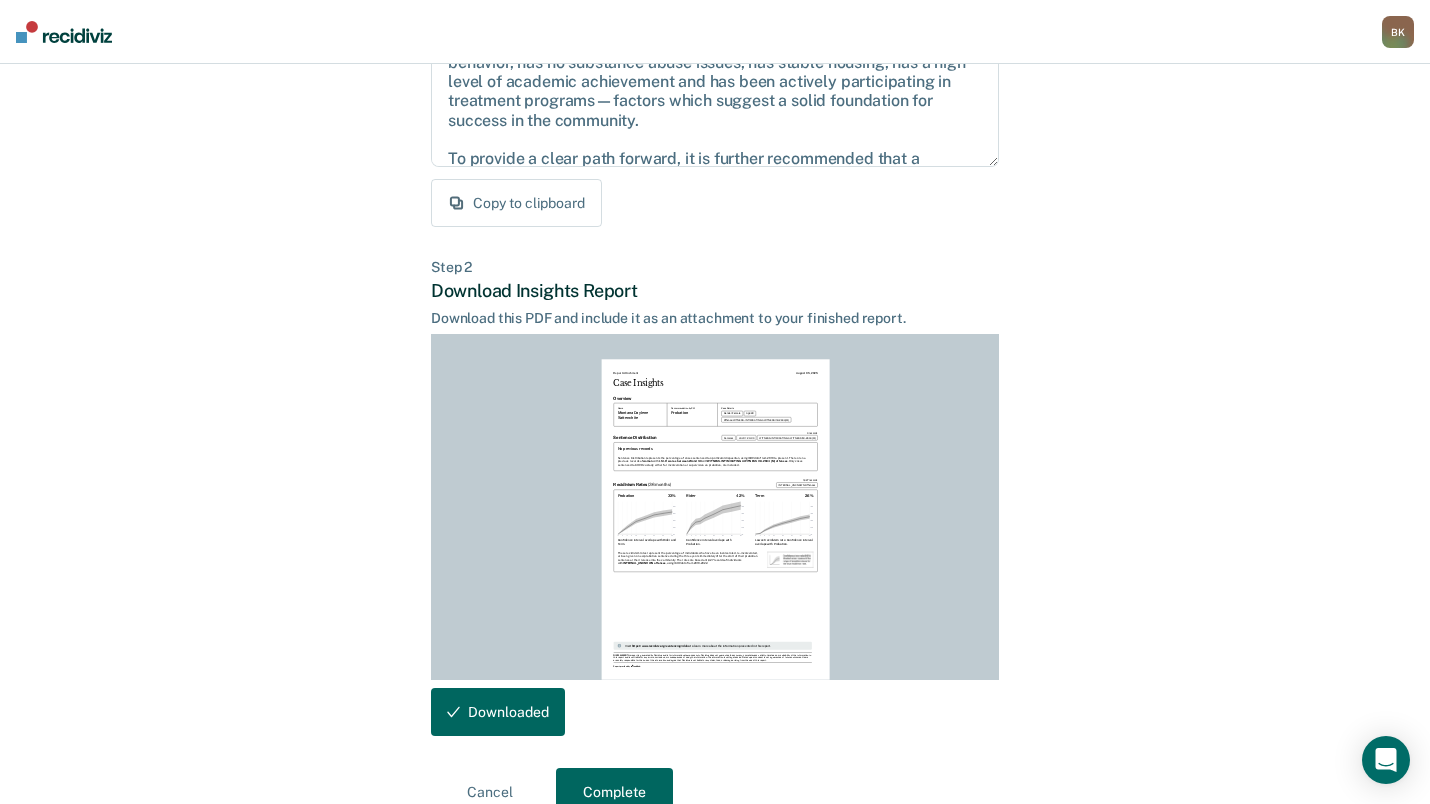 scroll, scrollTop: 300, scrollLeft: 0, axis: vertical 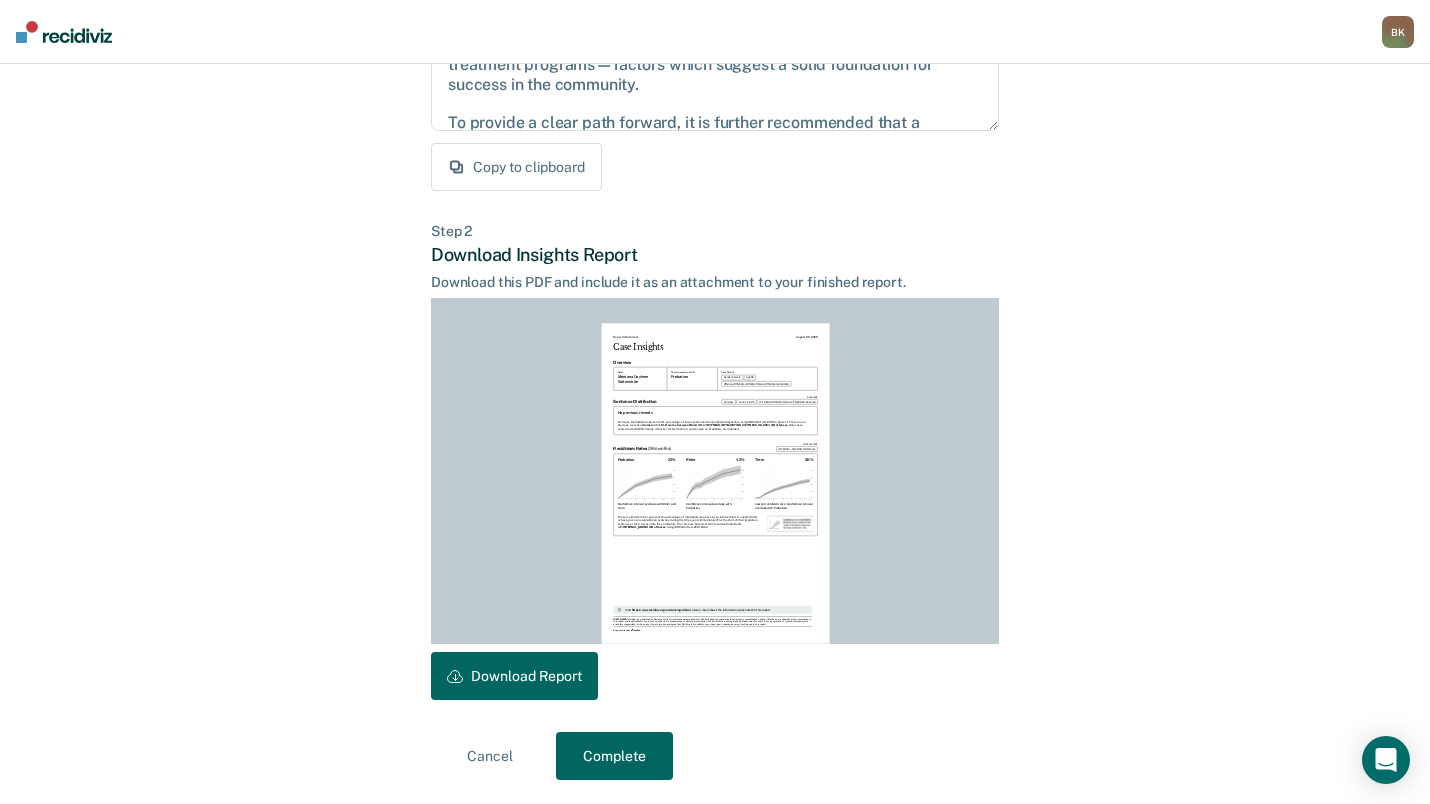 click on "Complete" at bounding box center [614, 756] 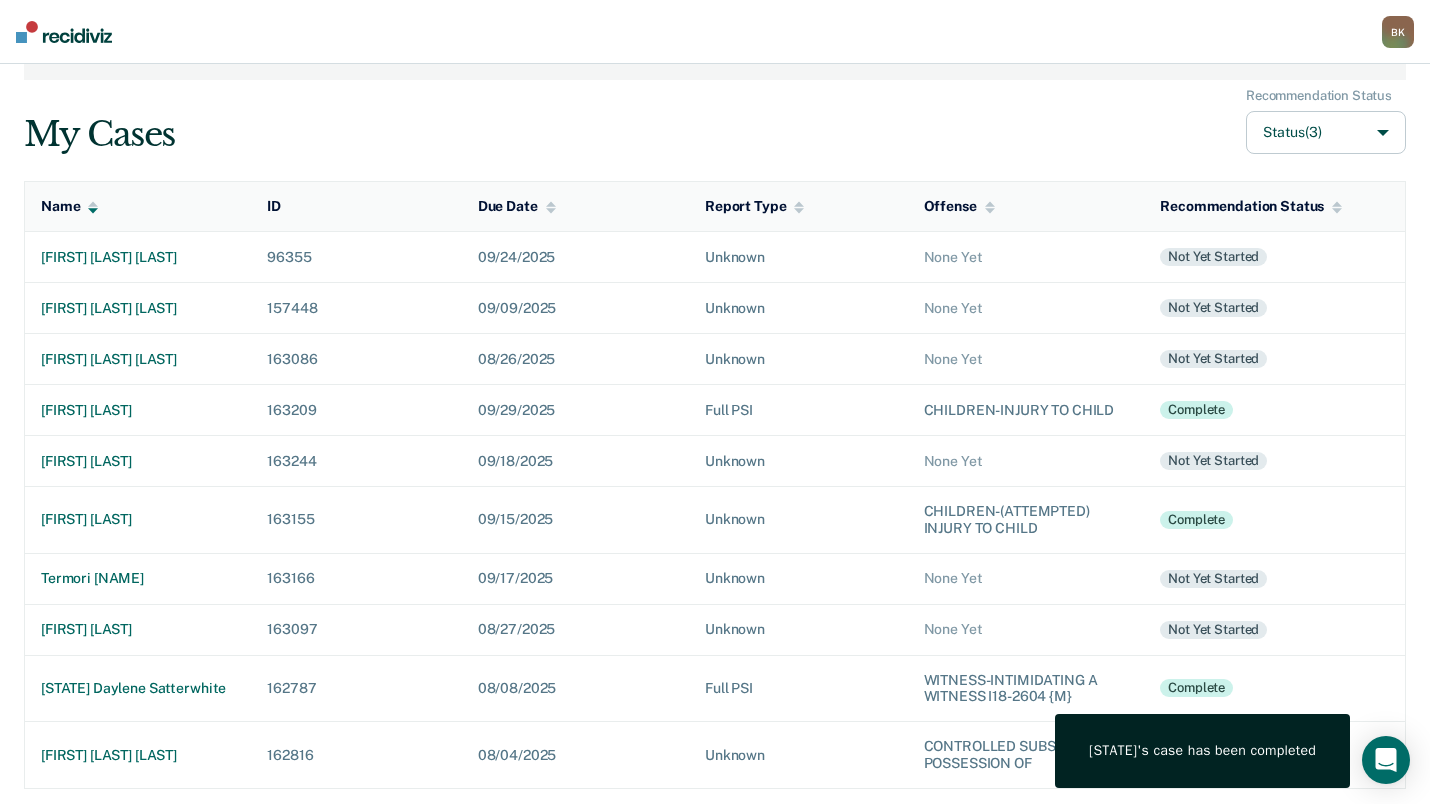 scroll, scrollTop: 102, scrollLeft: 0, axis: vertical 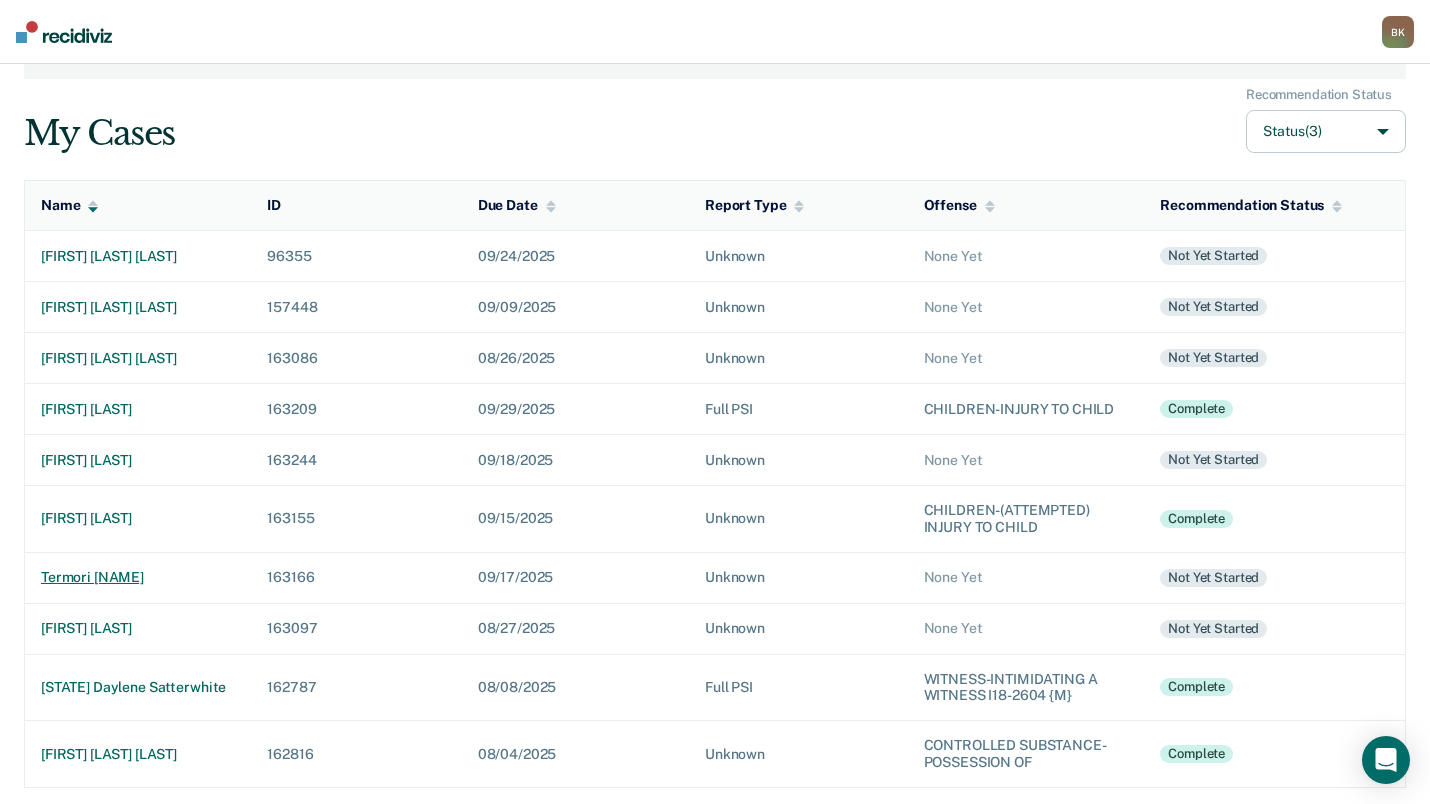 click on "termori [NAME]" at bounding box center [138, 577] 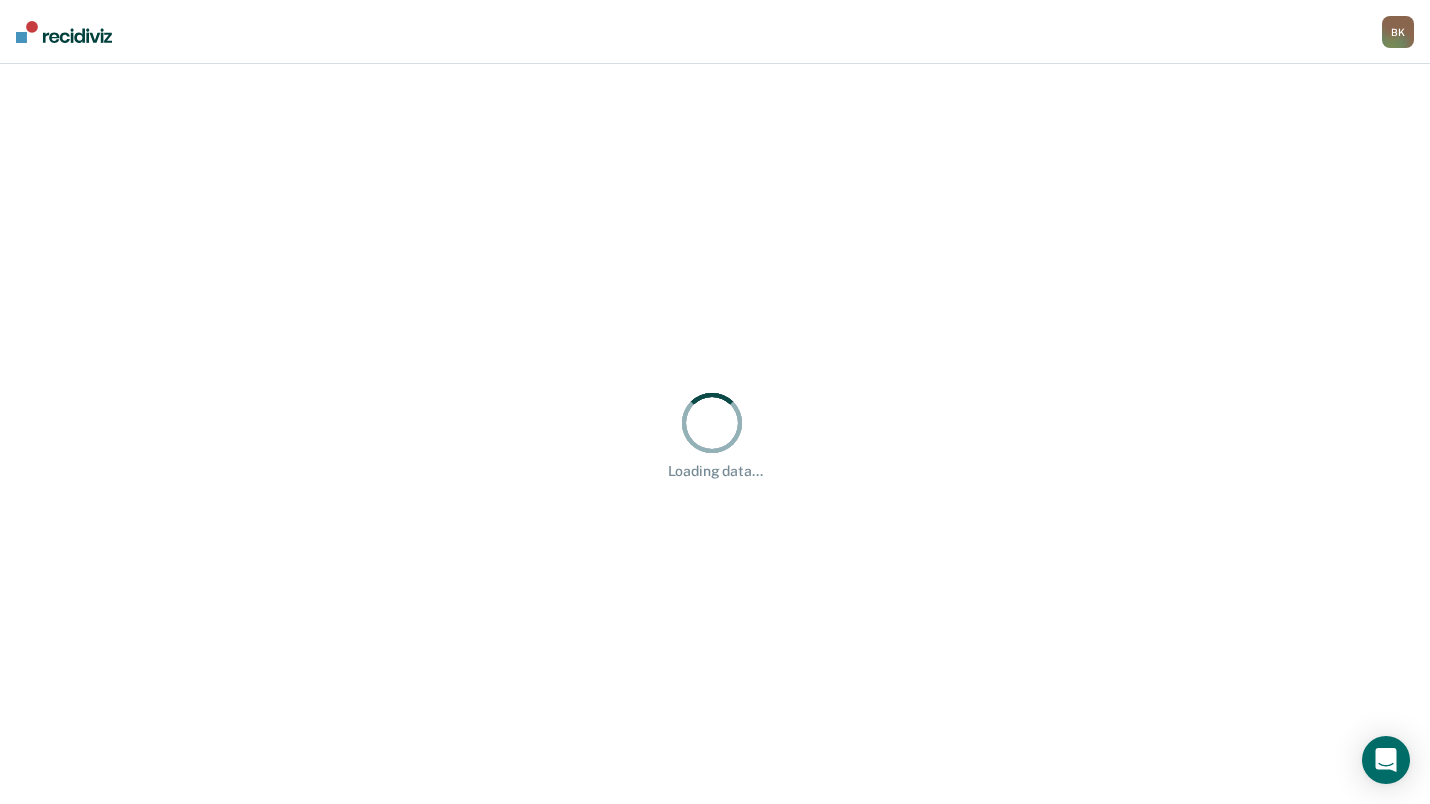 scroll, scrollTop: 0, scrollLeft: 0, axis: both 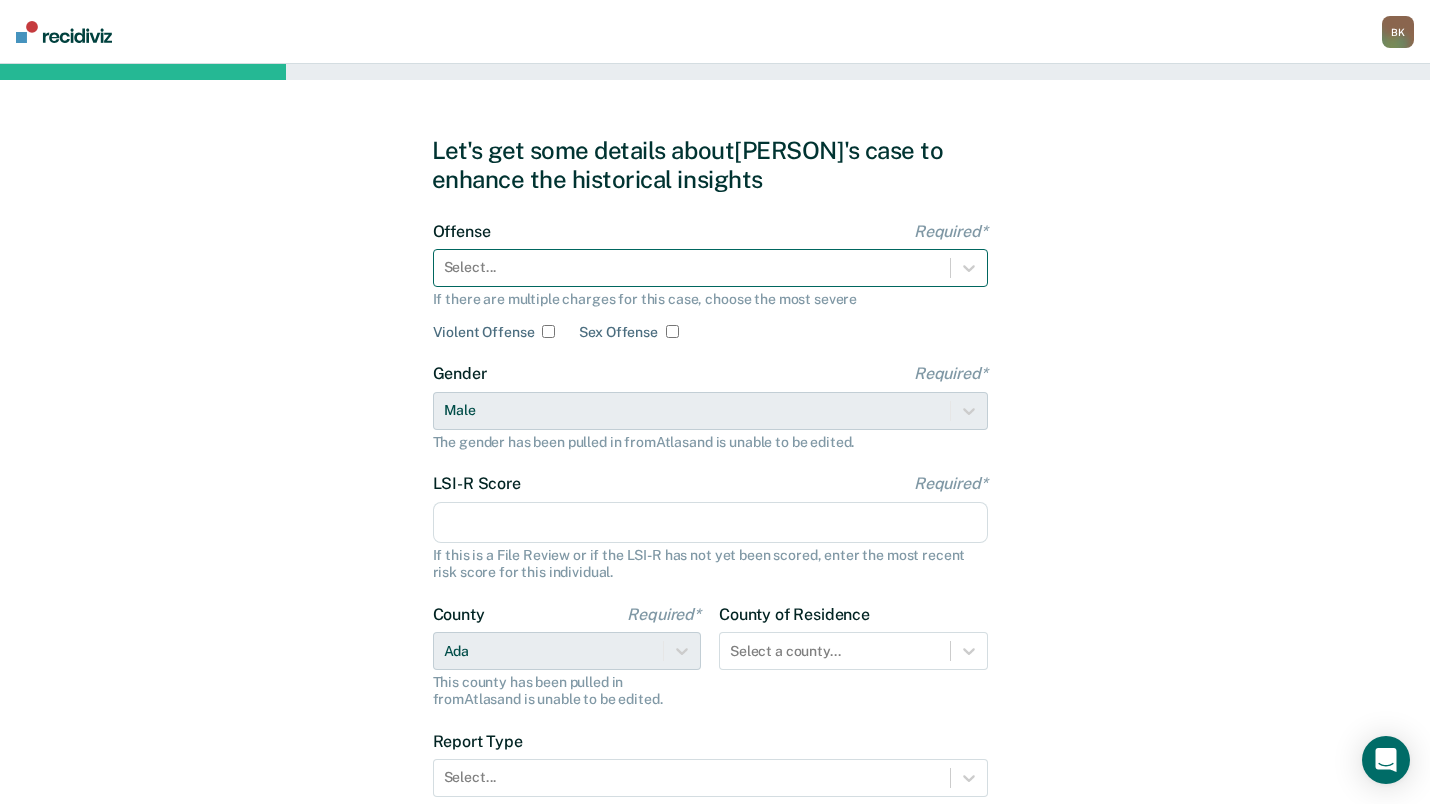 click at bounding box center (692, 267) 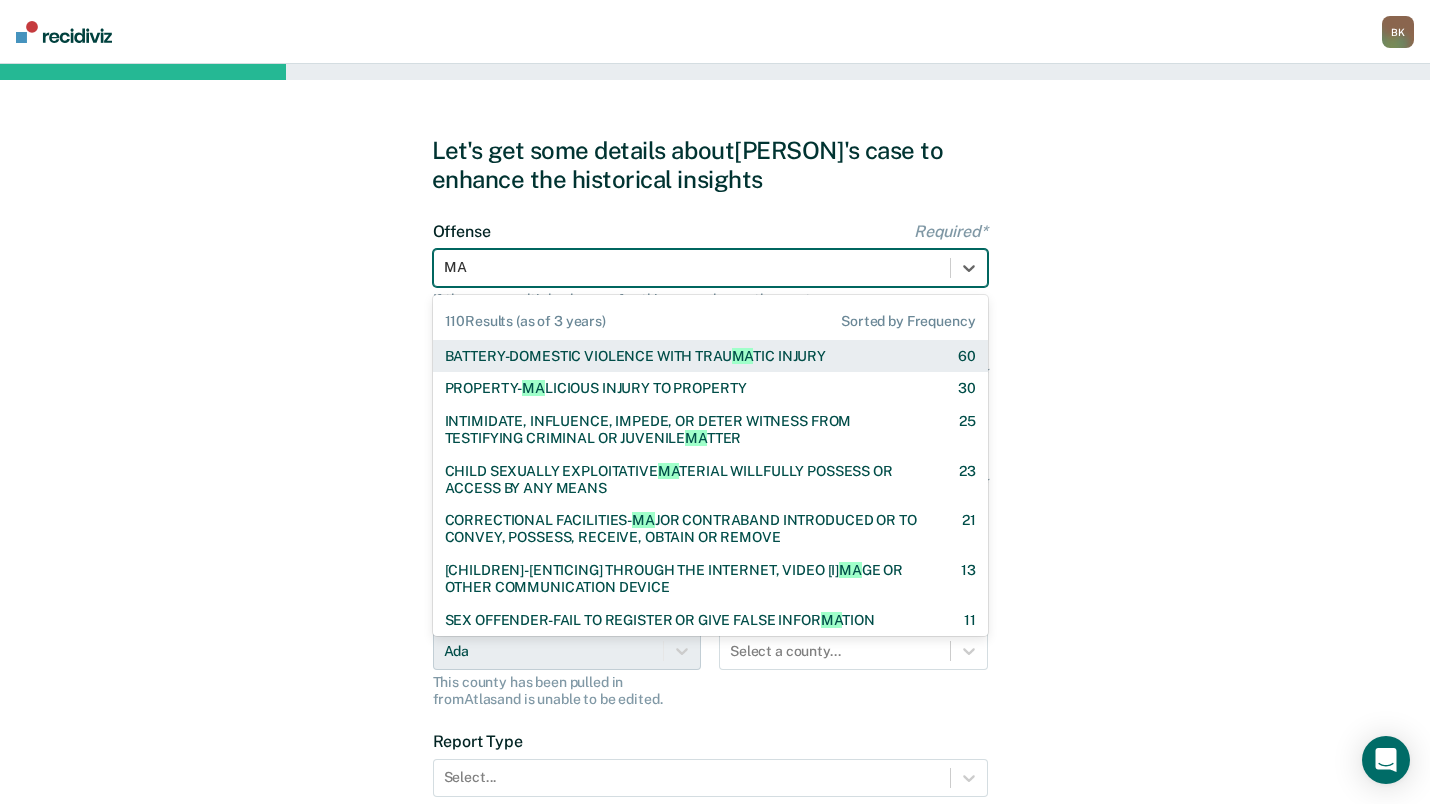 type on "MAL" 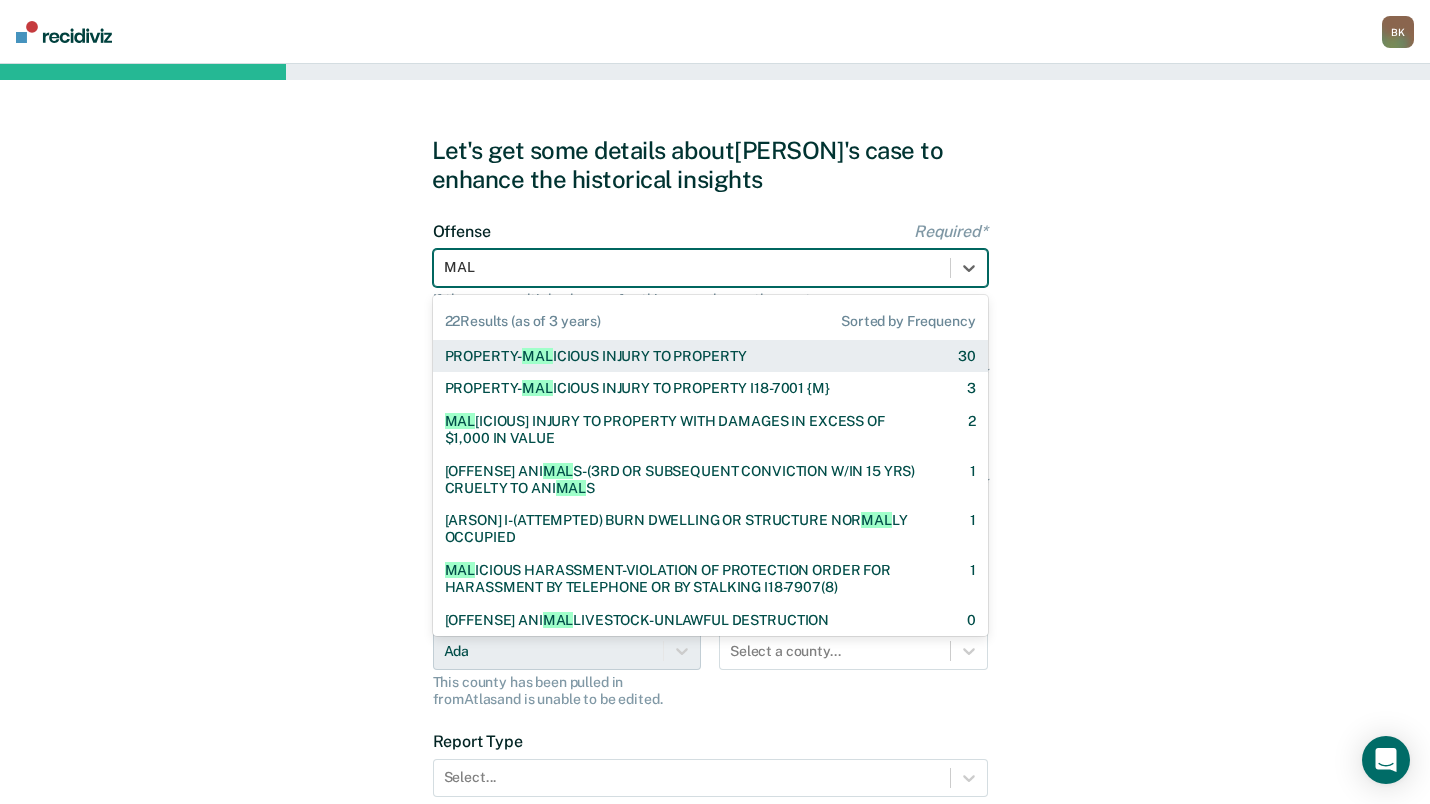 click on "PROPERTY- MAL ICIOUS INJURY TO PROPERTY" at bounding box center (596, 356) 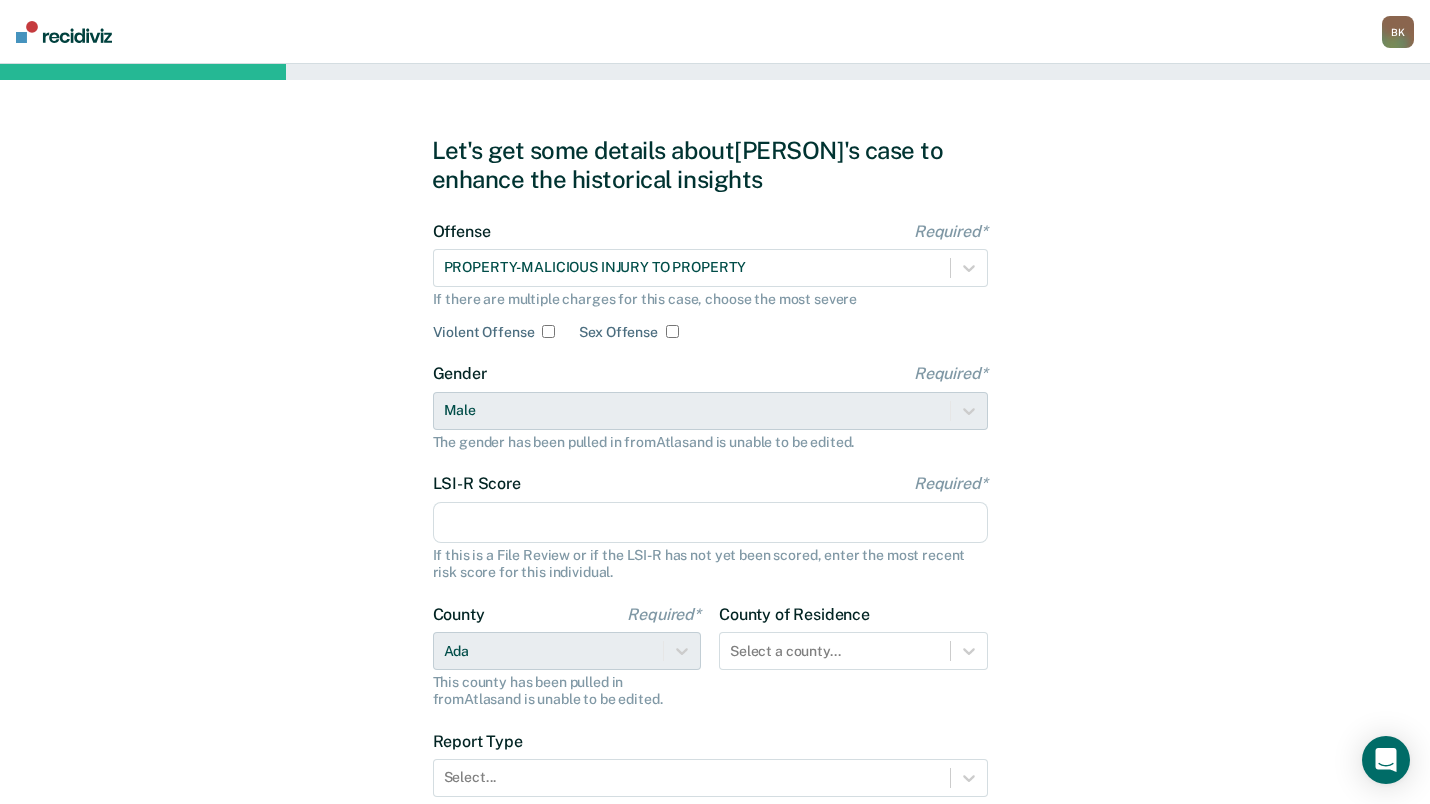 click on "LSI-R Score  Required*" at bounding box center (710, 523) 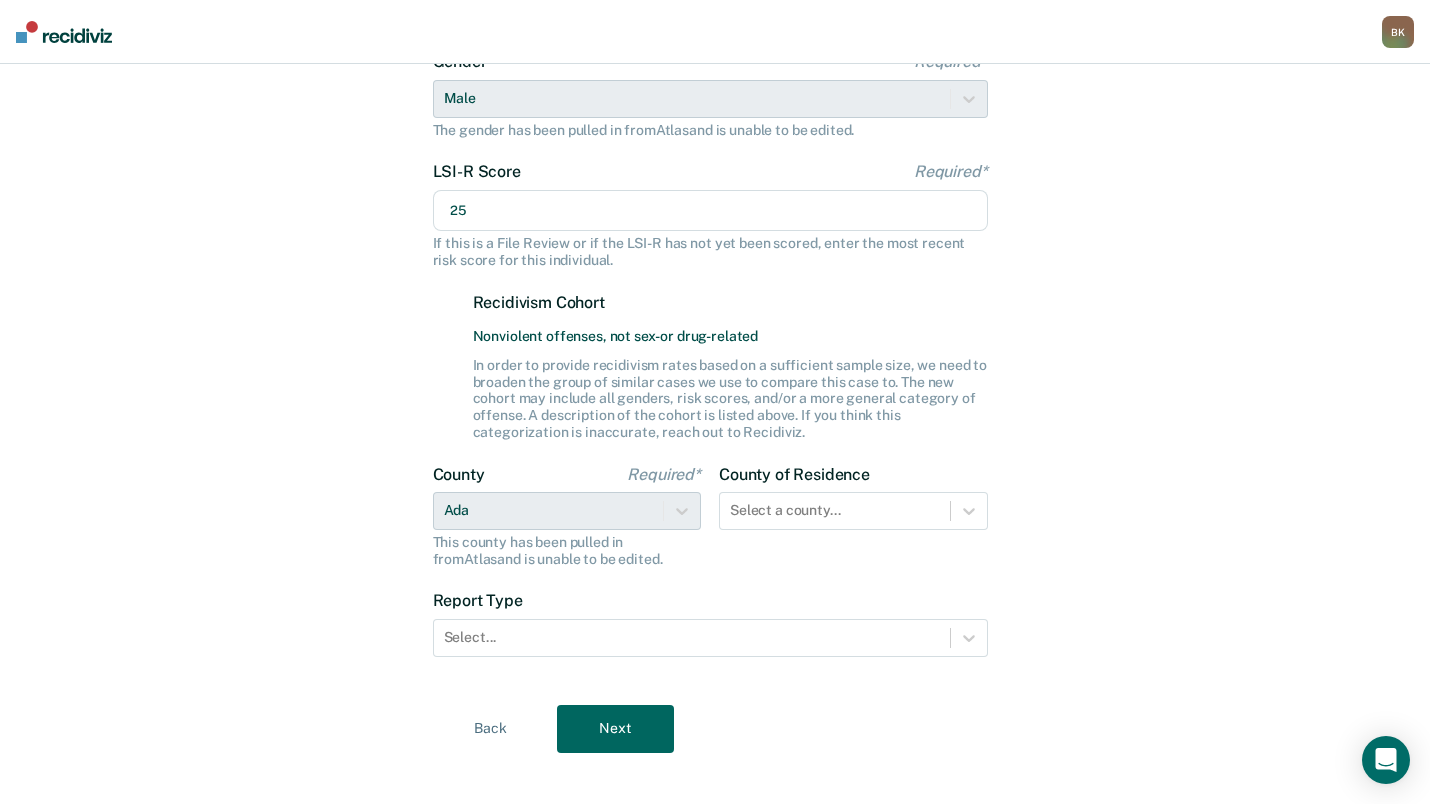 scroll, scrollTop: 333, scrollLeft: 0, axis: vertical 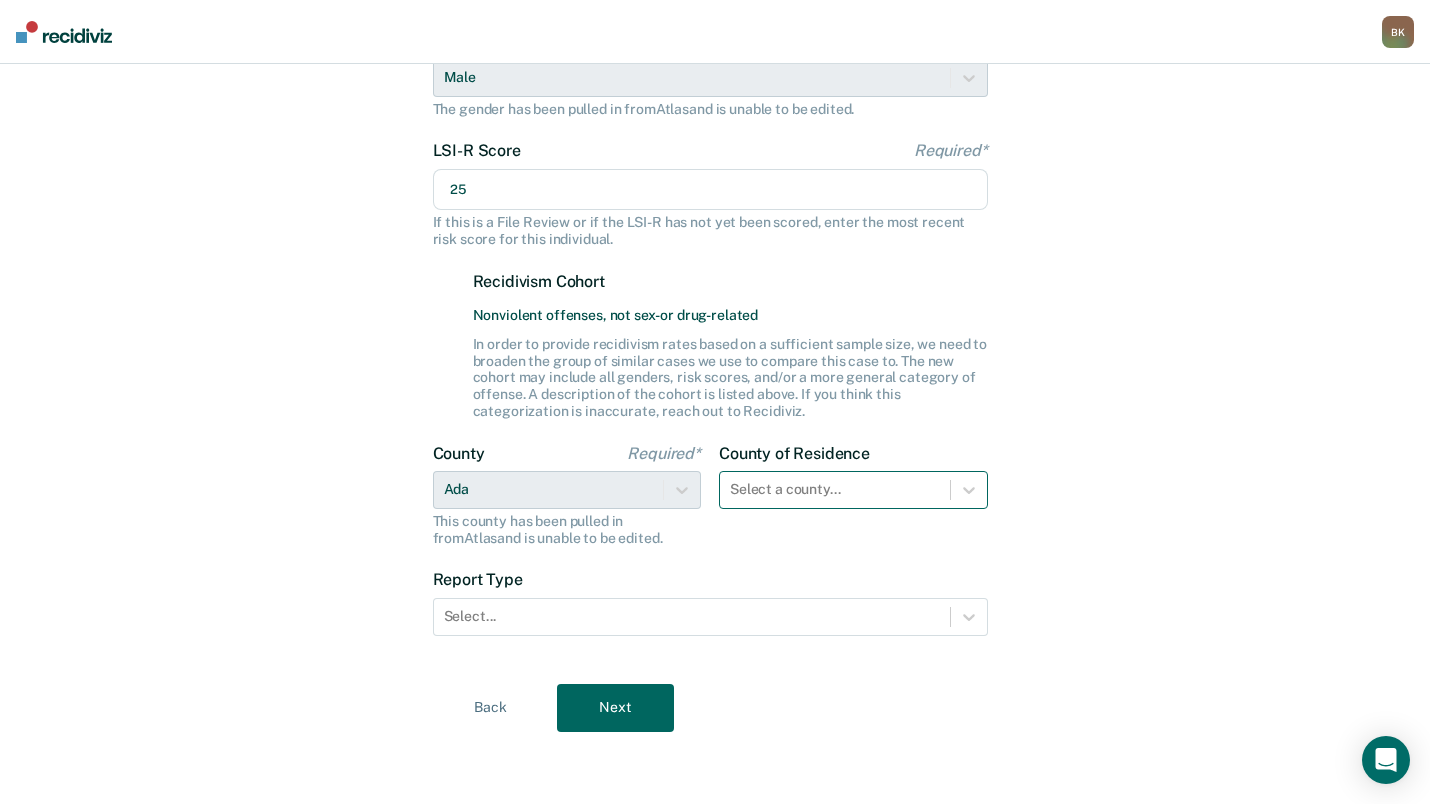 type on "25" 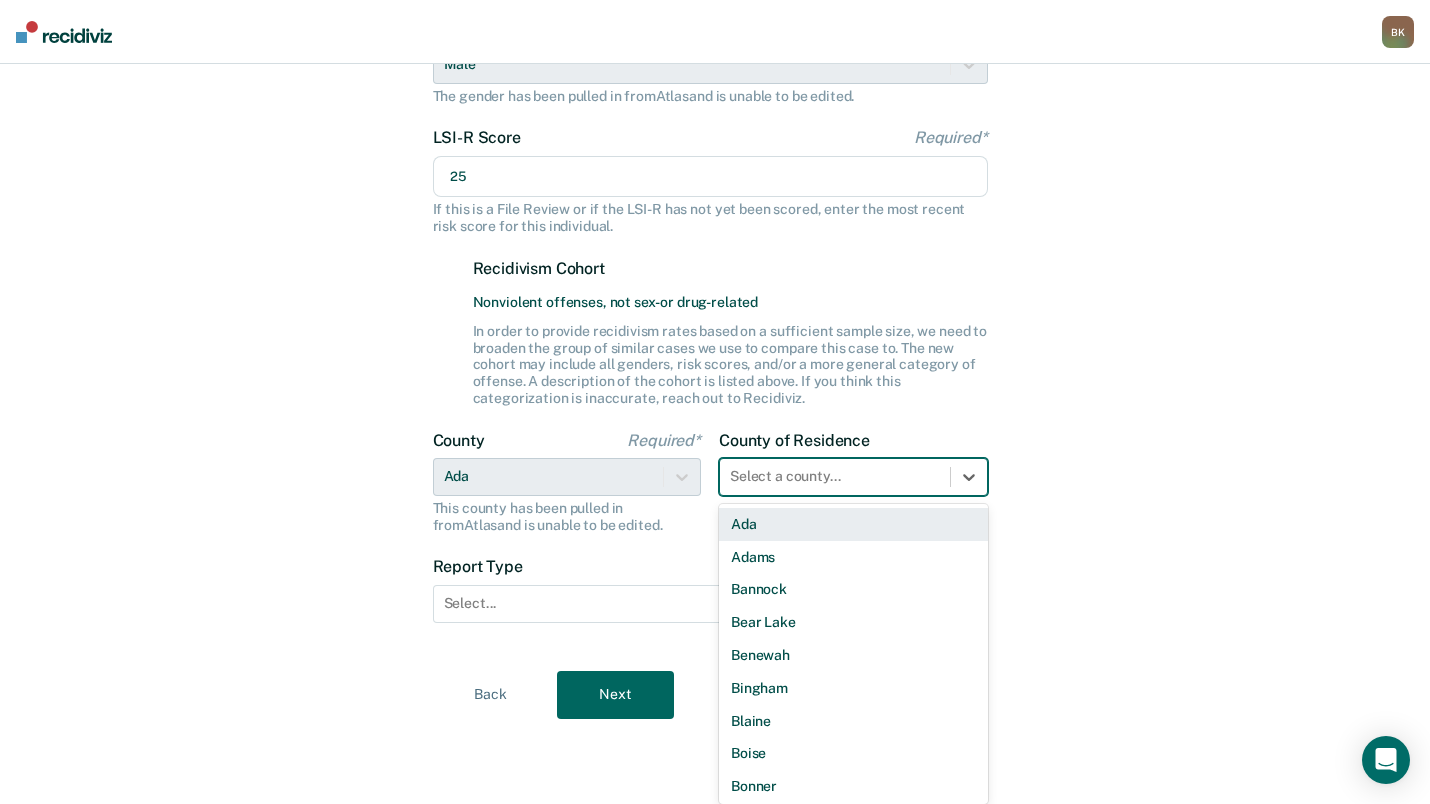 click on "Ada" at bounding box center [853, 524] 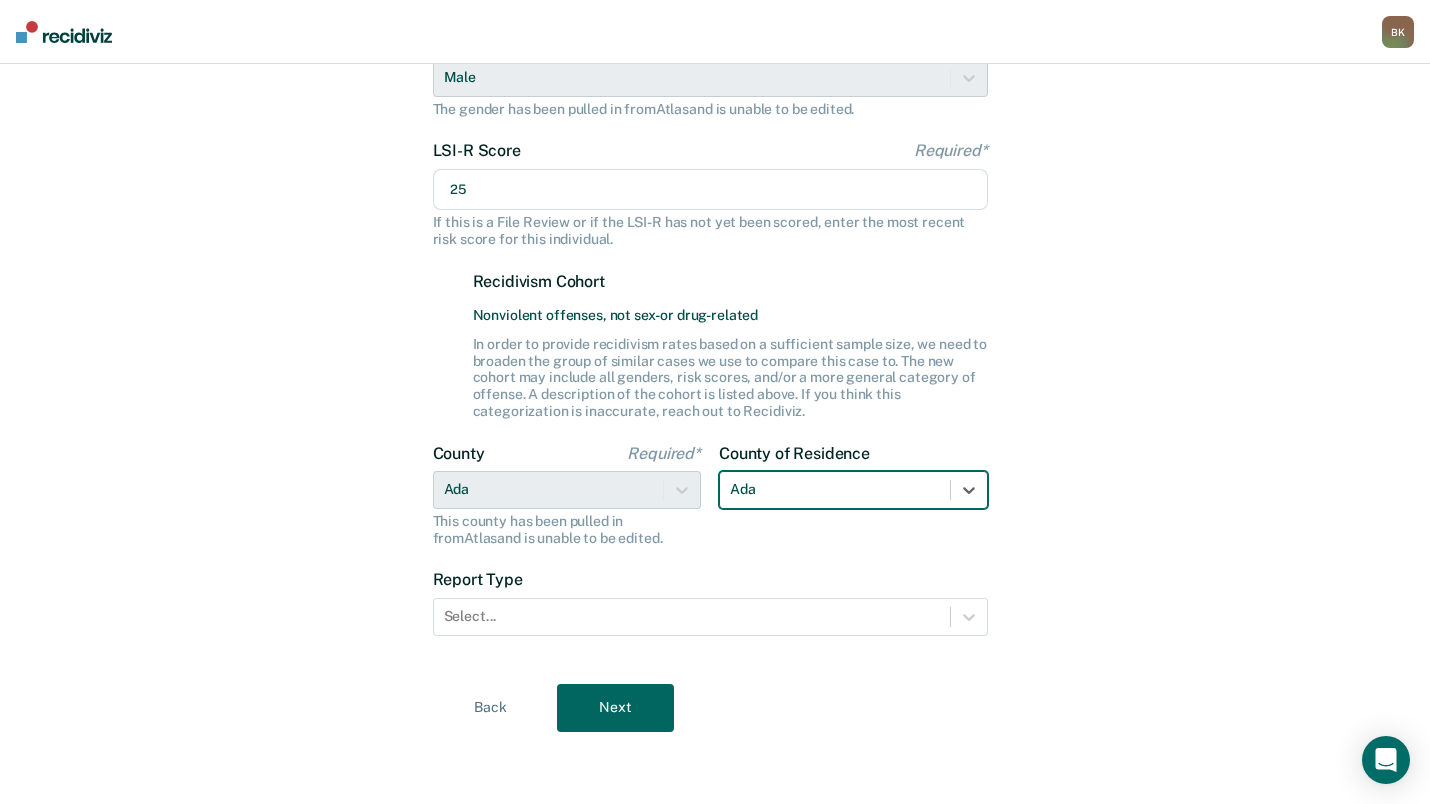 scroll, scrollTop: 333, scrollLeft: 0, axis: vertical 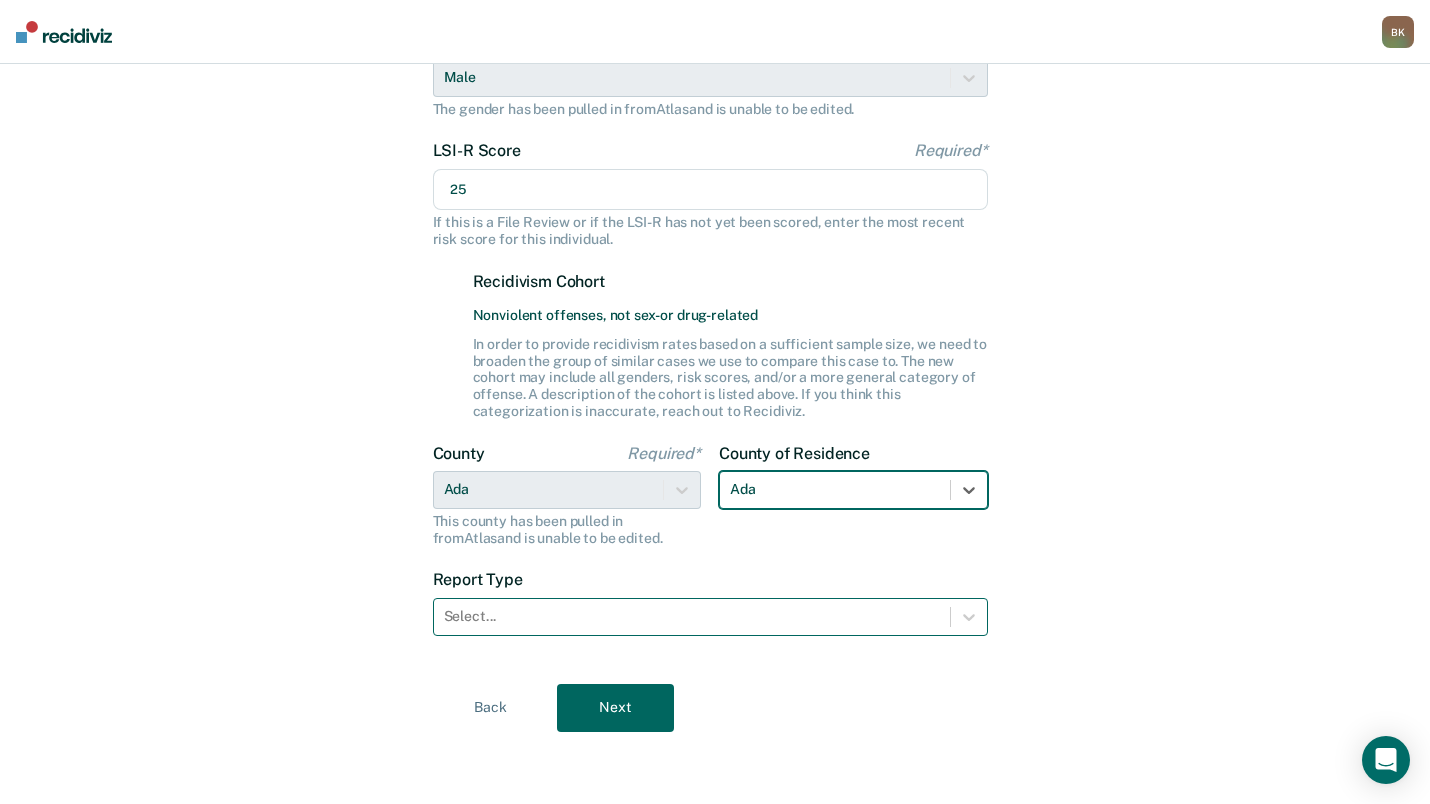 click at bounding box center (692, 616) 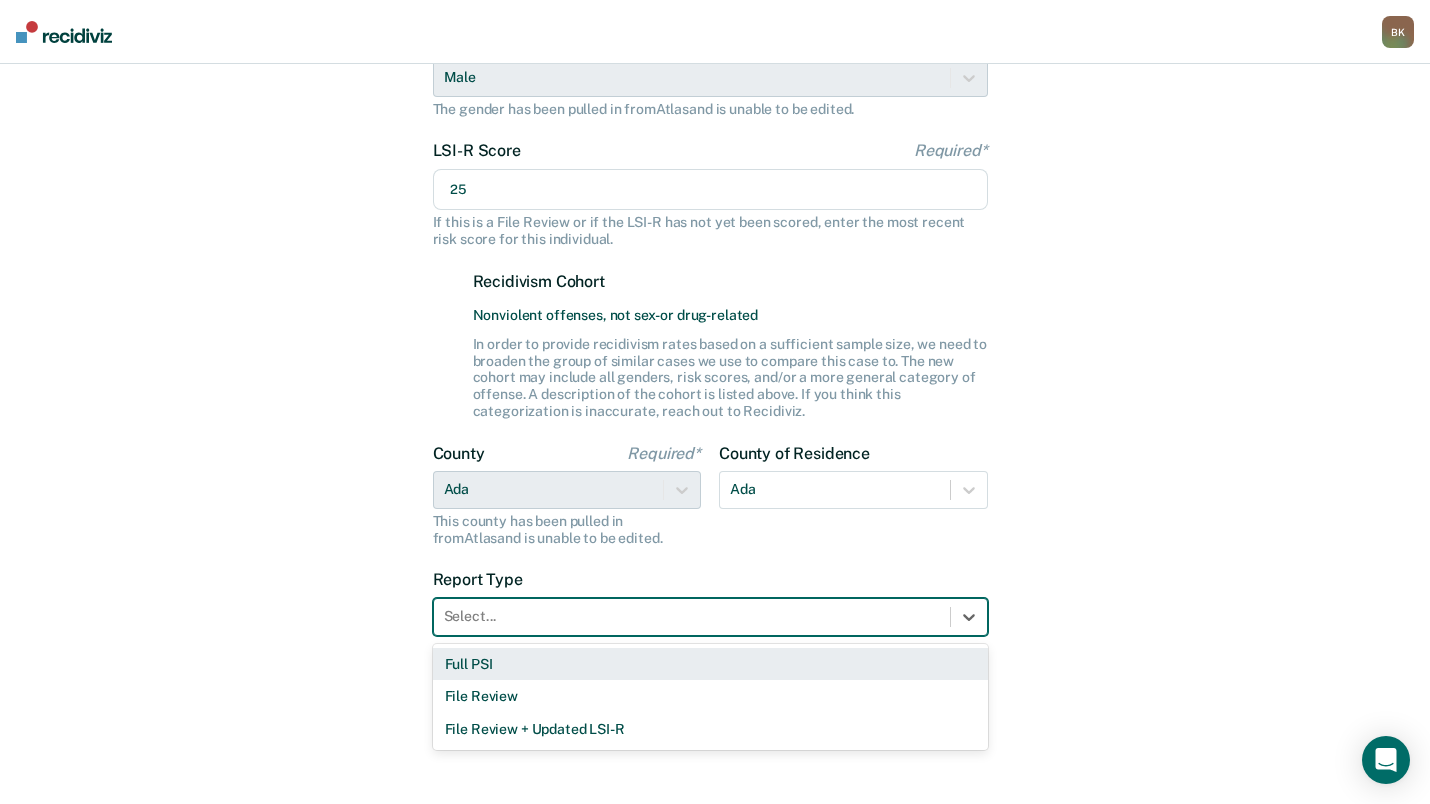 click on "Full PSI" at bounding box center (710, 664) 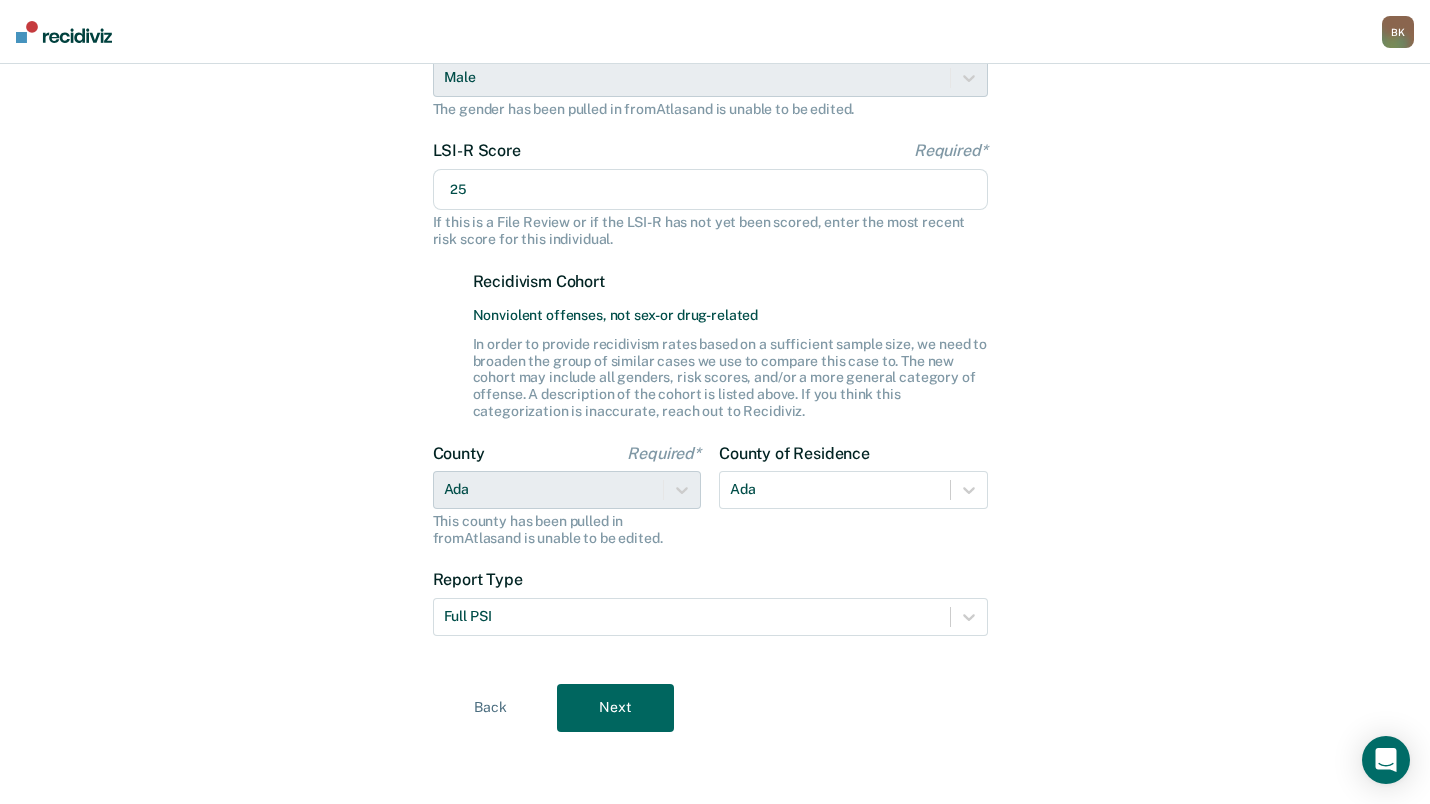 click on "Next" at bounding box center [615, 708] 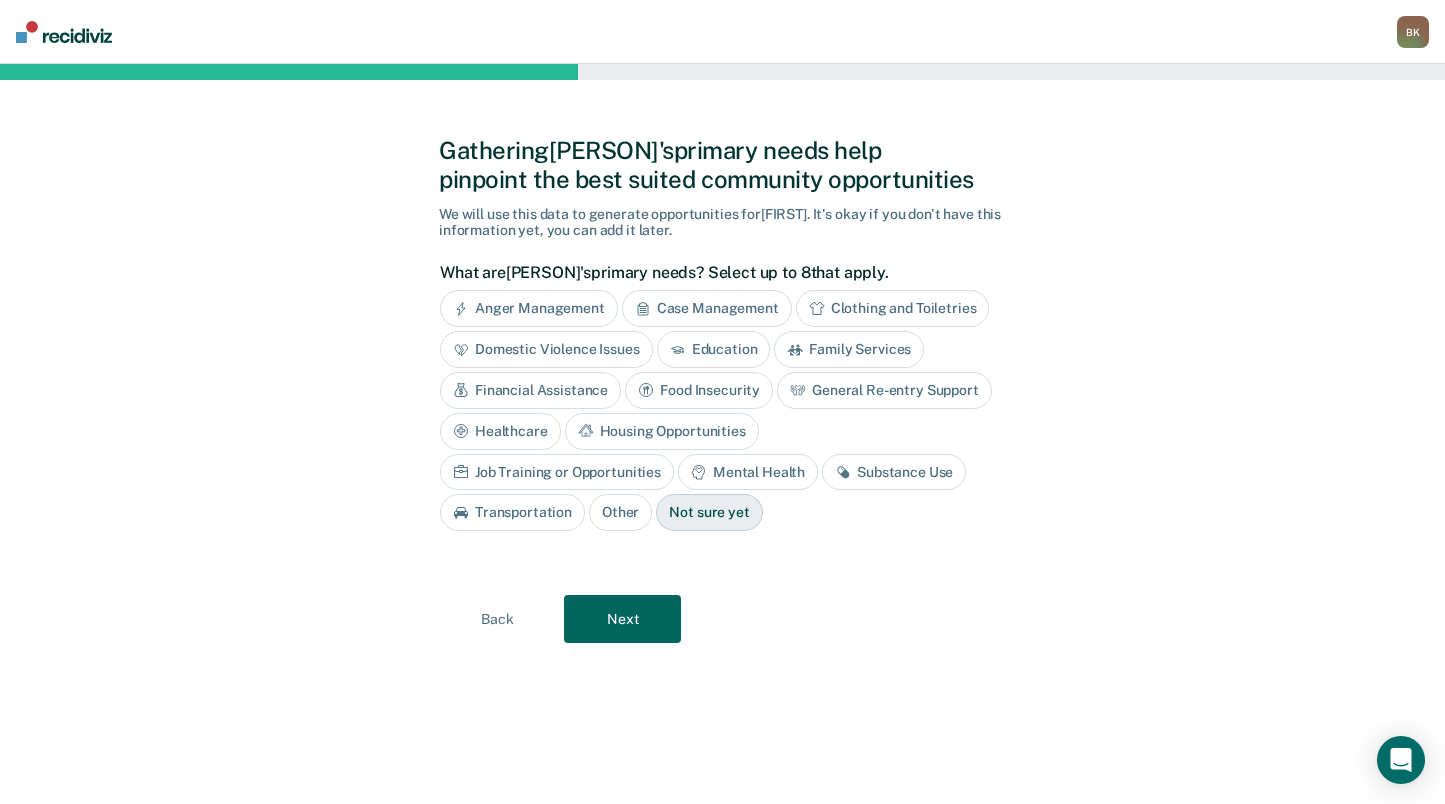click on "Anger Management" at bounding box center [529, 308] 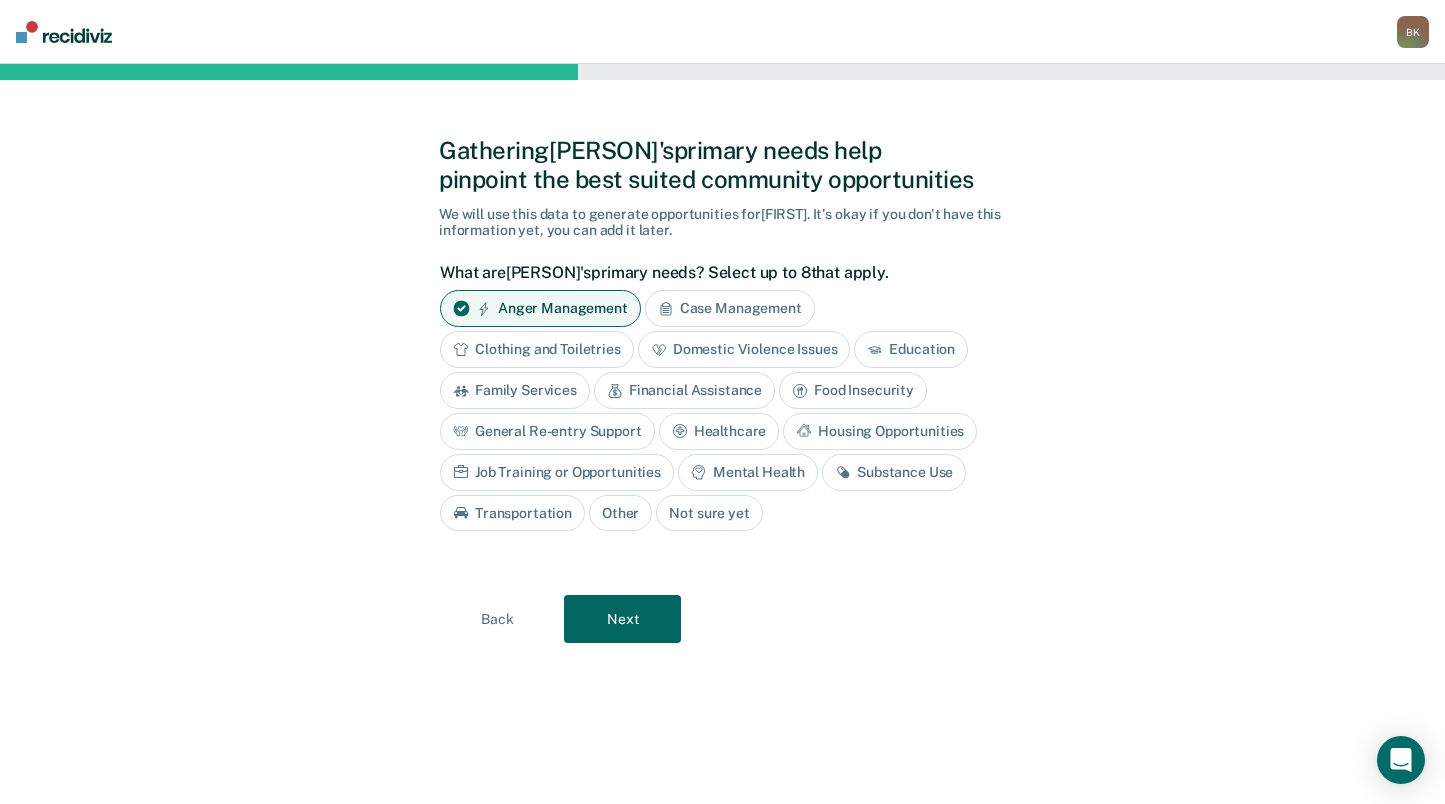 click on "Domestic Violence Issues" at bounding box center (744, 349) 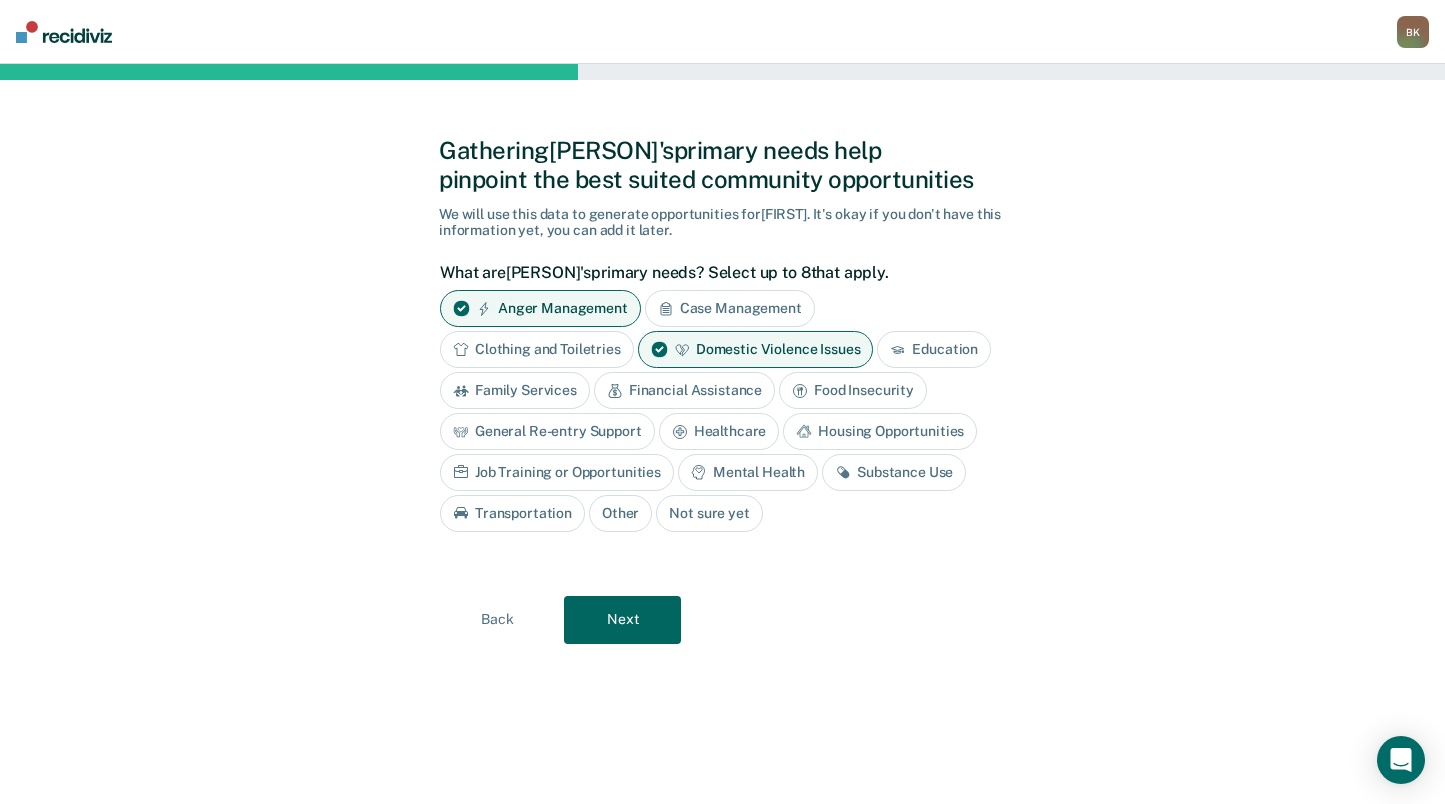 click on "Job Training or Opportunities" at bounding box center [557, 472] 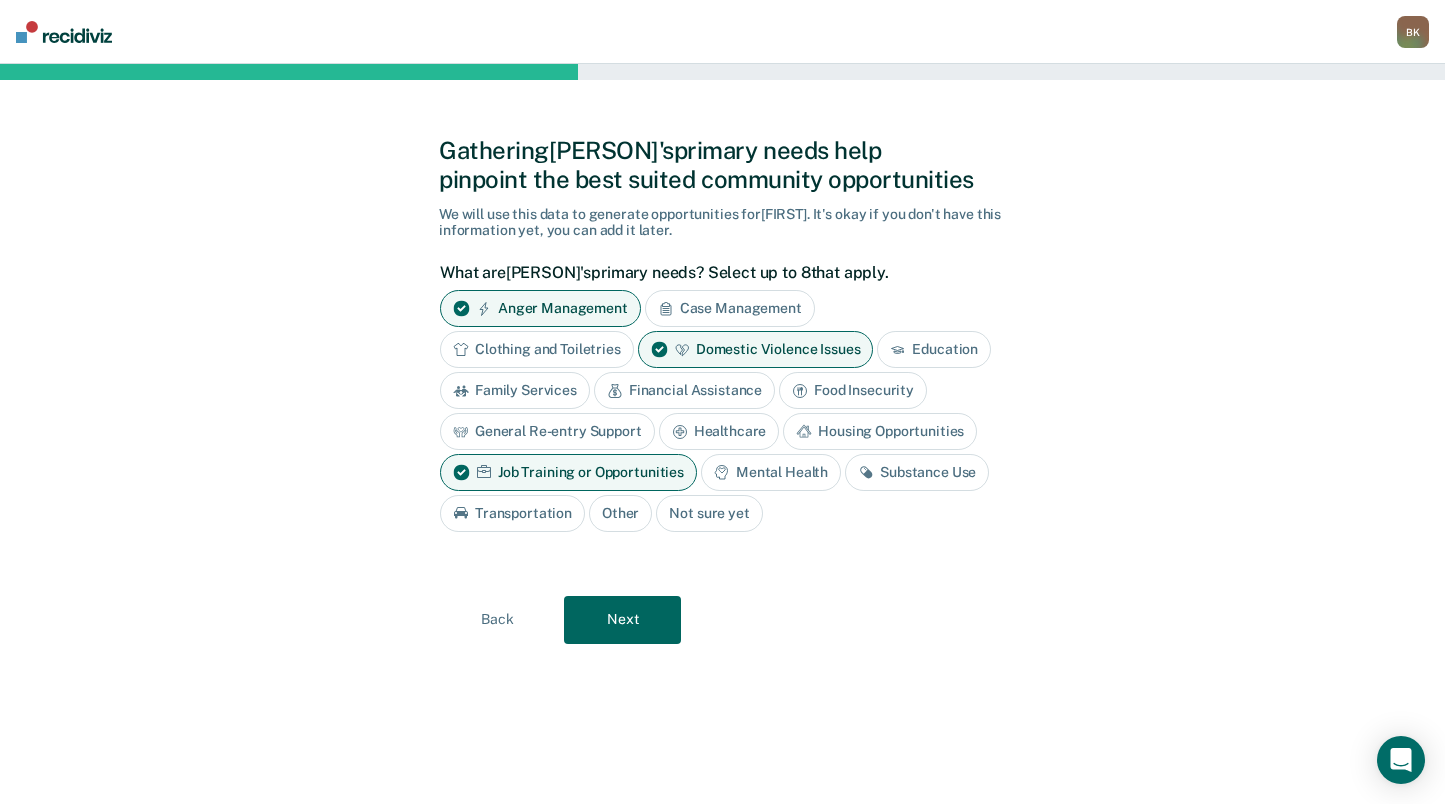 click on "Financial Assistance" at bounding box center [684, 390] 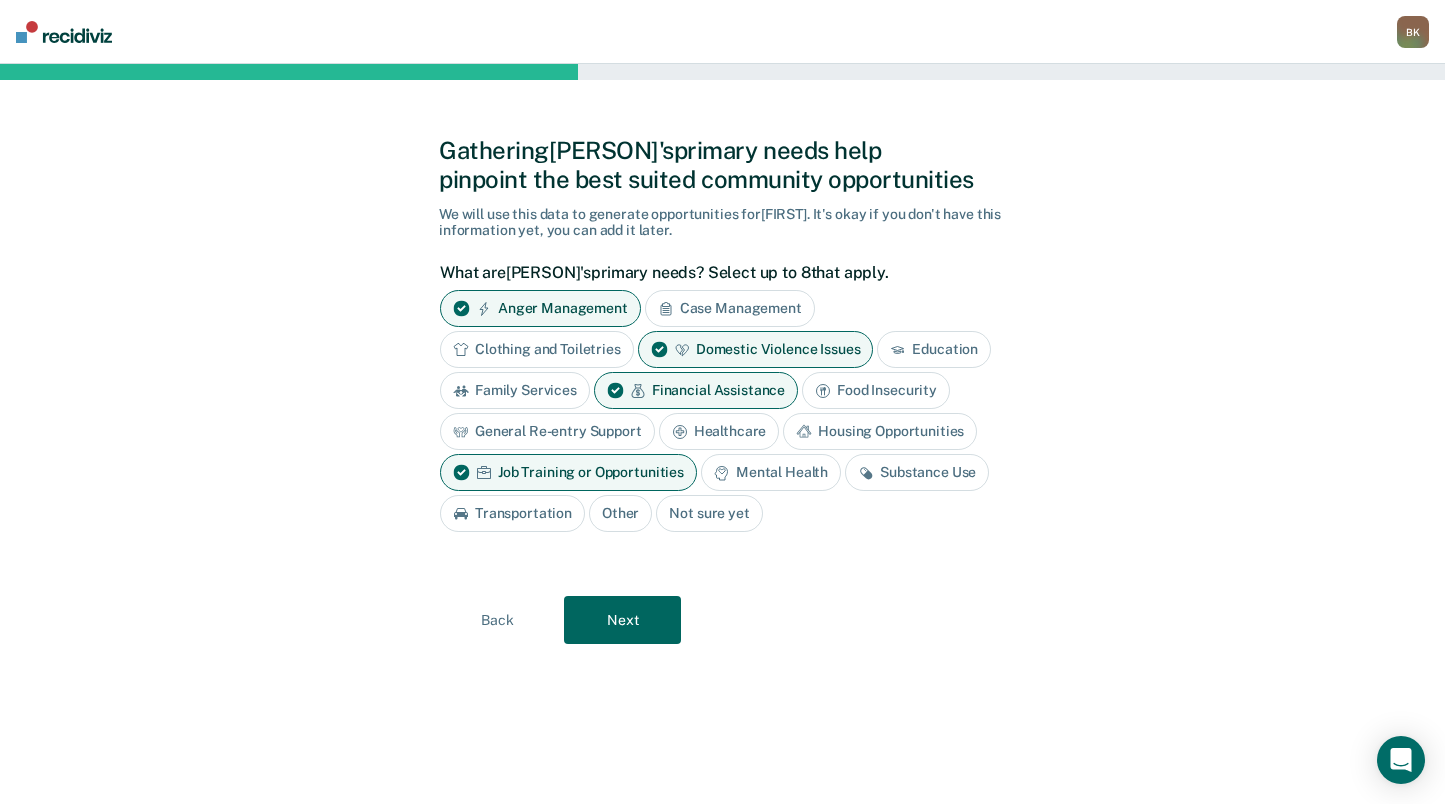 click on "Next" at bounding box center [622, 620] 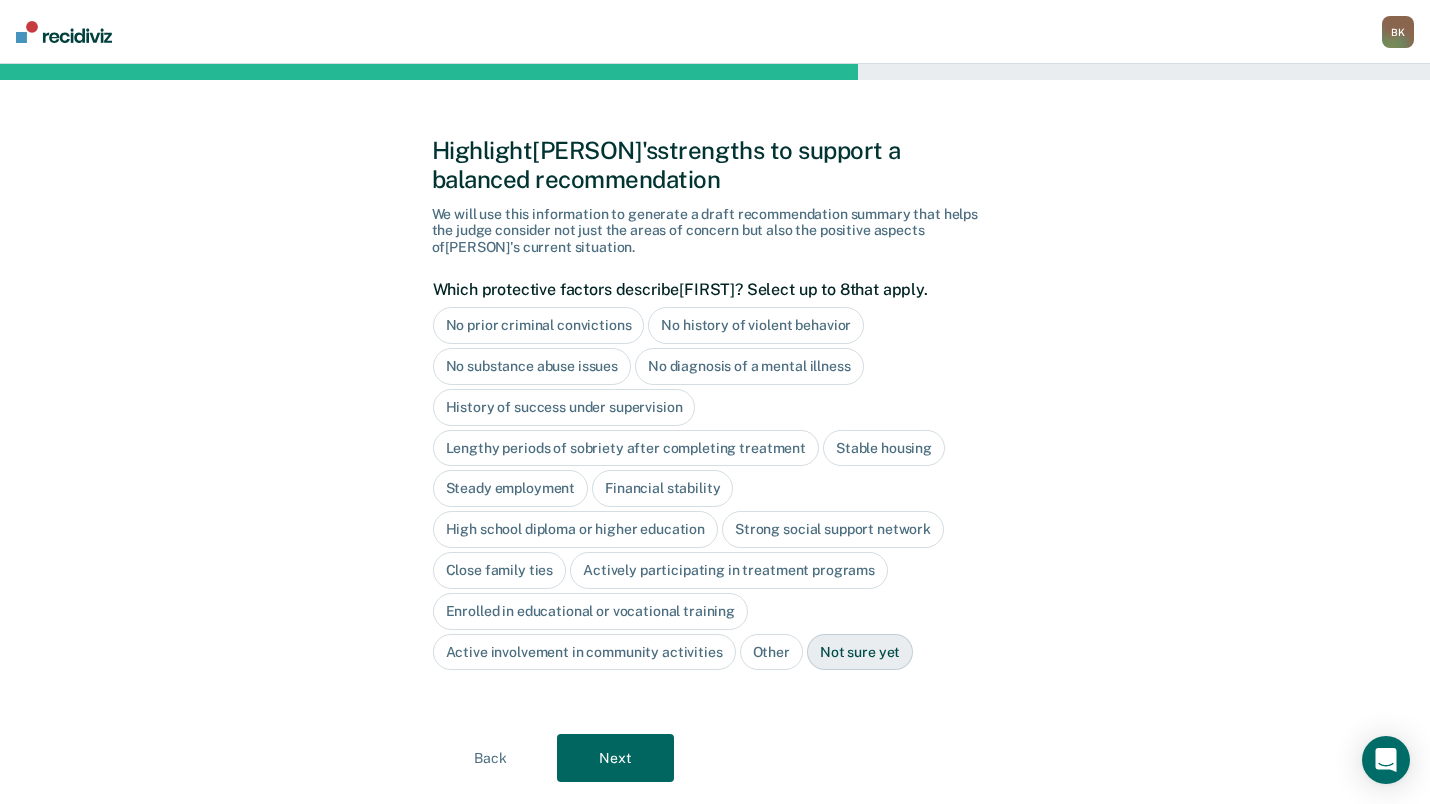 click on "Back" at bounding box center [490, 758] 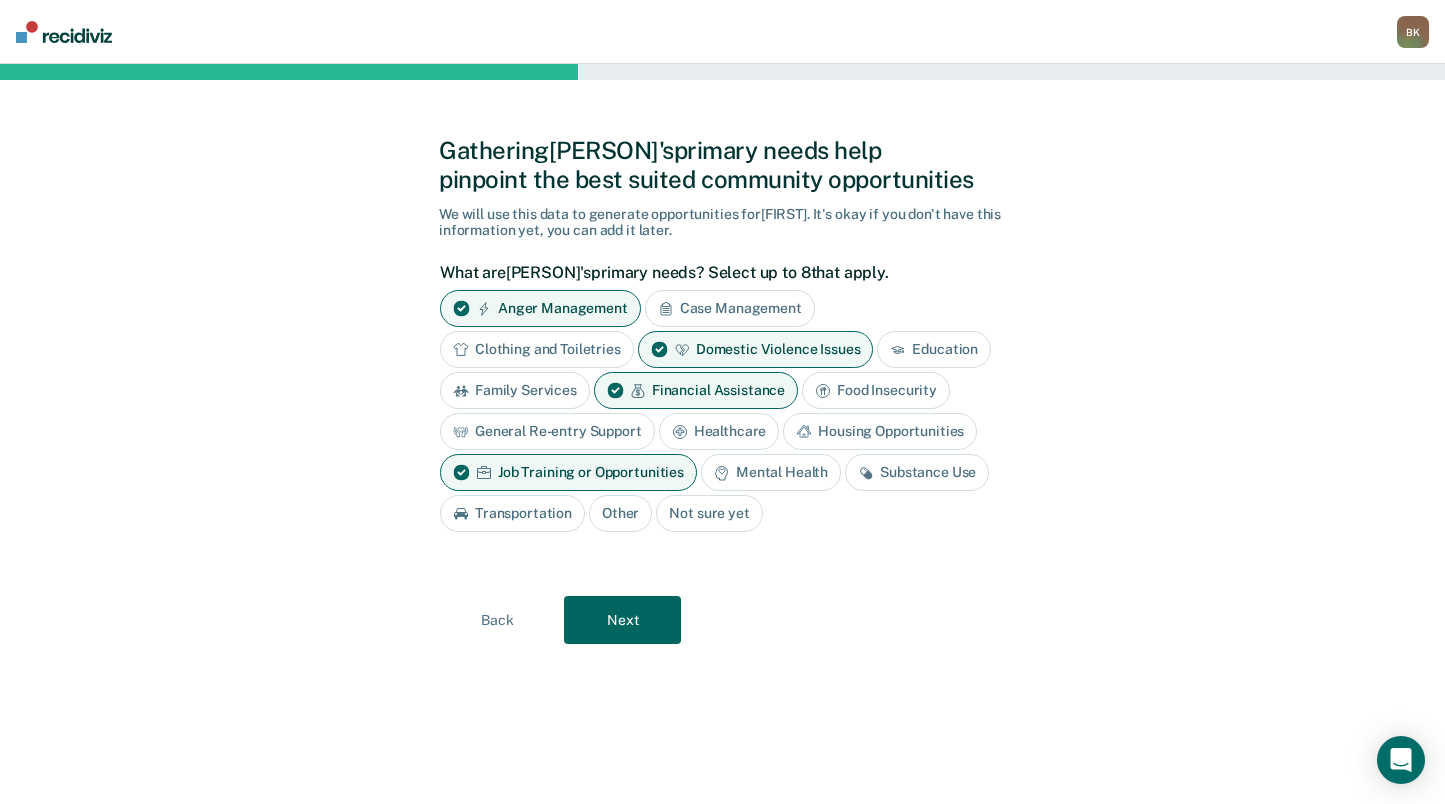 click on "Next" at bounding box center [622, 620] 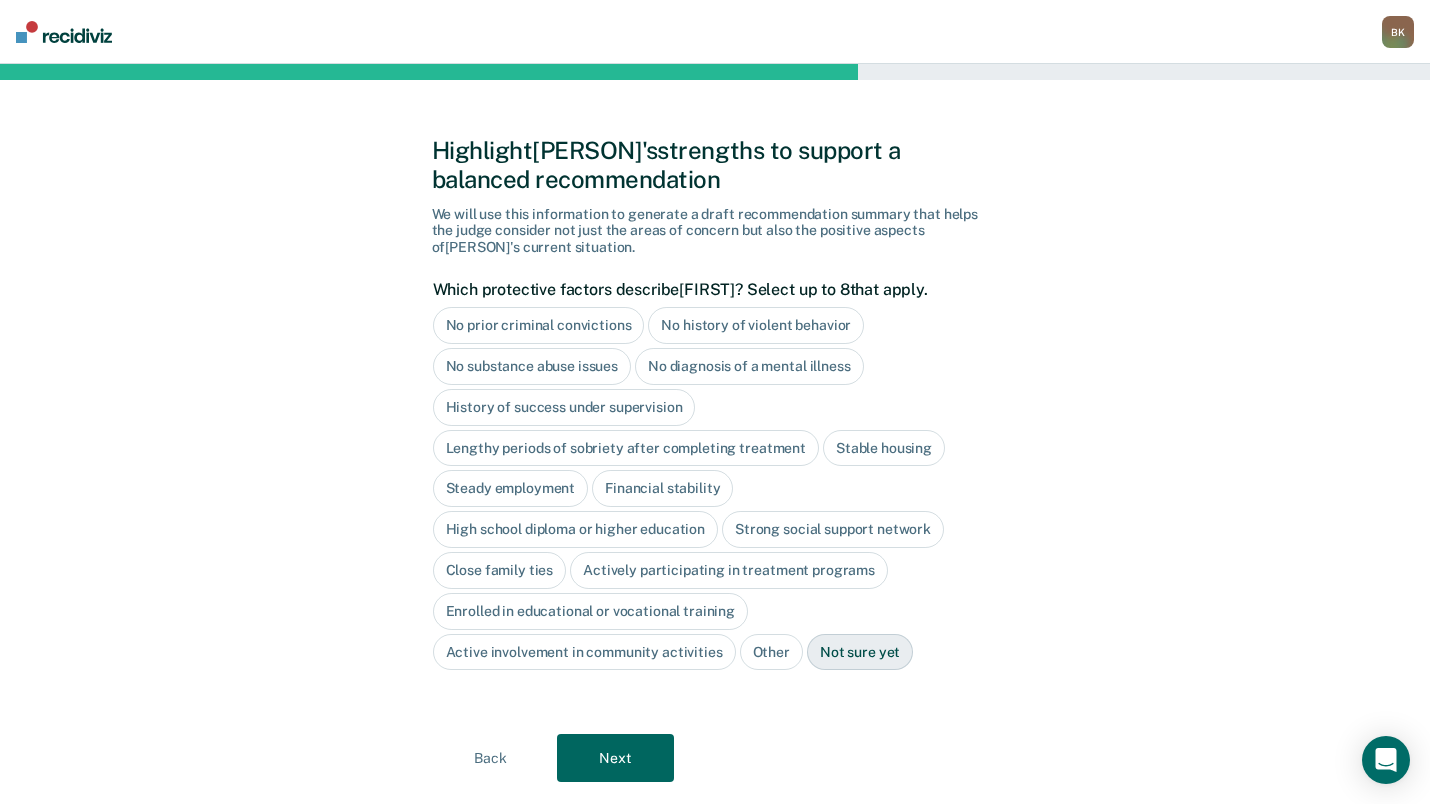 click on "No diagnosis of a mental illness" at bounding box center (749, 366) 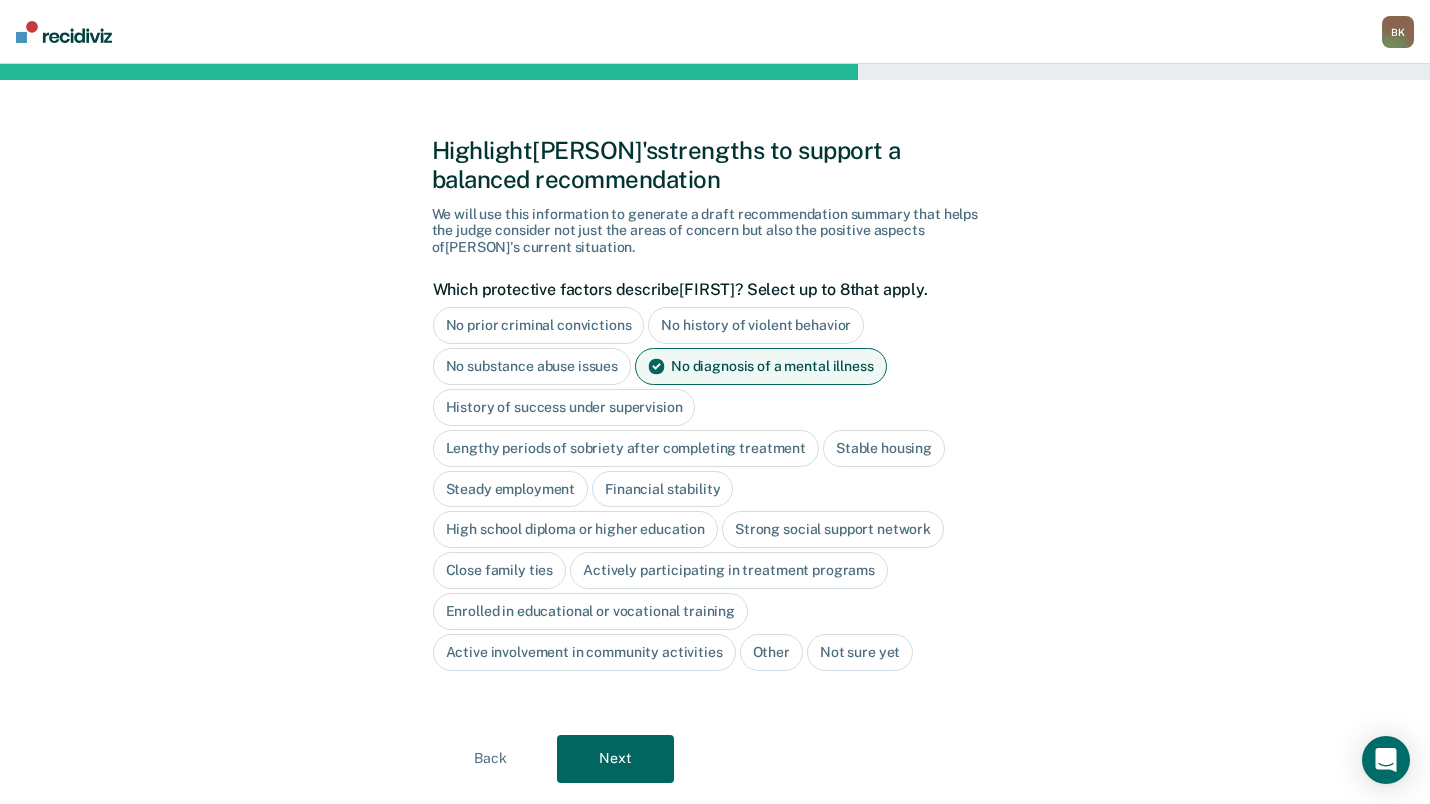 click on "No substance abuse issues" at bounding box center [532, 366] 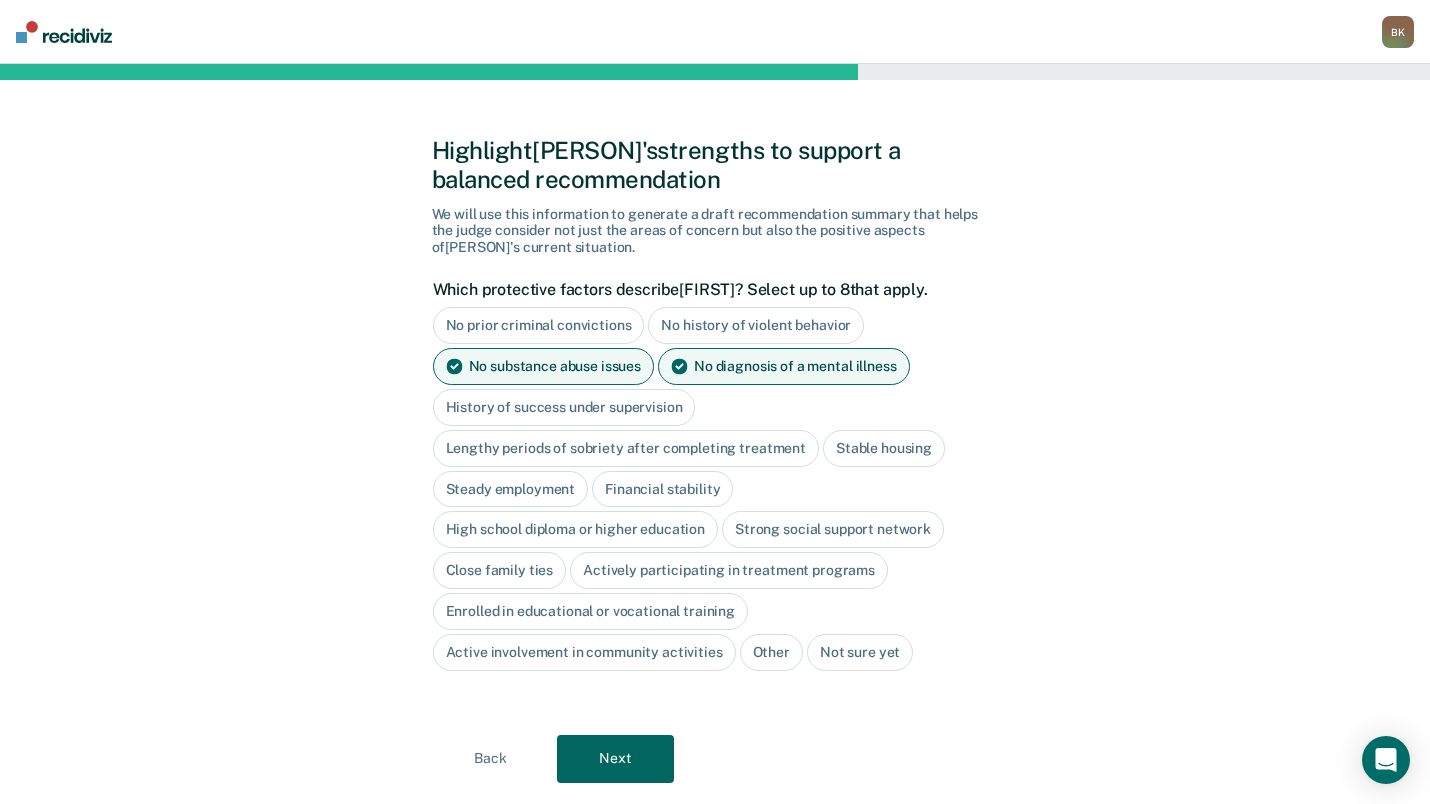click on "Stable housing" at bounding box center (884, 448) 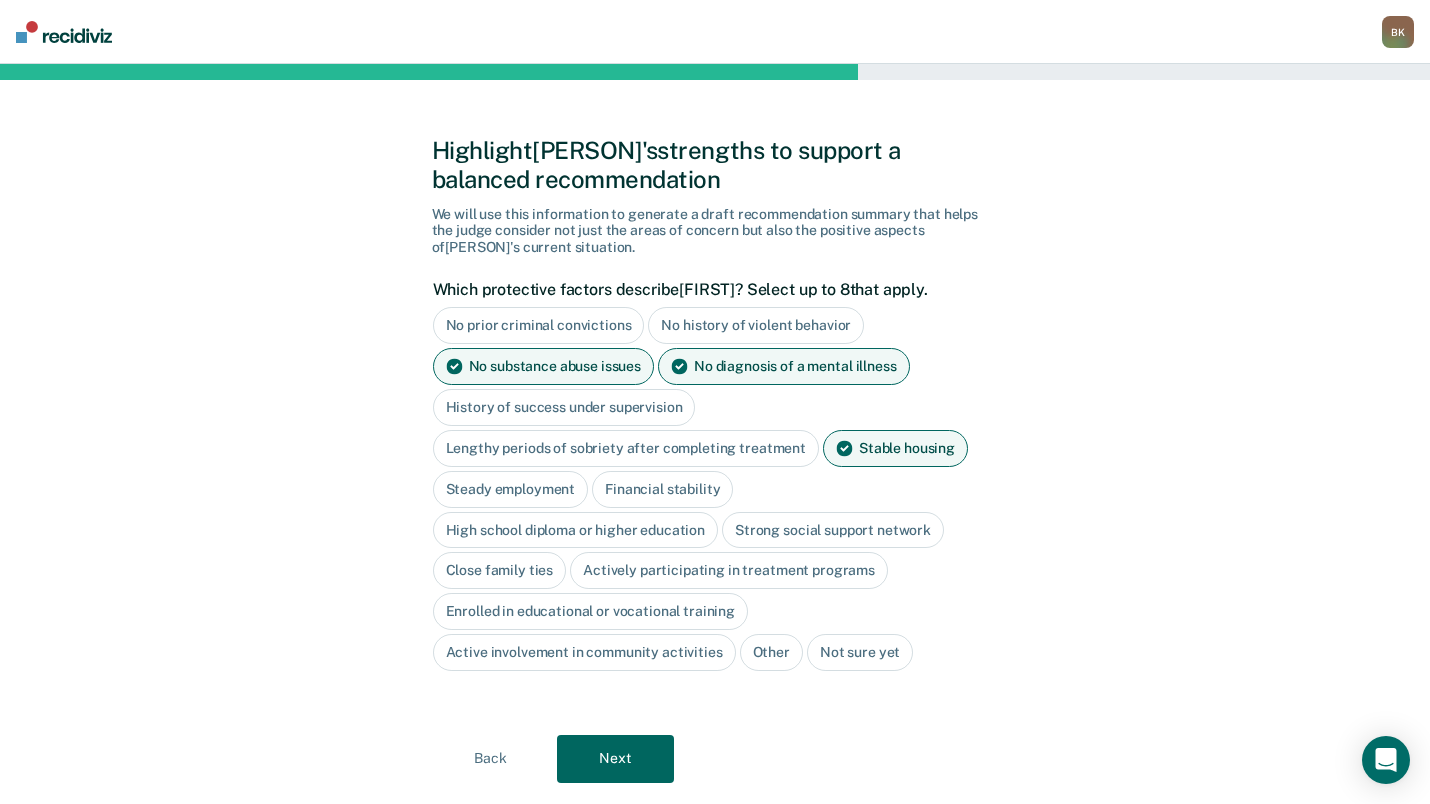 click on "Strong social support network" at bounding box center (833, 530) 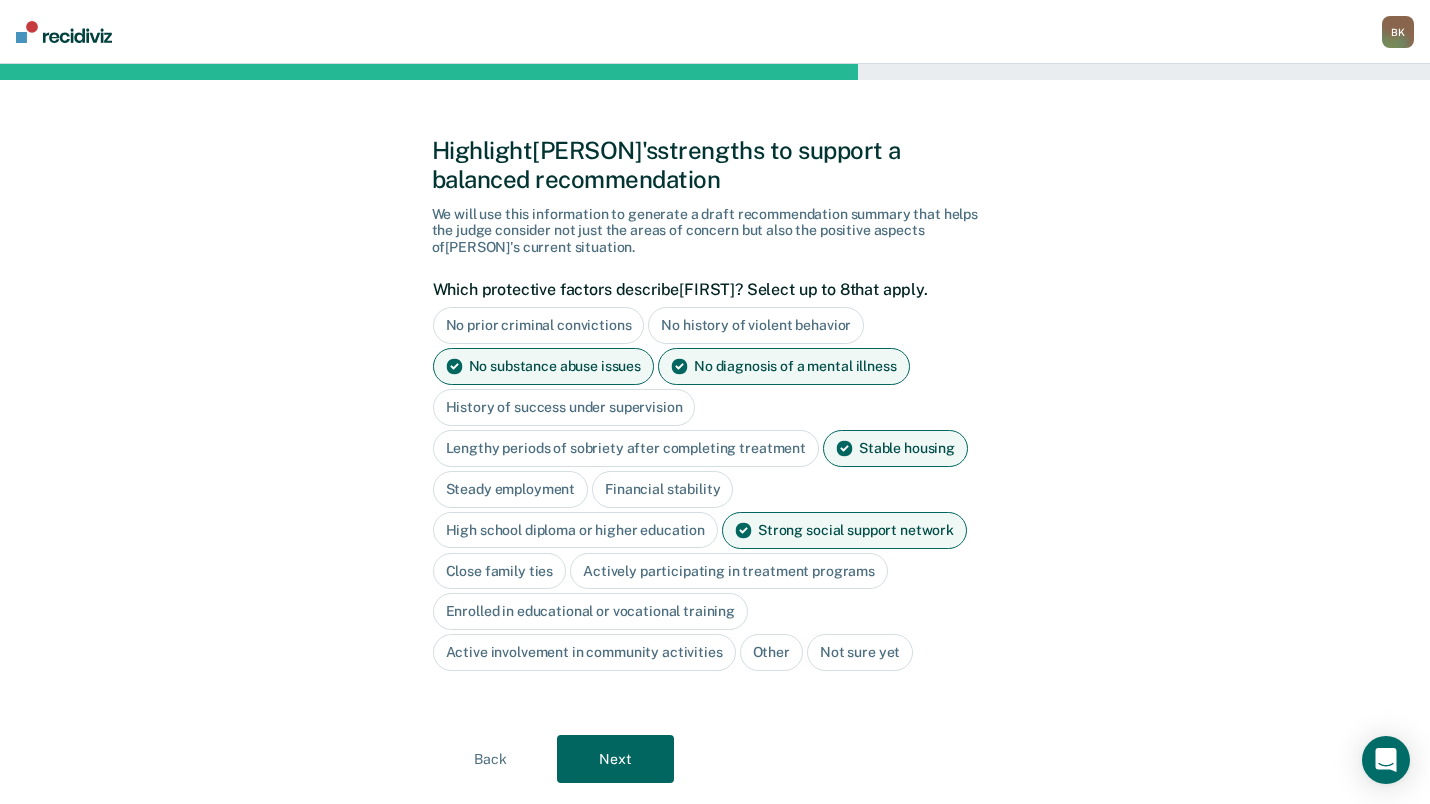 click on "Close family ties" at bounding box center (500, 571) 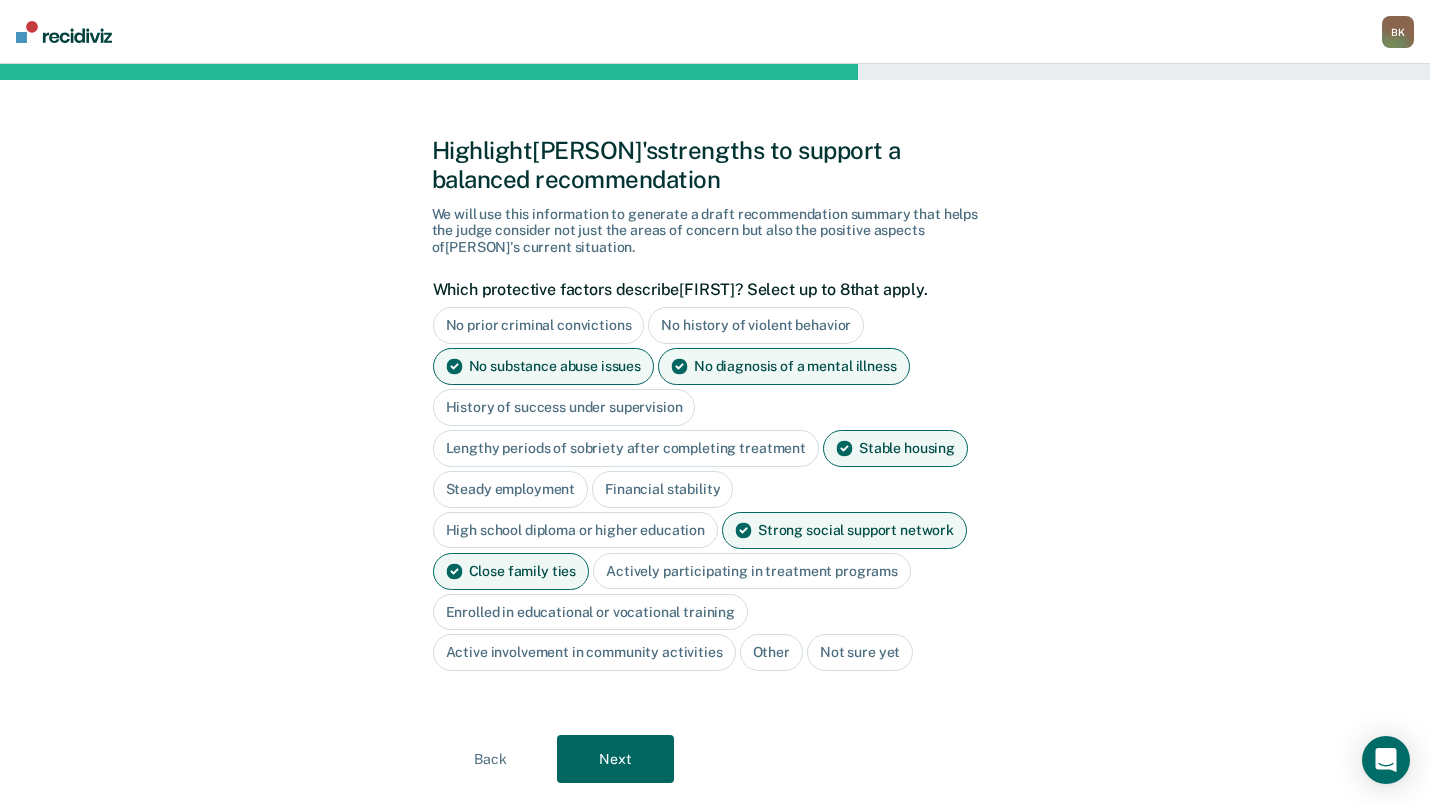 click on "Next" at bounding box center [615, 759] 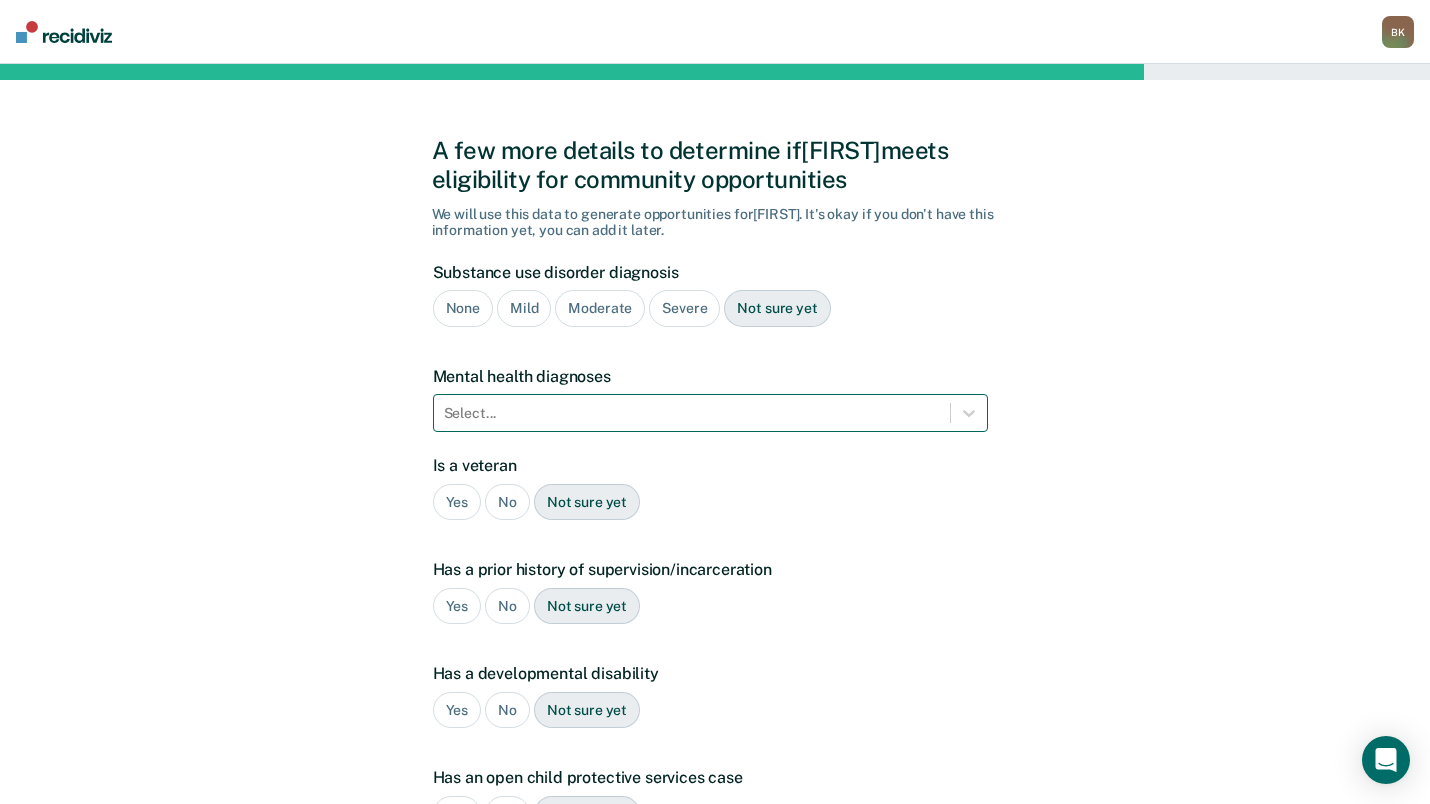 click at bounding box center [692, 413] 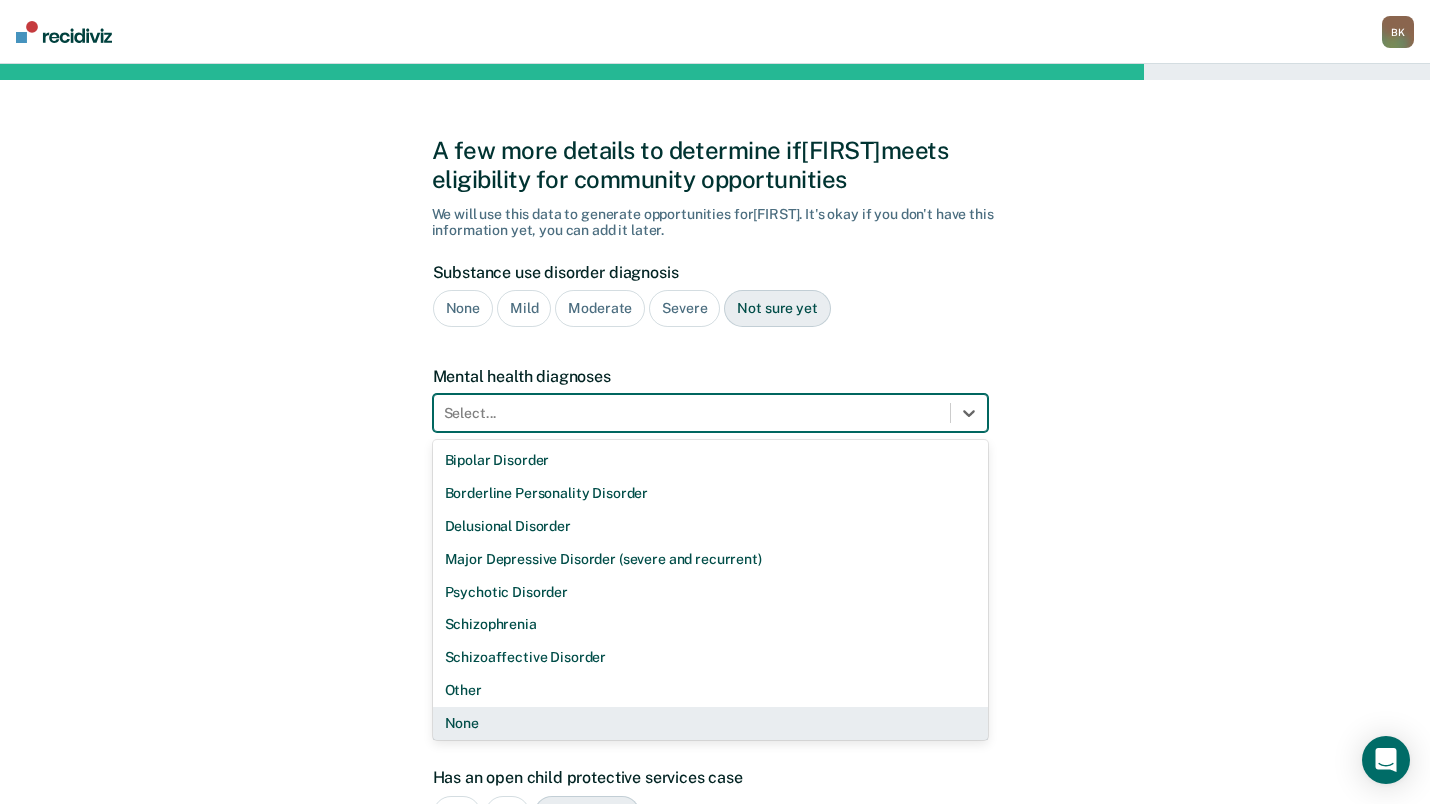 click on "None" at bounding box center [710, 723] 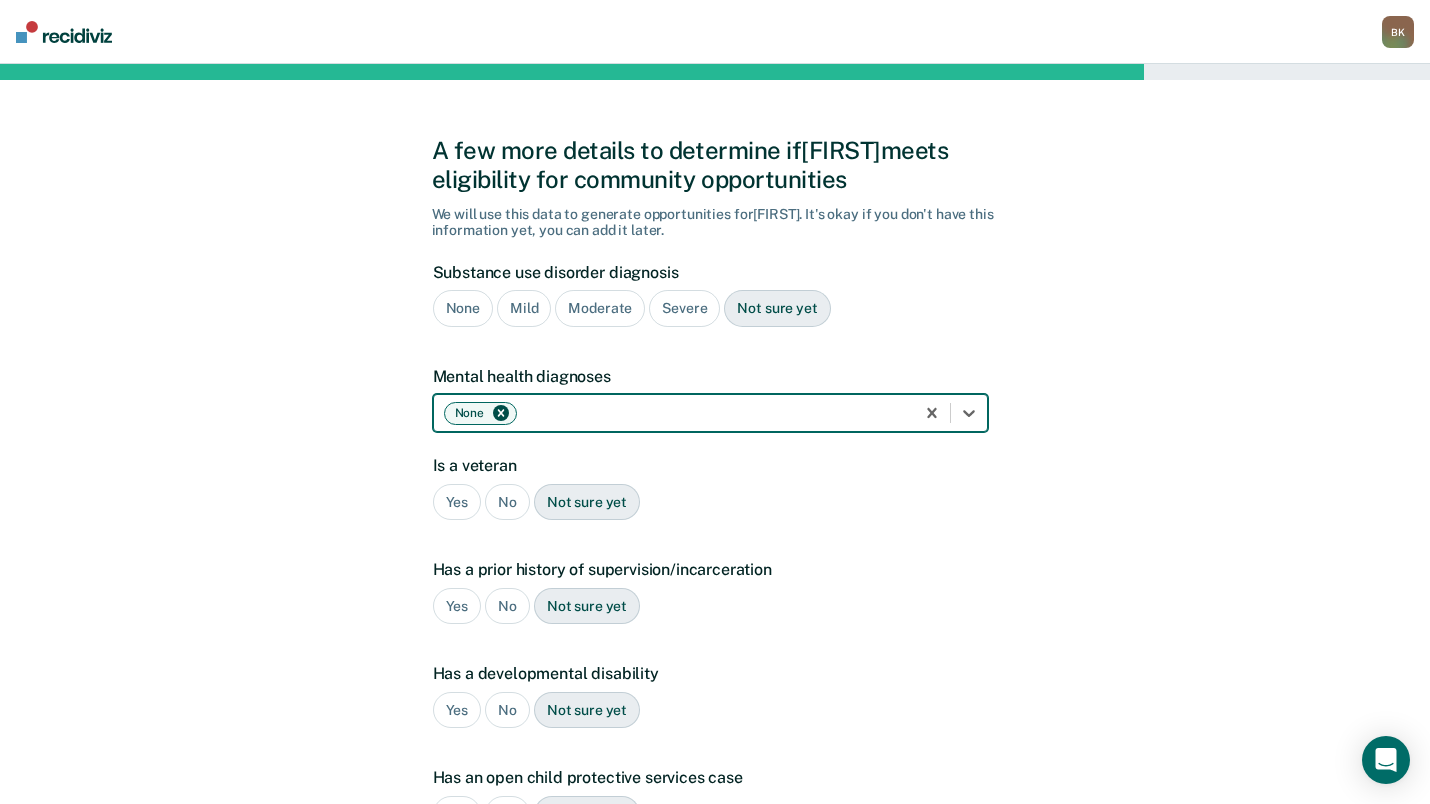 click on "No" at bounding box center (507, 502) 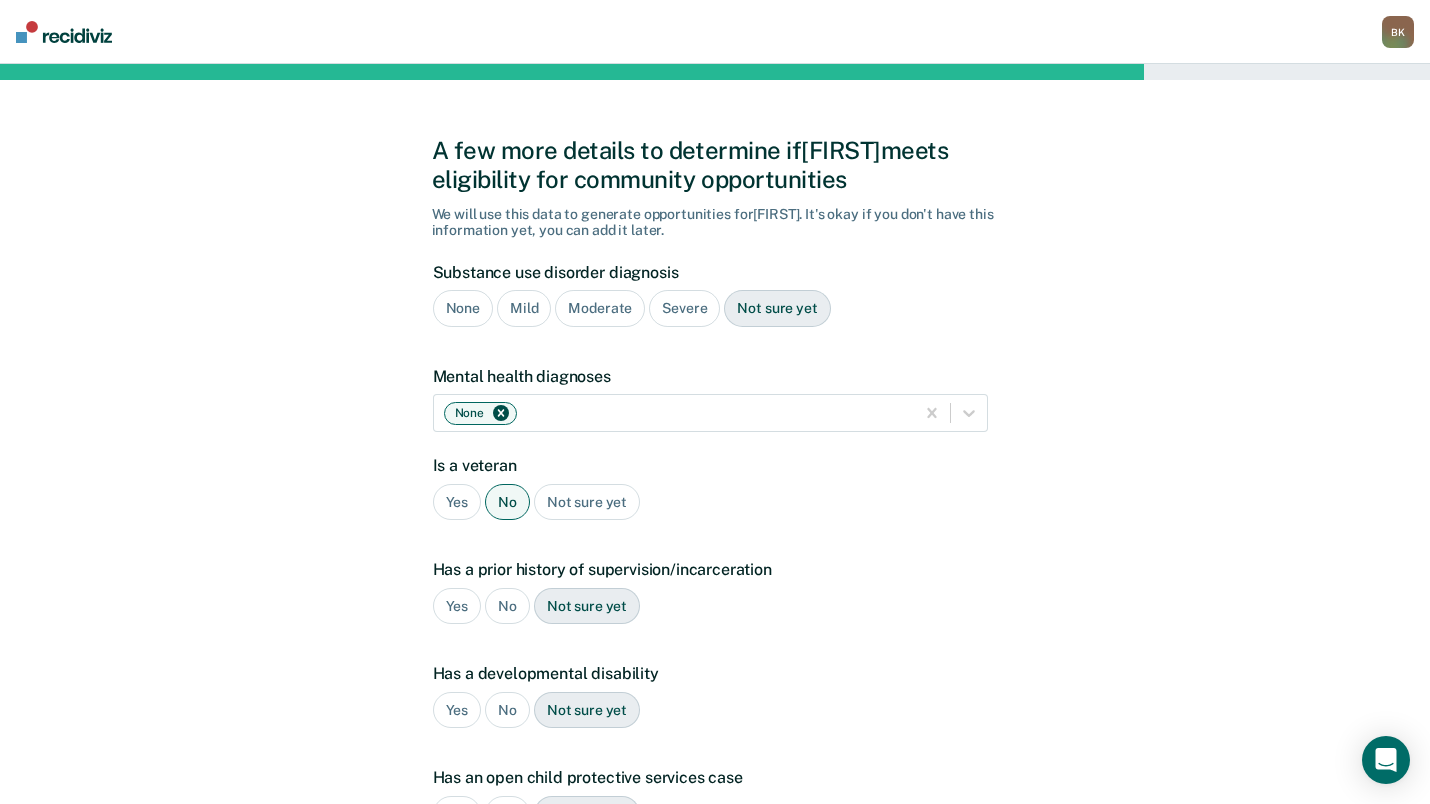 click on "No" at bounding box center [507, 606] 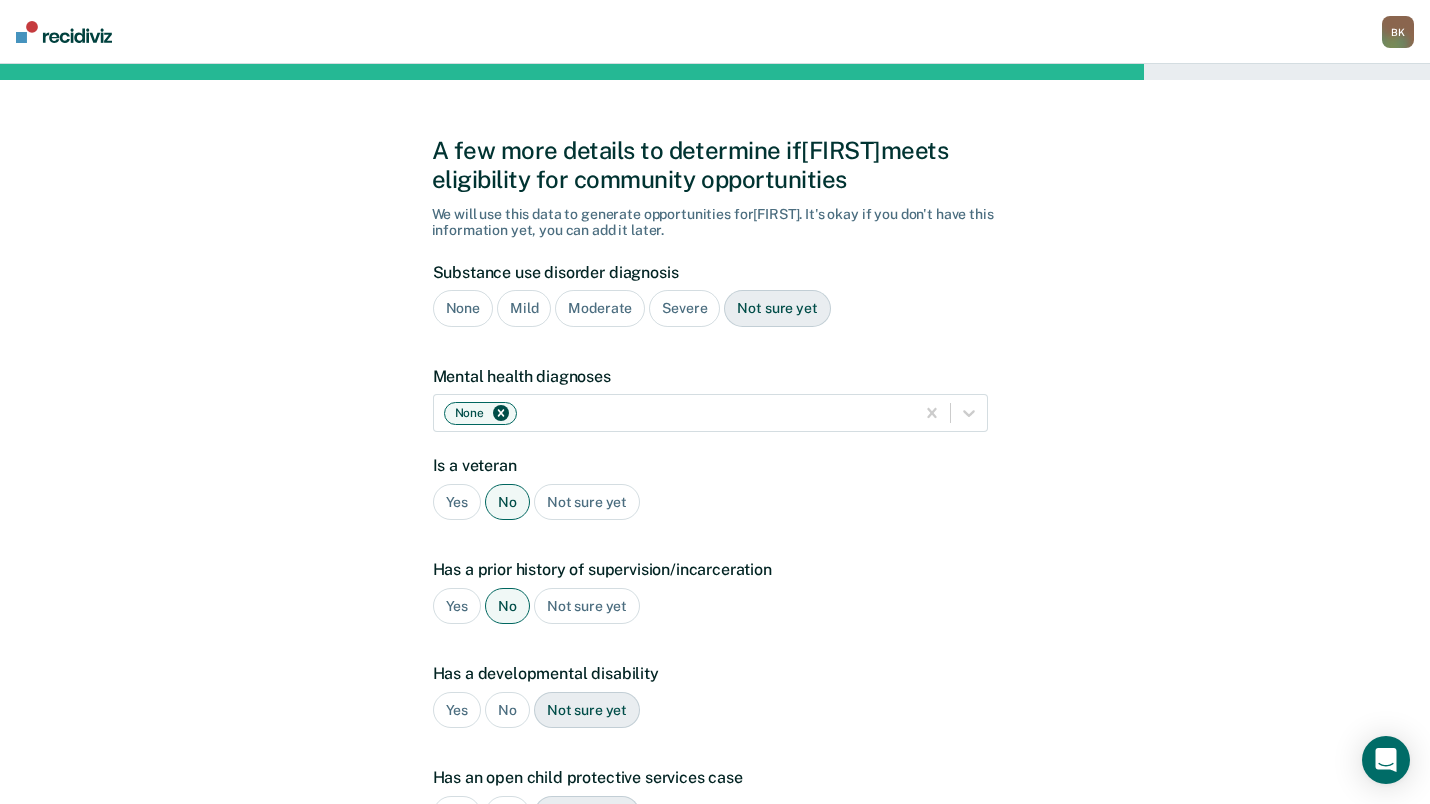 click on "Yes" at bounding box center [457, 606] 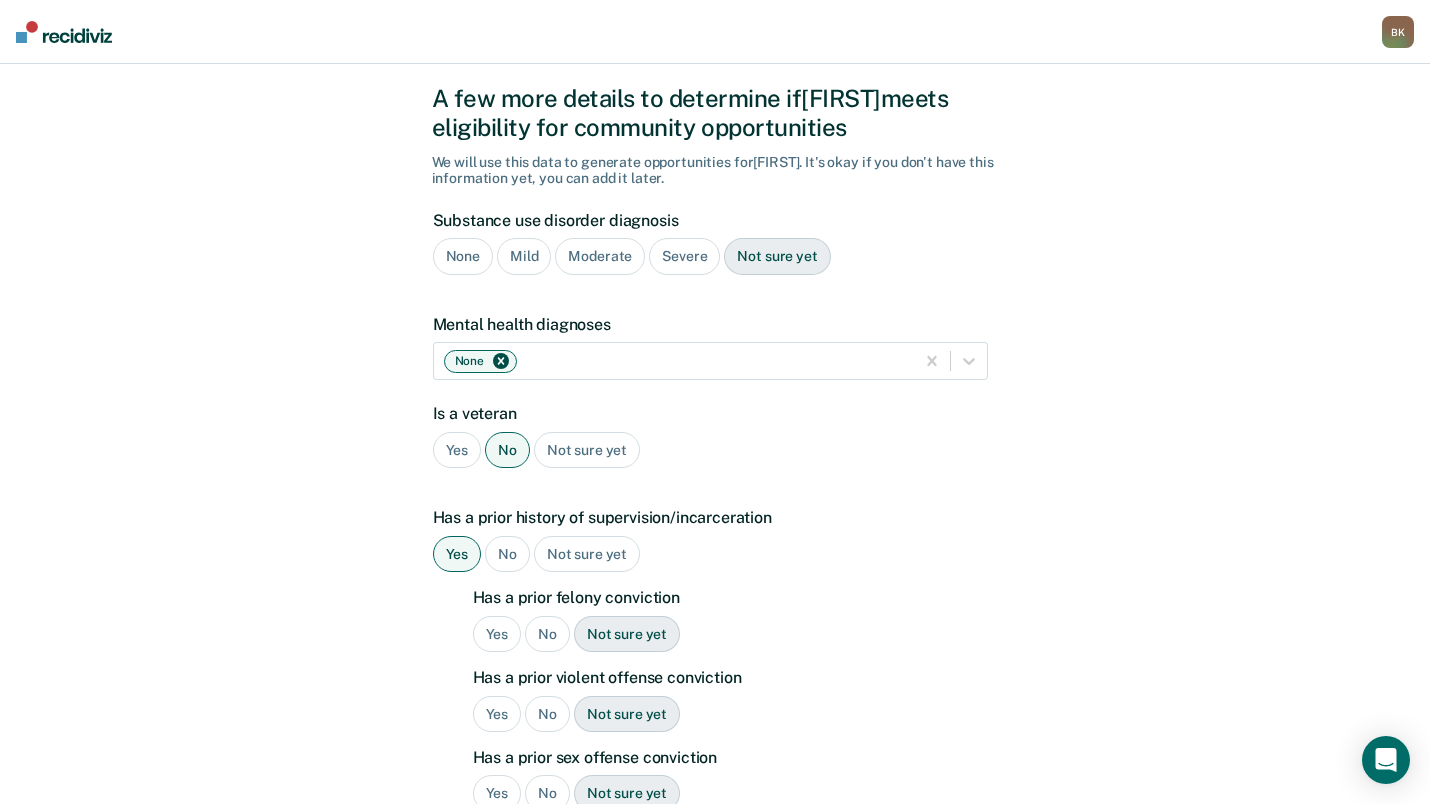 scroll, scrollTop: 100, scrollLeft: 0, axis: vertical 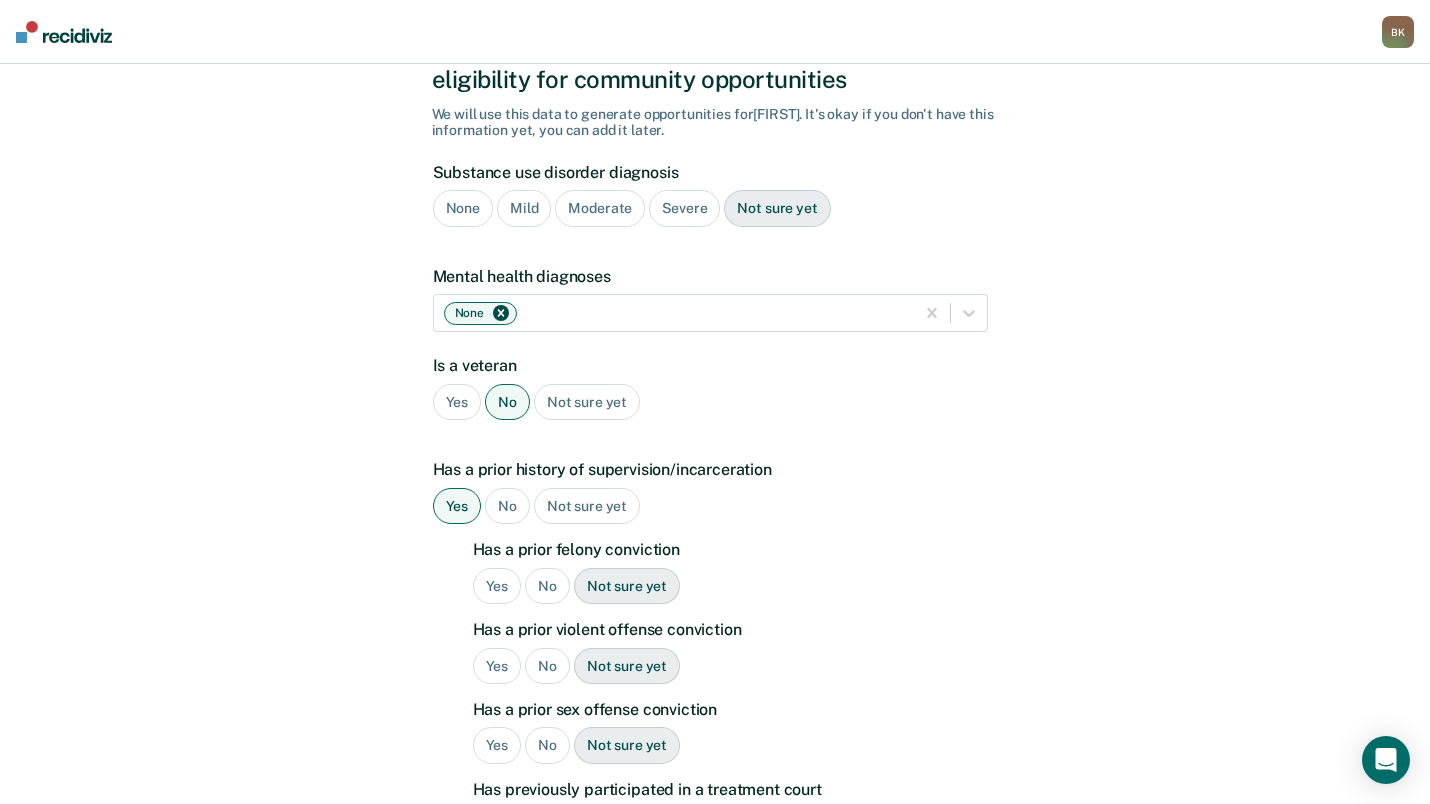 click on "No" at bounding box center (547, 586) 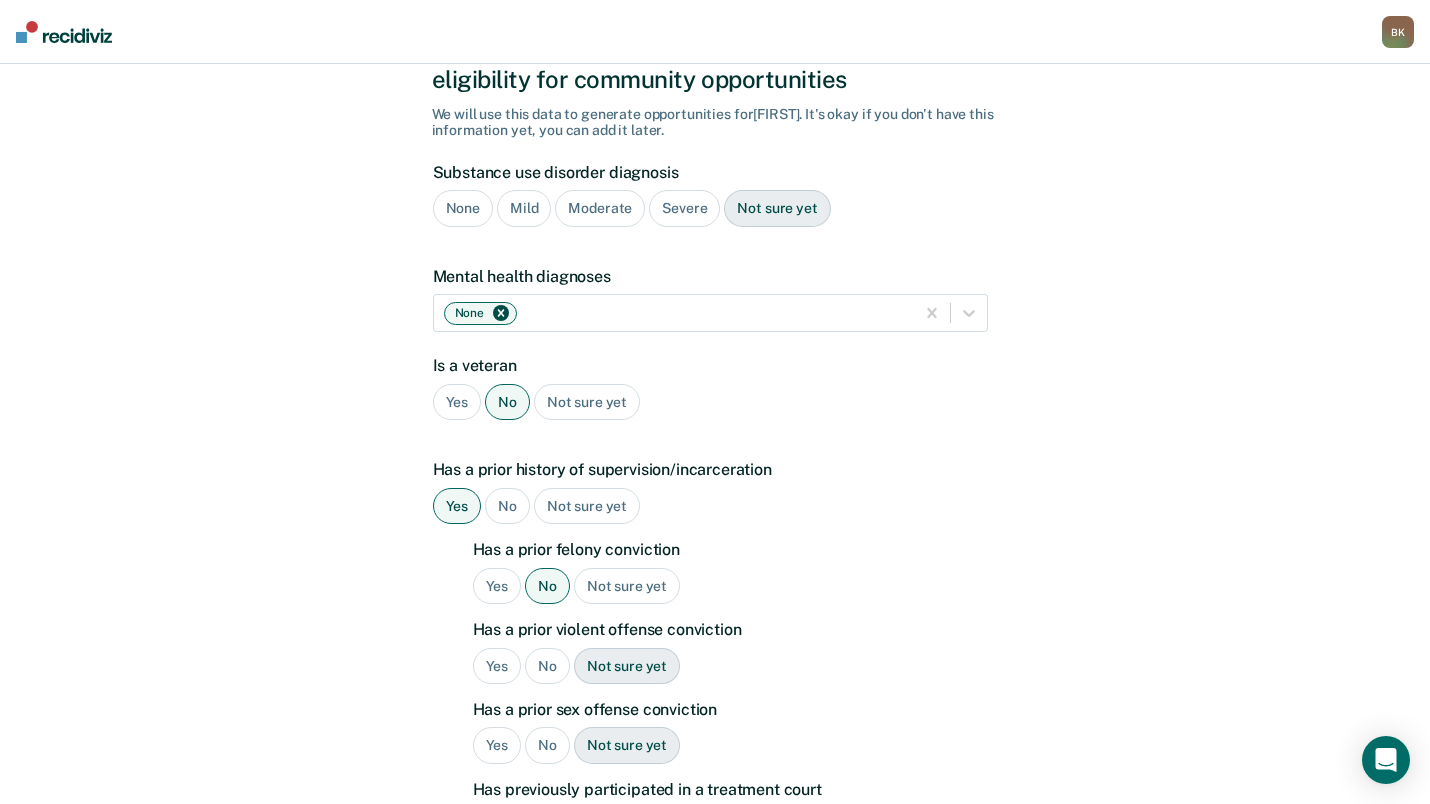 click on "No" at bounding box center [547, 666] 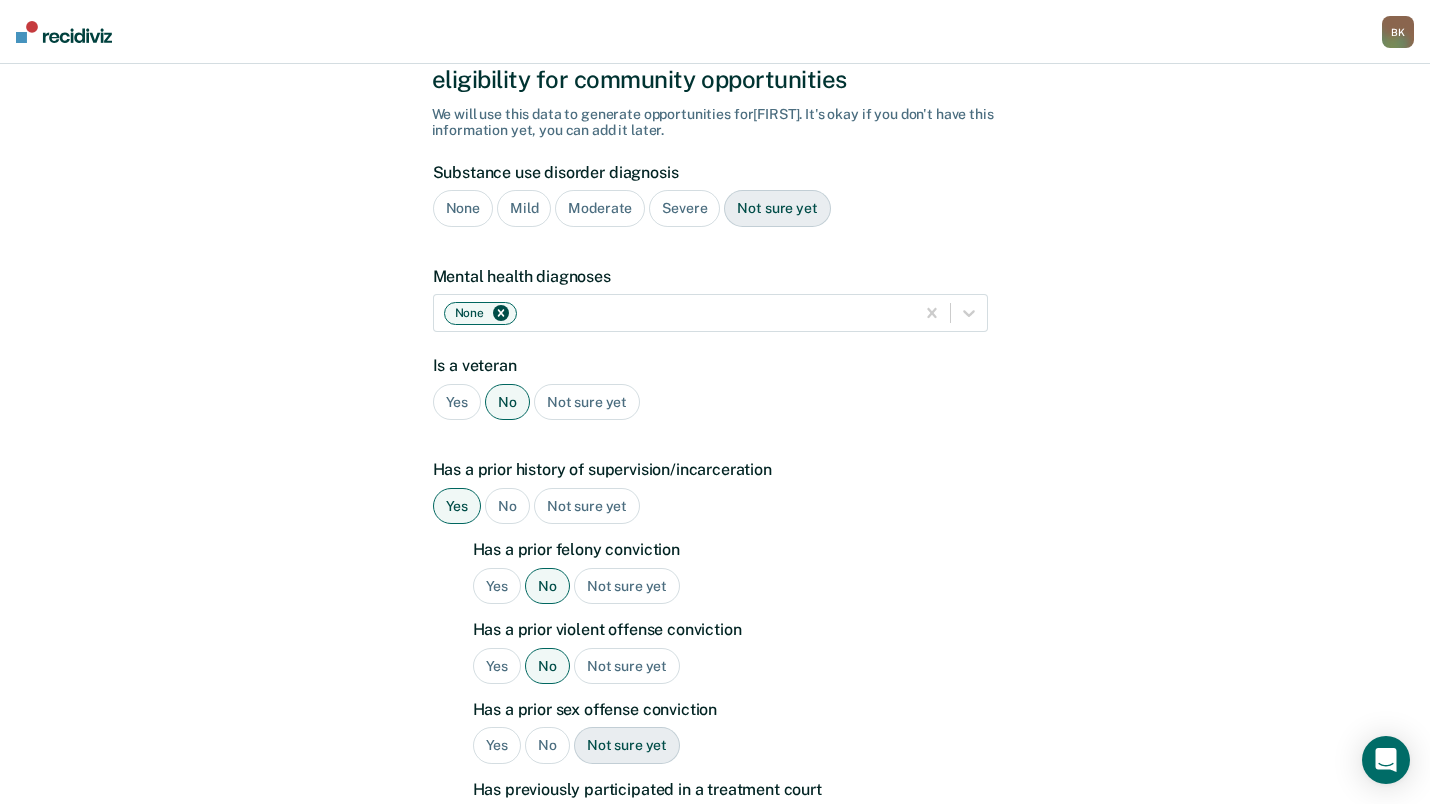 scroll, scrollTop: 200, scrollLeft: 0, axis: vertical 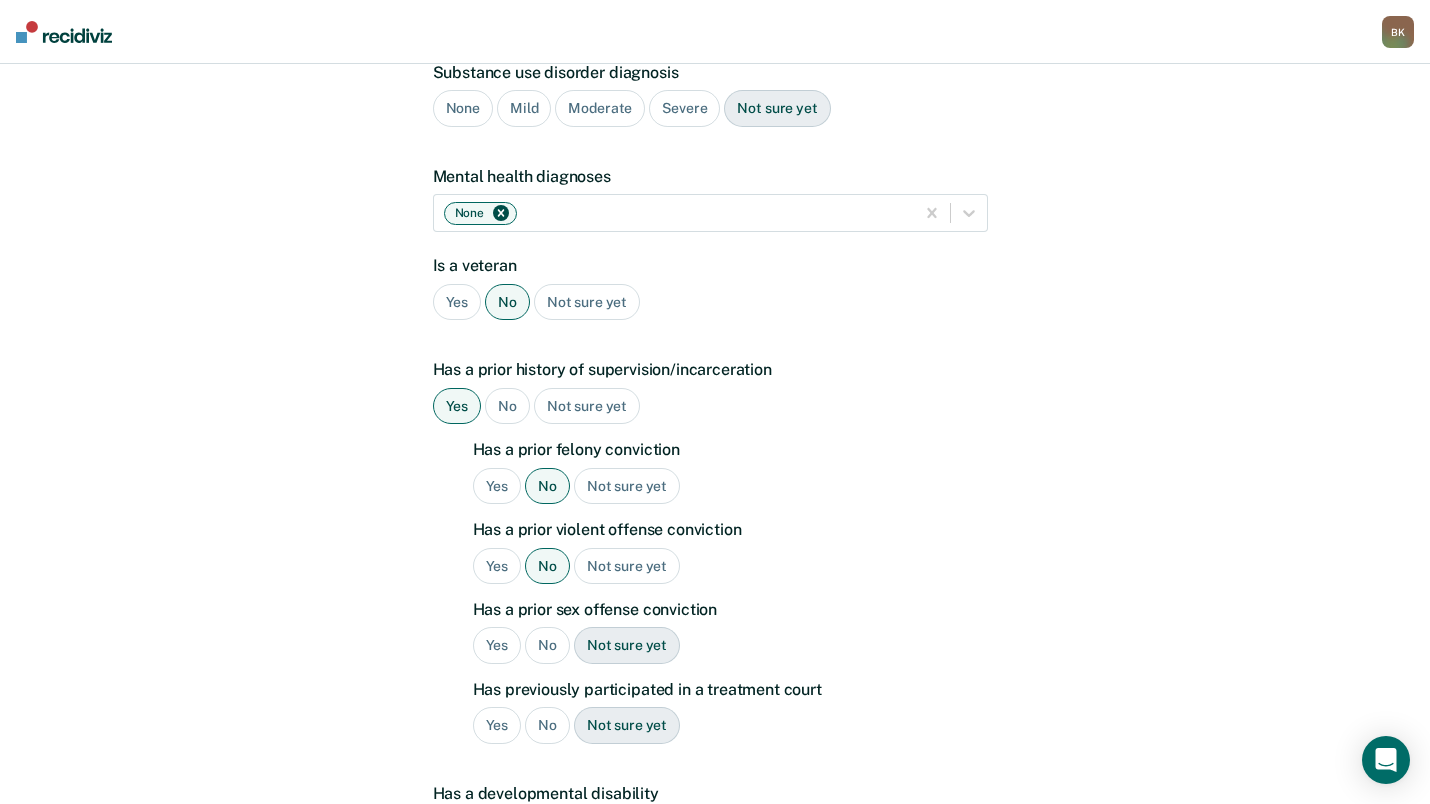 click on "No" at bounding box center (547, 645) 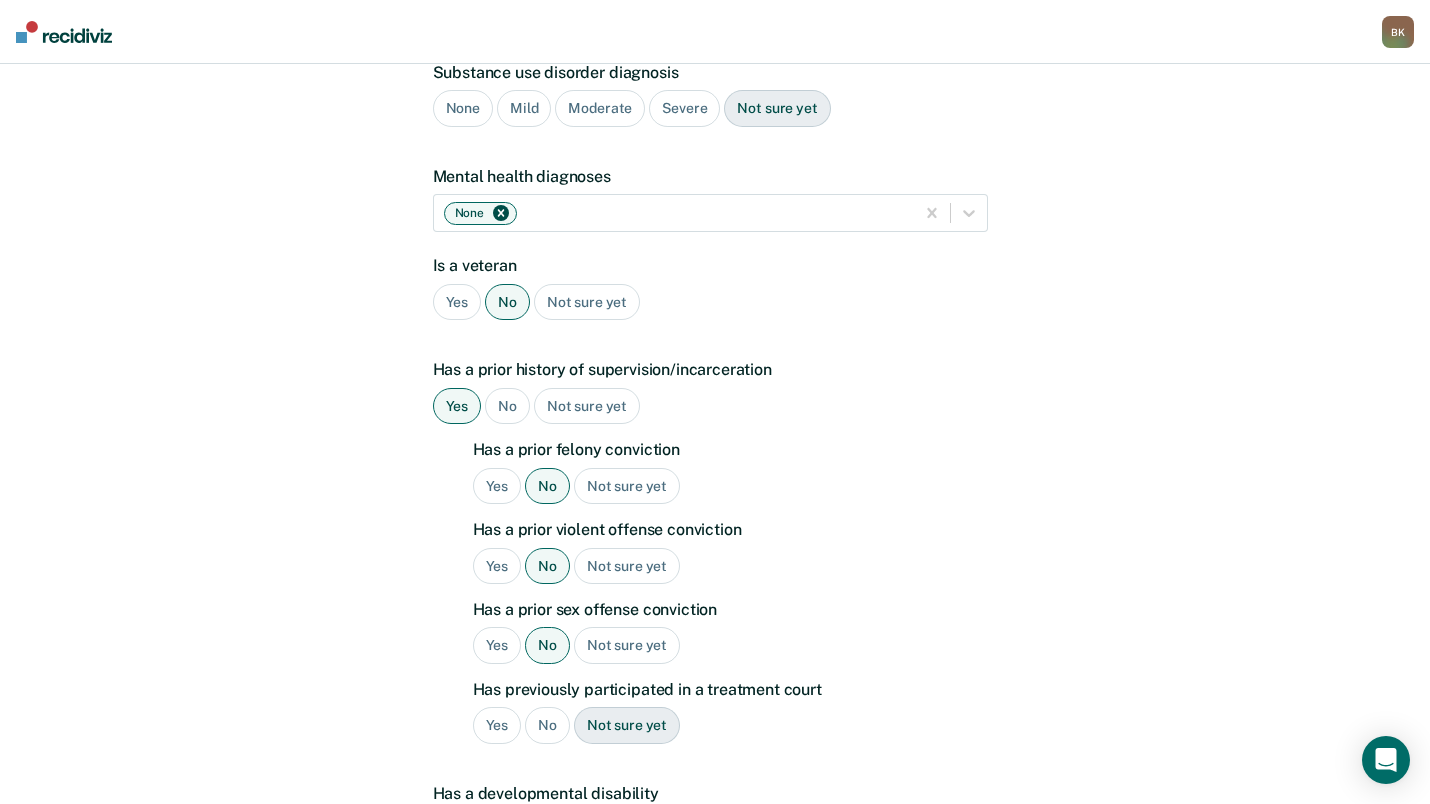 scroll, scrollTop: 300, scrollLeft: 0, axis: vertical 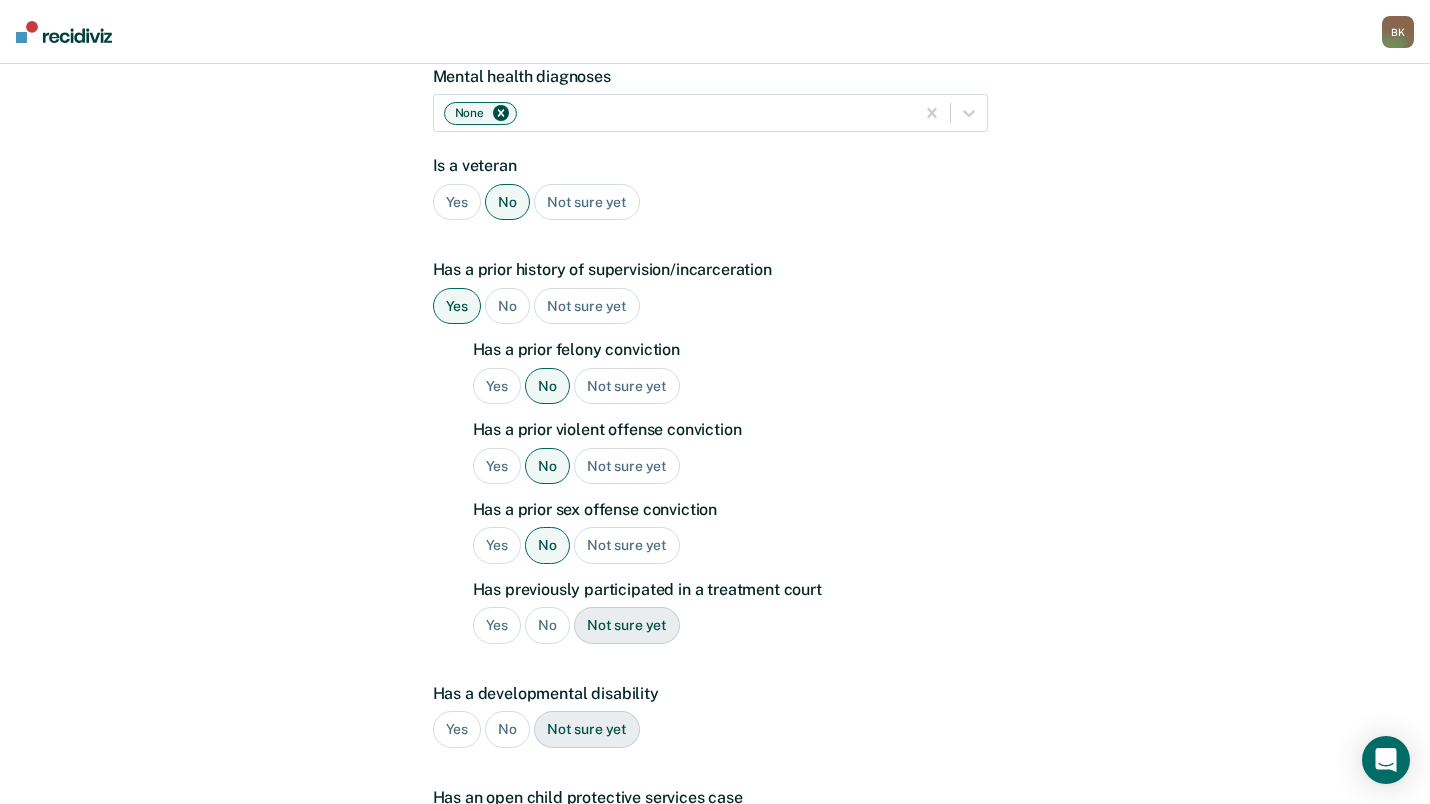 click on "No" at bounding box center (547, 625) 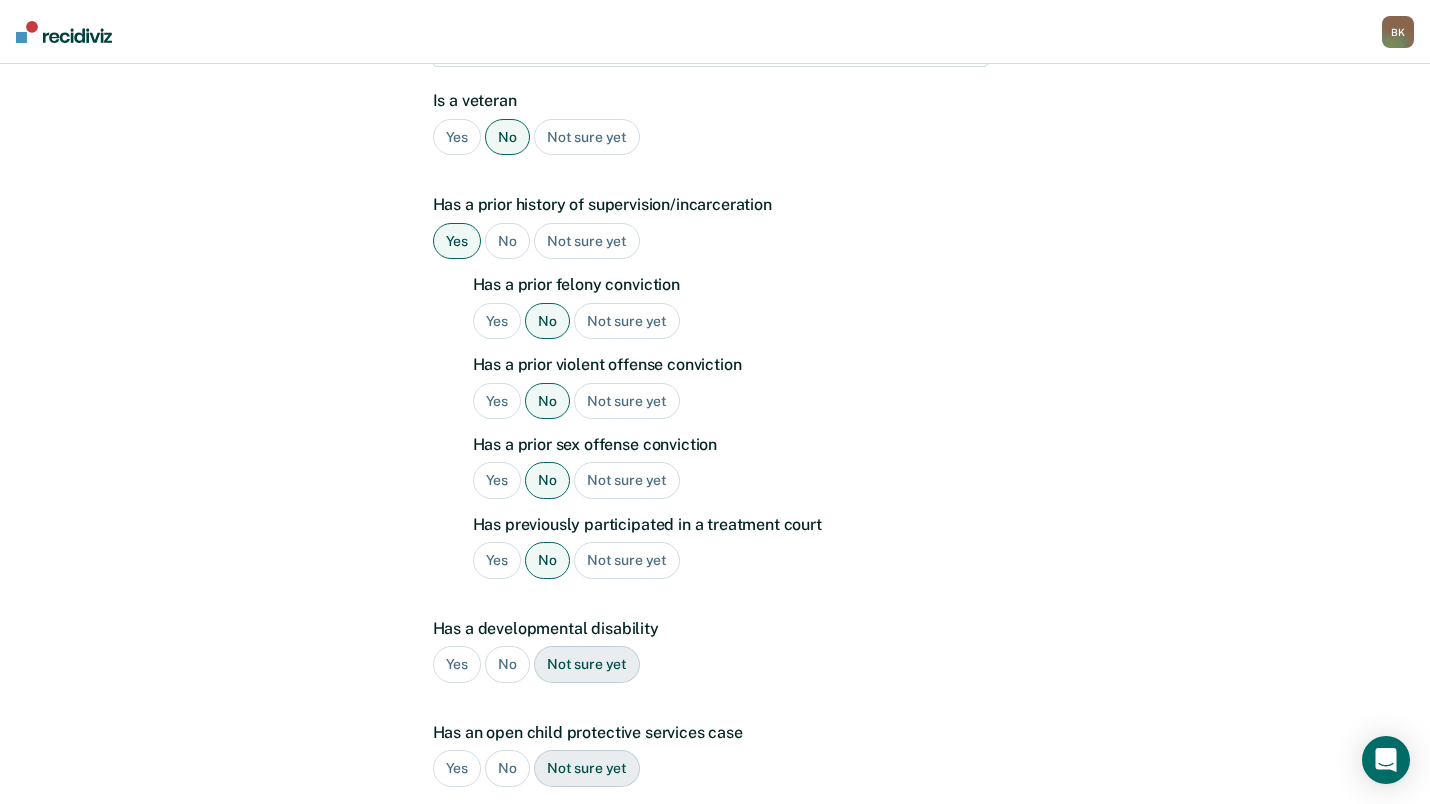 scroll, scrollTop: 400, scrollLeft: 0, axis: vertical 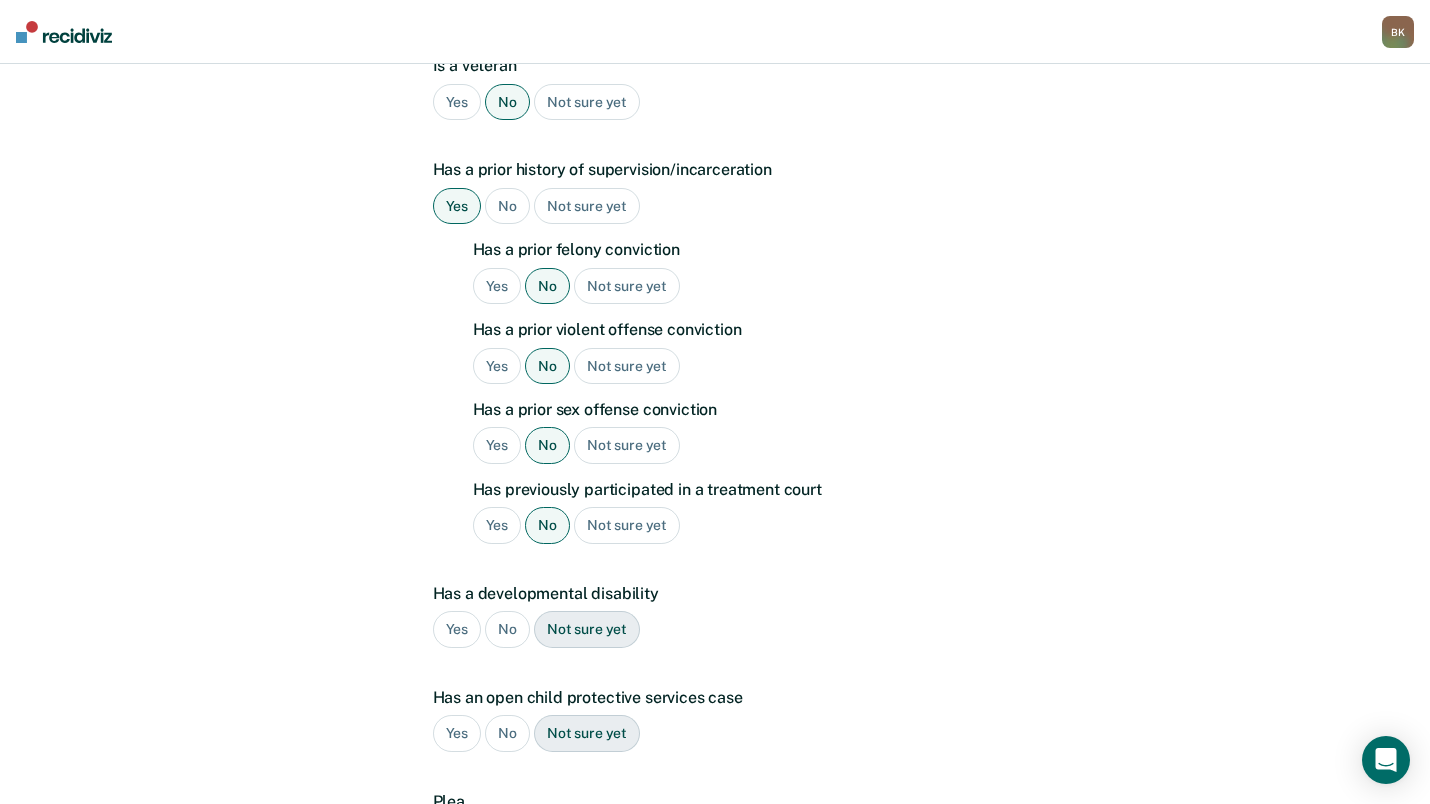 click on "No" at bounding box center [507, 629] 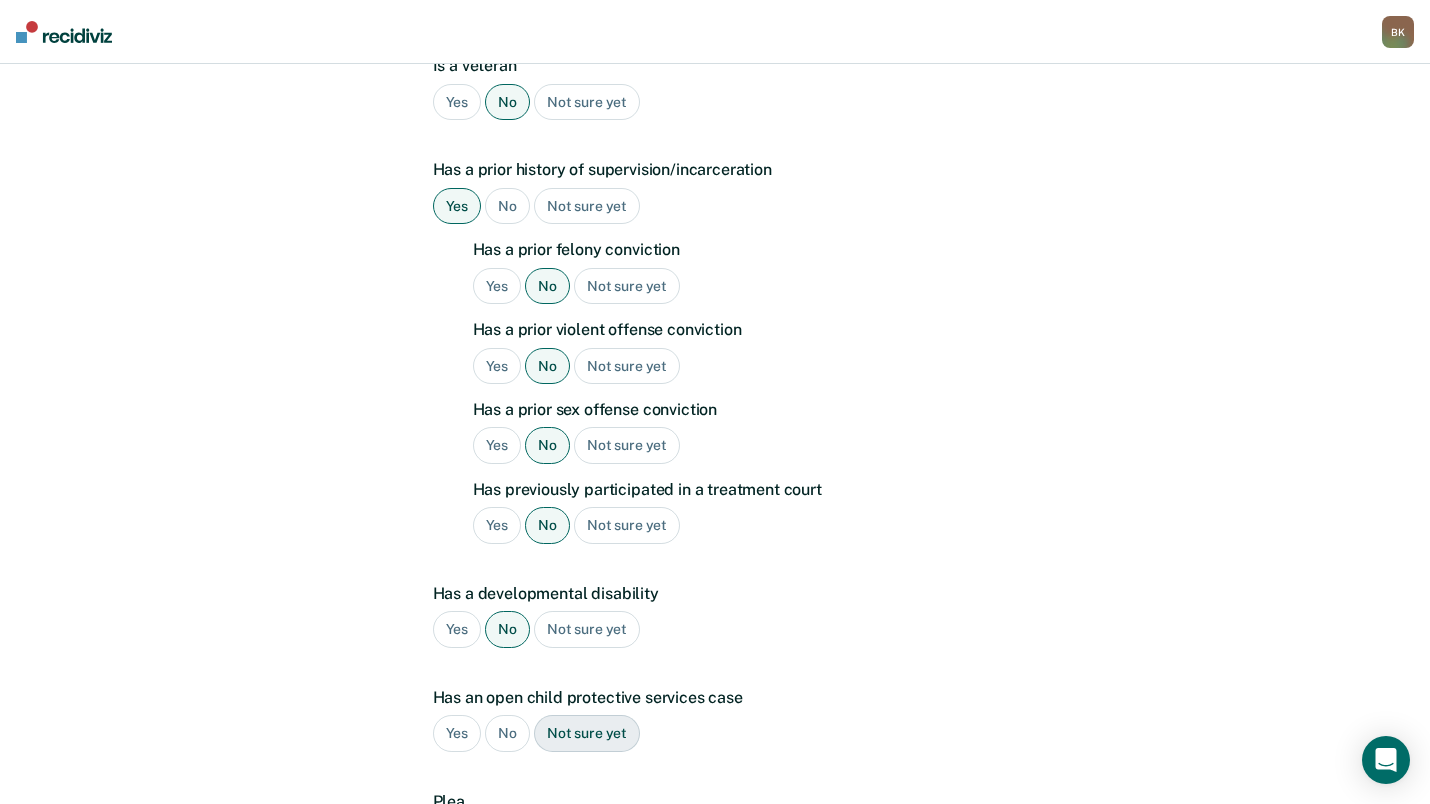 scroll, scrollTop: 500, scrollLeft: 0, axis: vertical 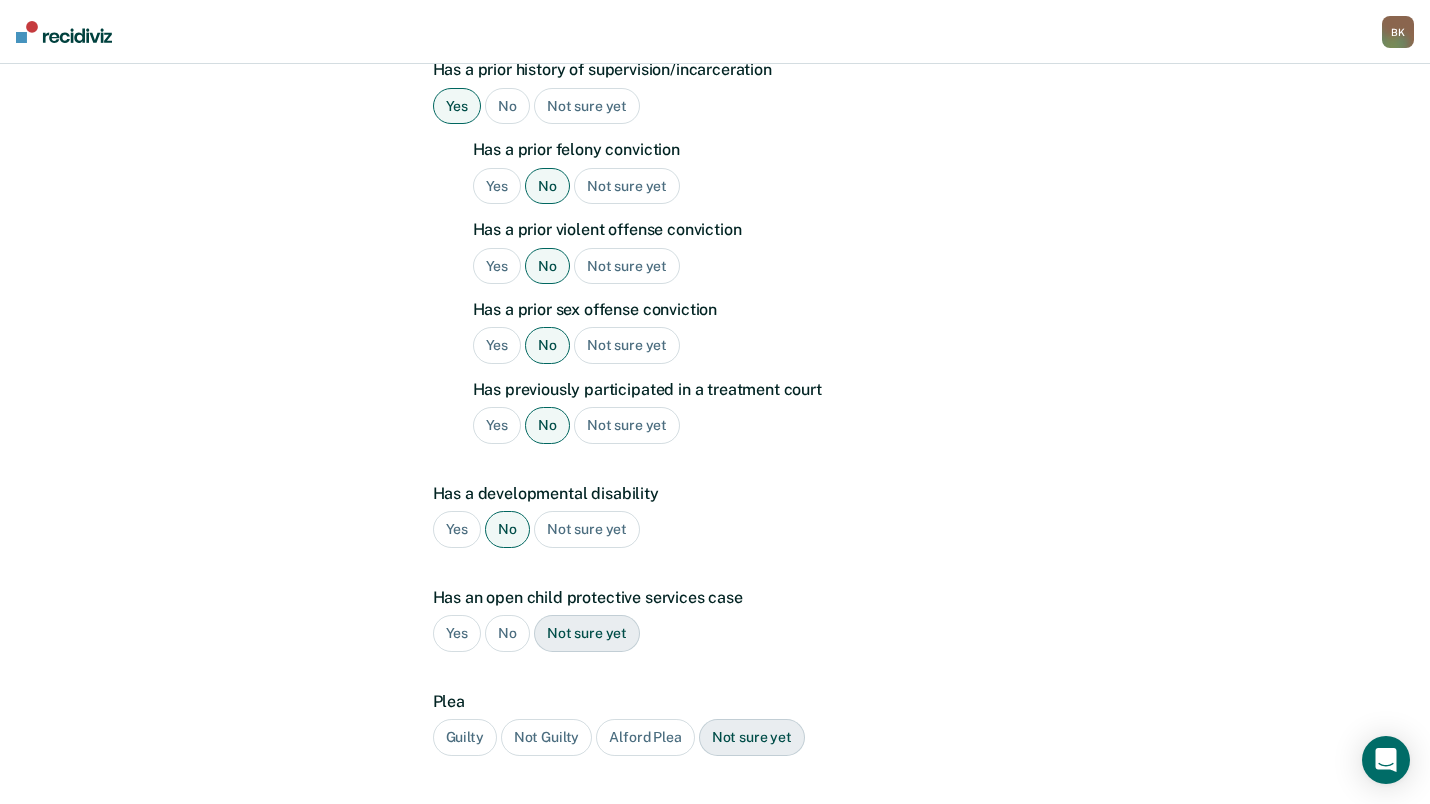 click on "No" at bounding box center [507, 633] 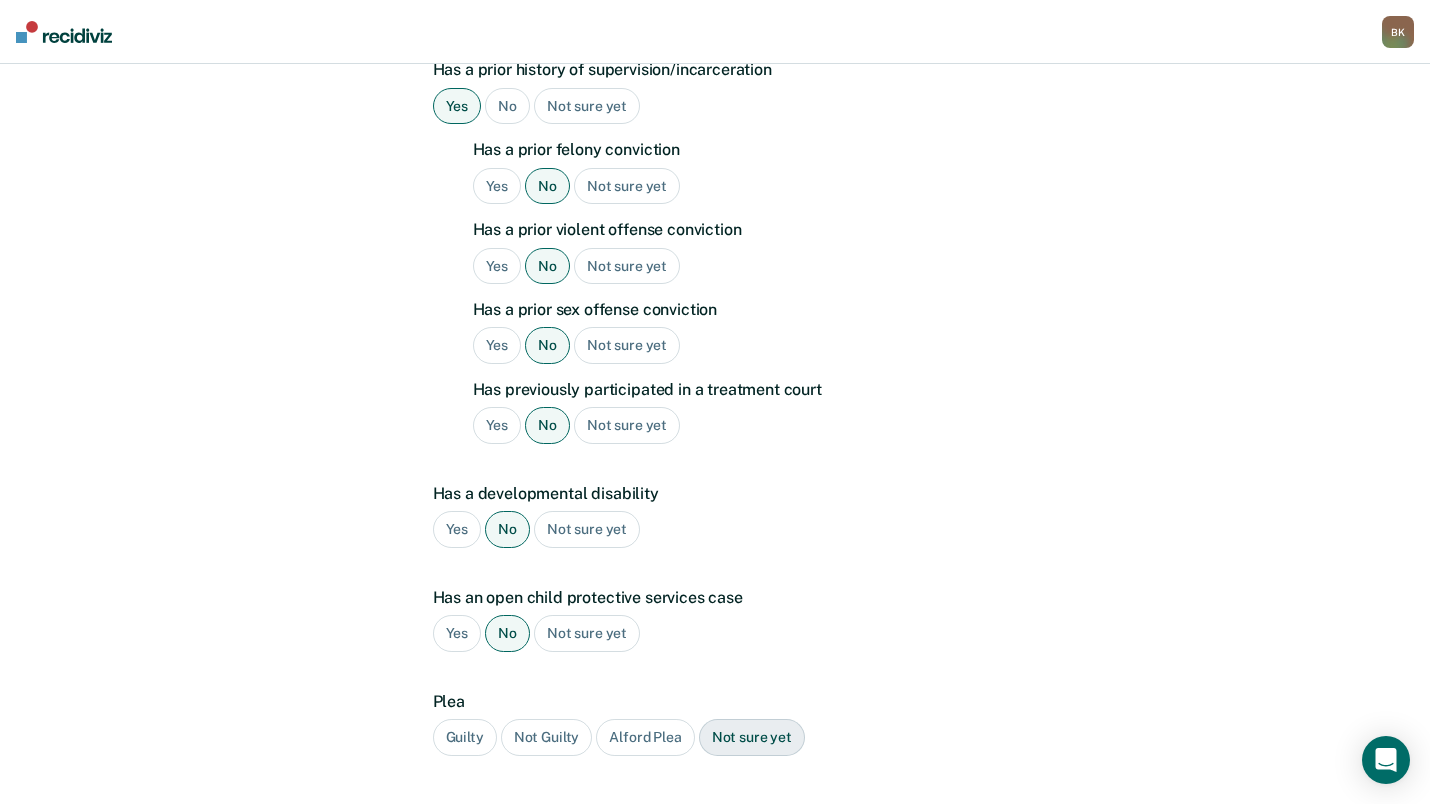 scroll, scrollTop: 600, scrollLeft: 0, axis: vertical 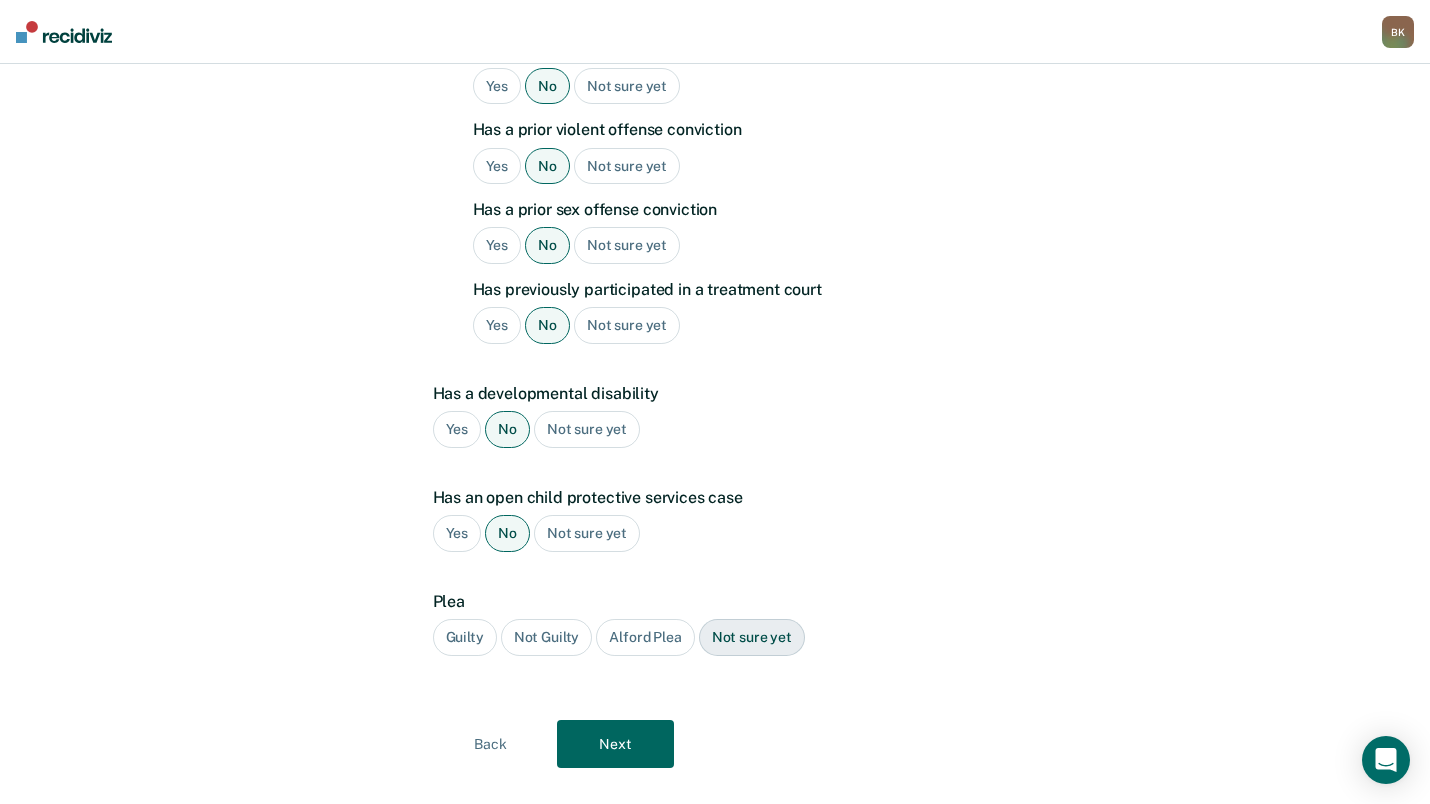 click on "Guilty" at bounding box center (465, 637) 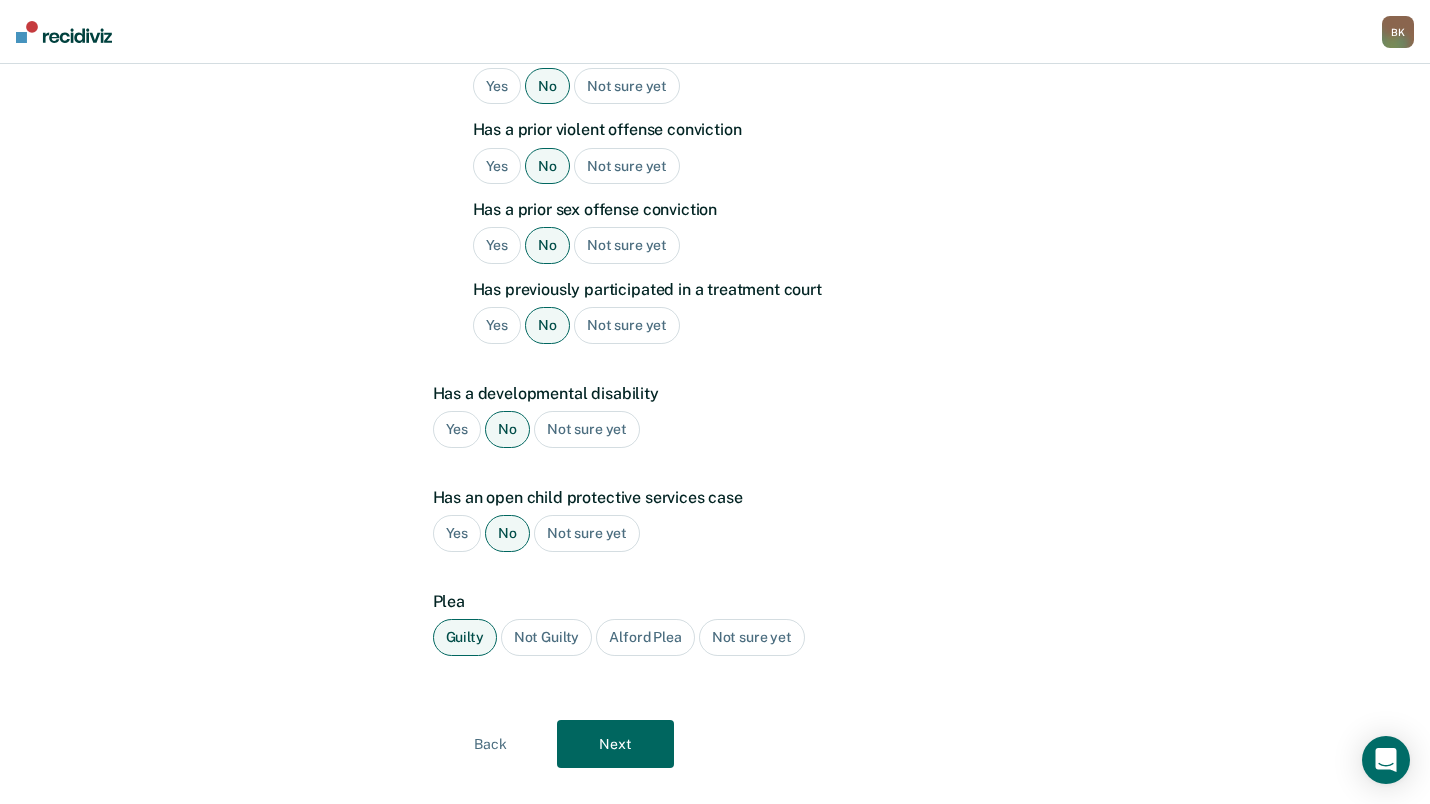 click on "Next" at bounding box center (615, 744) 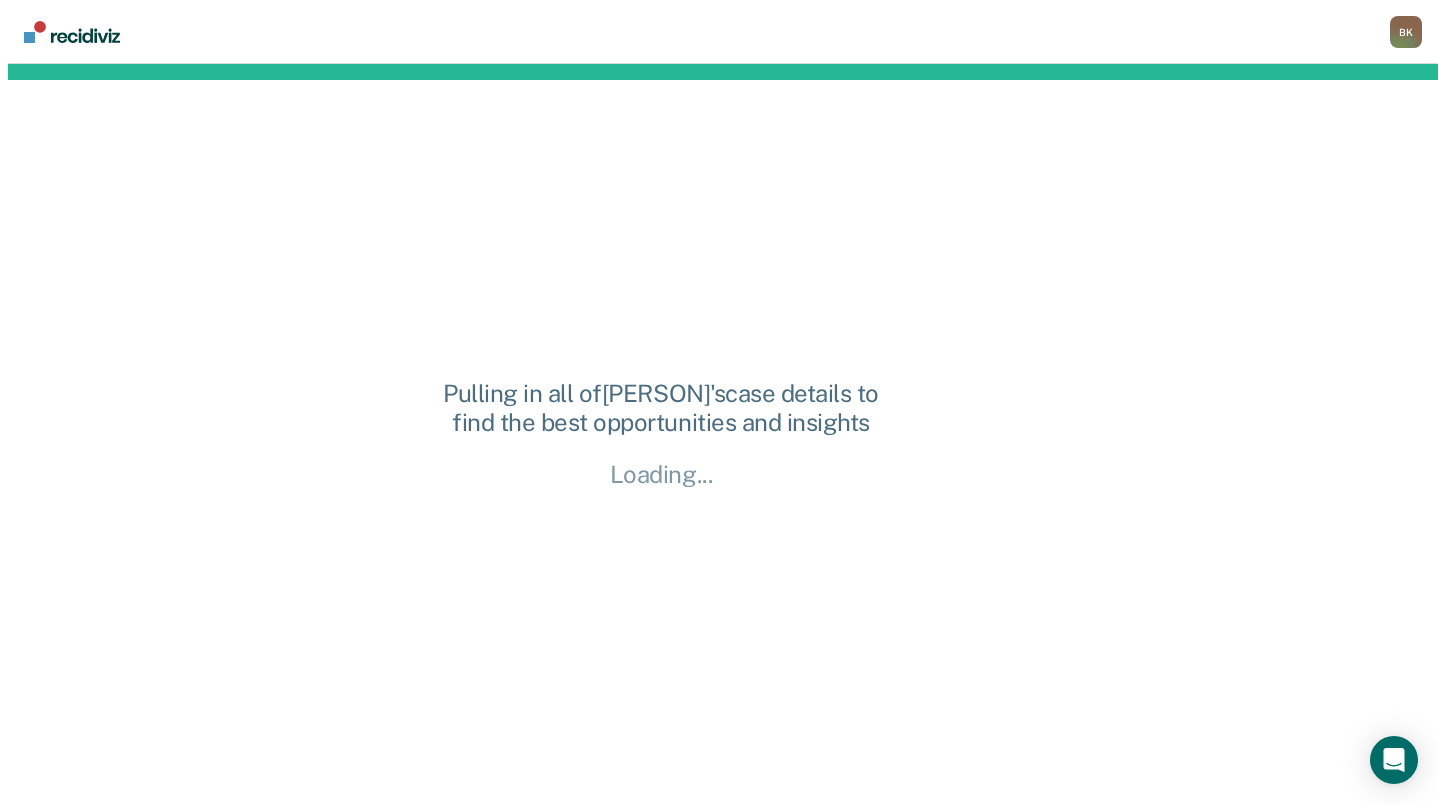 scroll, scrollTop: 0, scrollLeft: 0, axis: both 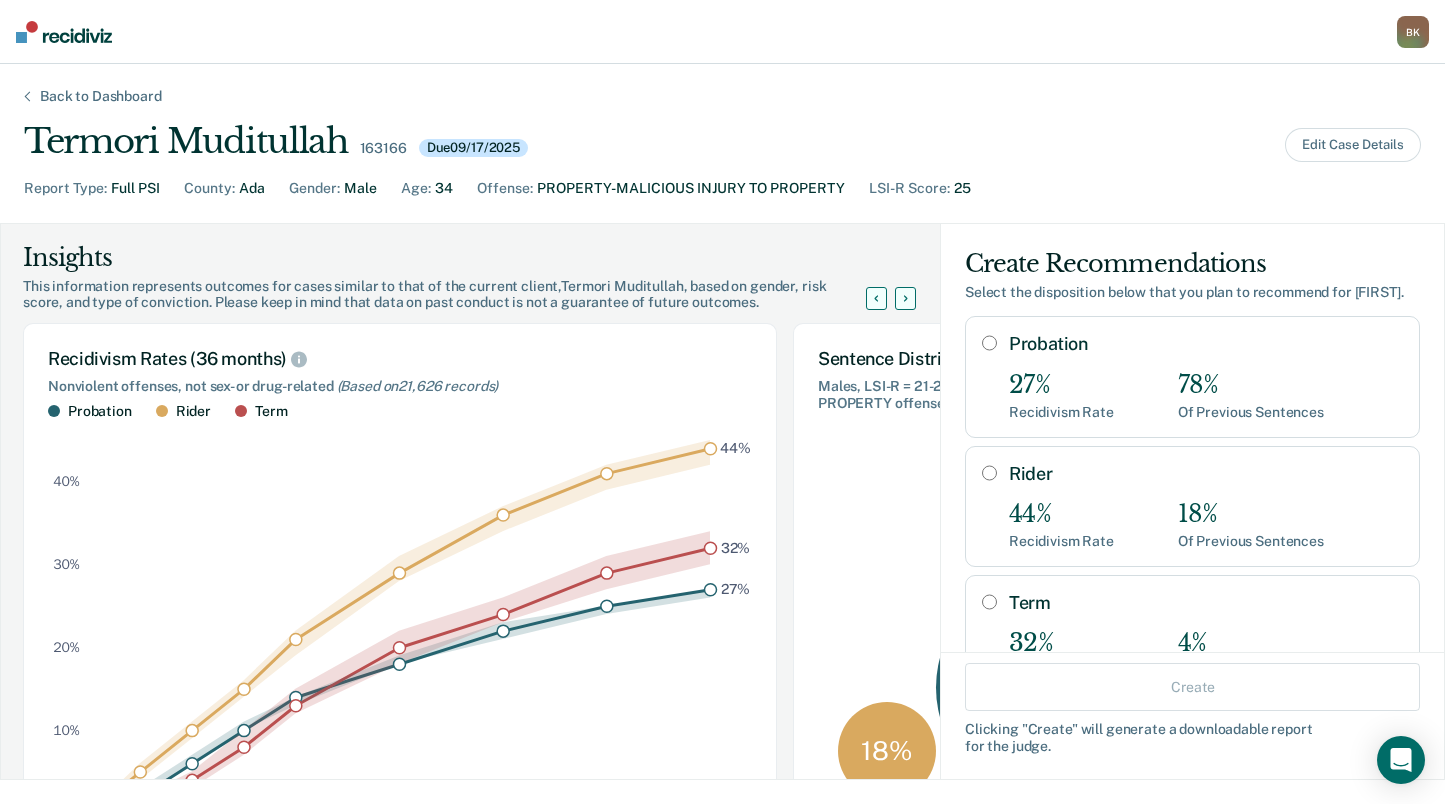 click on "Probation   27% Recidivism Rate 78% Of Previous Sentences" at bounding box center [1192, 376] 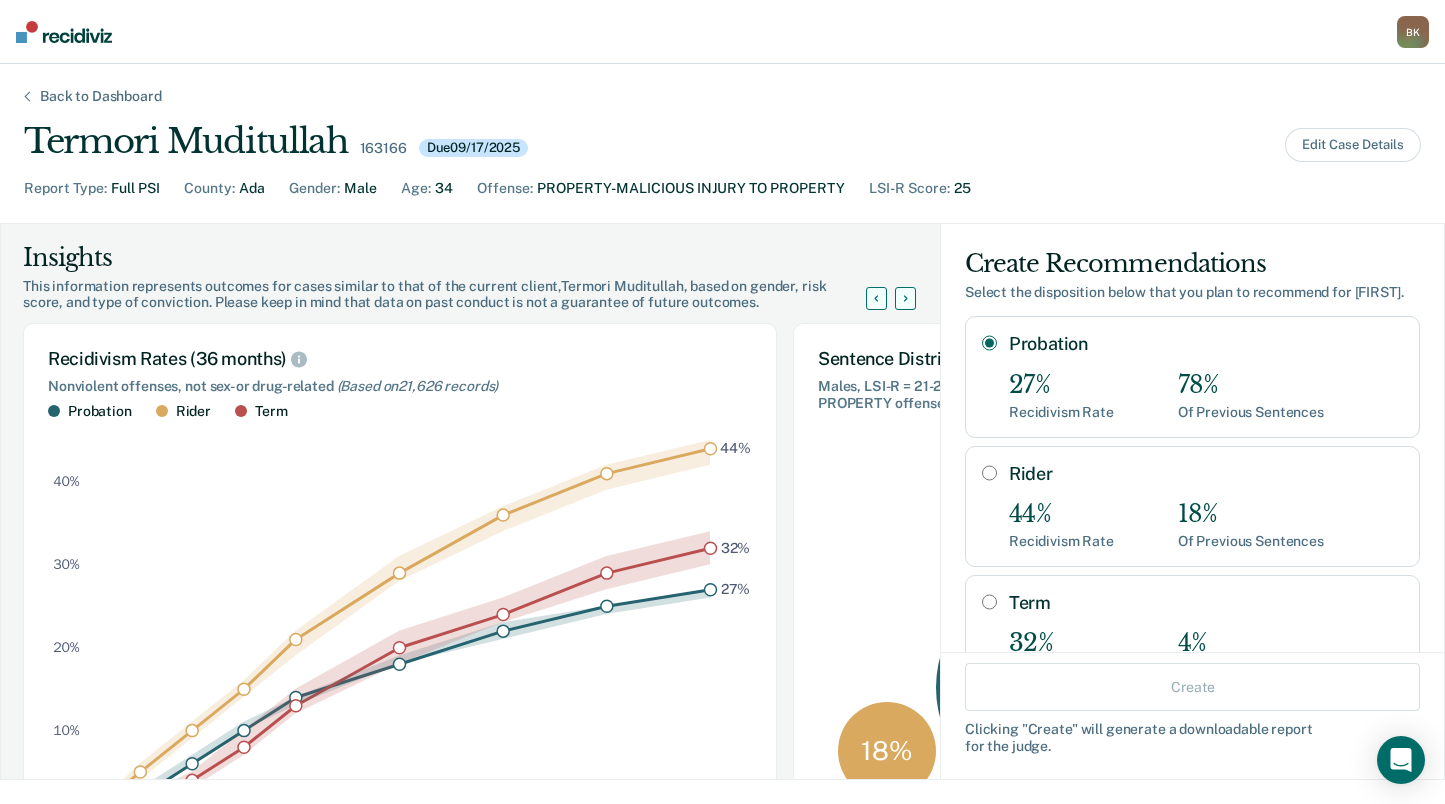 radio on "true" 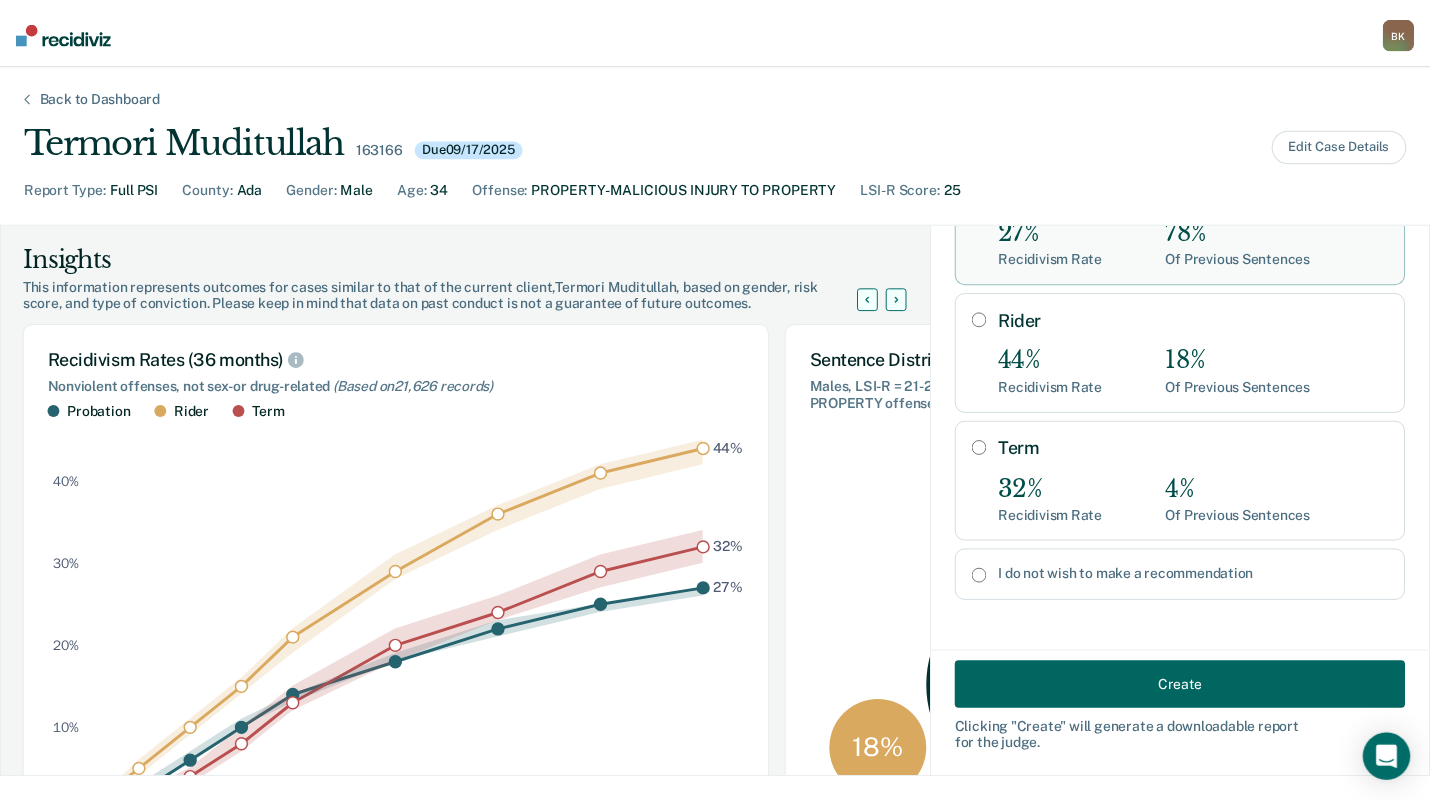 scroll, scrollTop: 228, scrollLeft: 0, axis: vertical 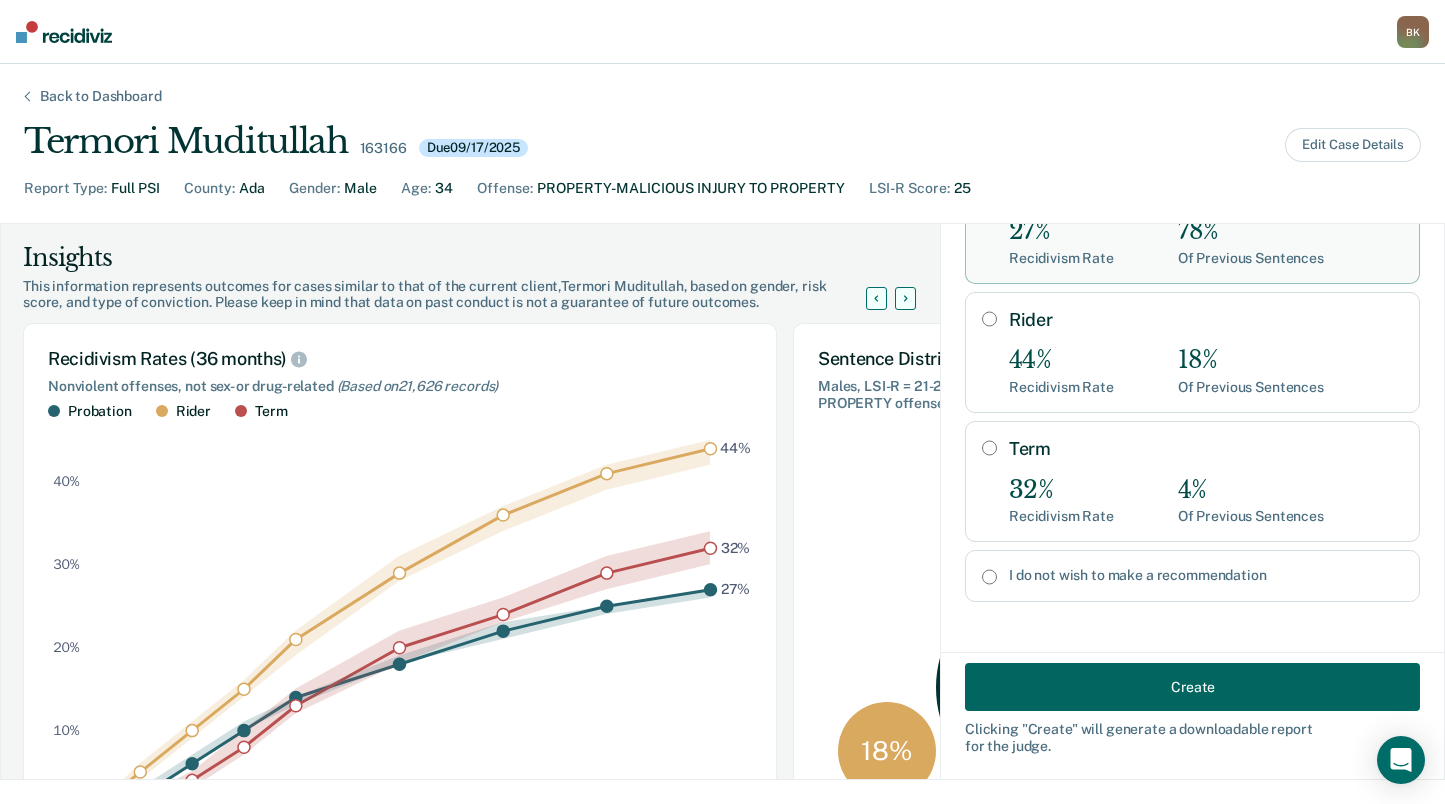 click on "Create" at bounding box center [1192, 687] 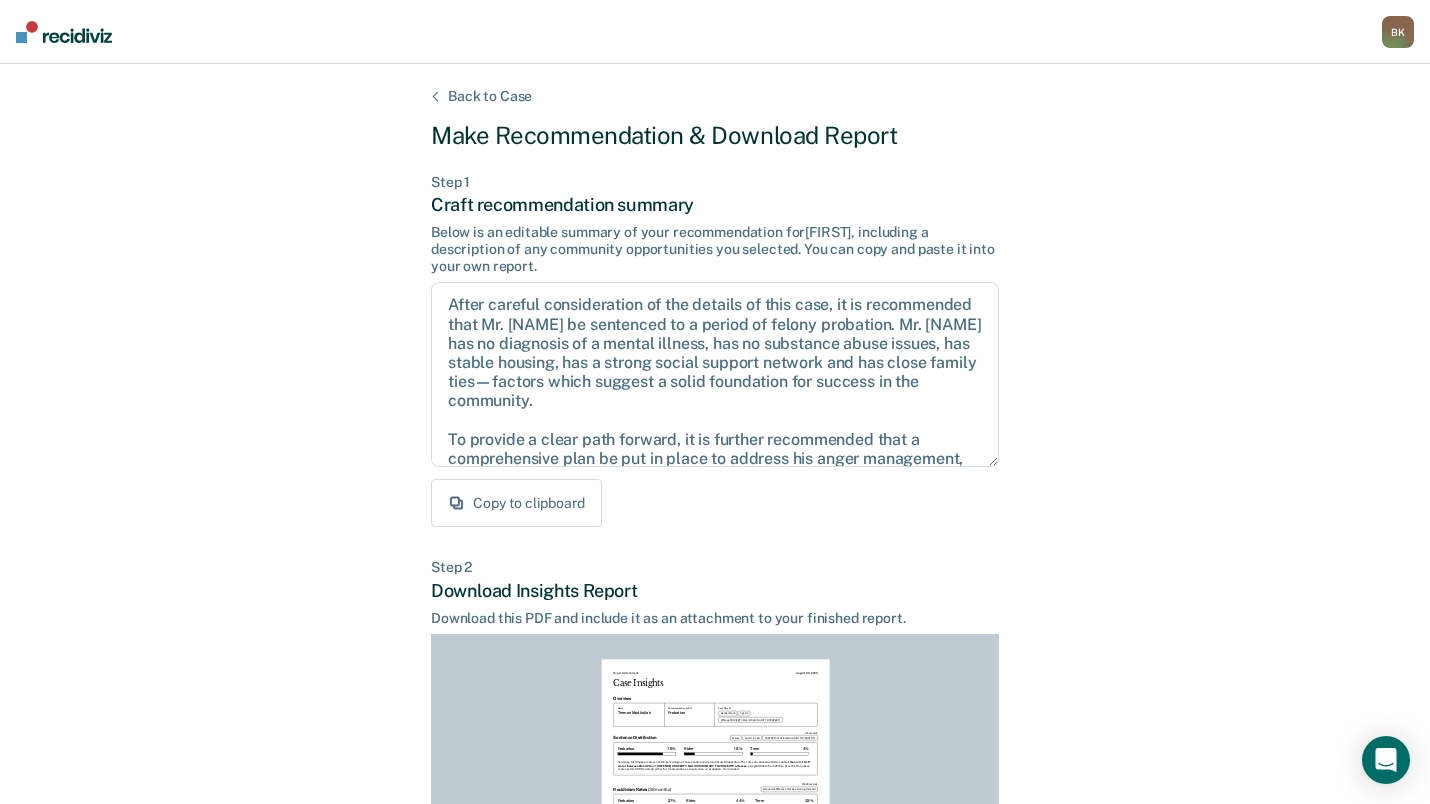 scroll, scrollTop: 229, scrollLeft: 0, axis: vertical 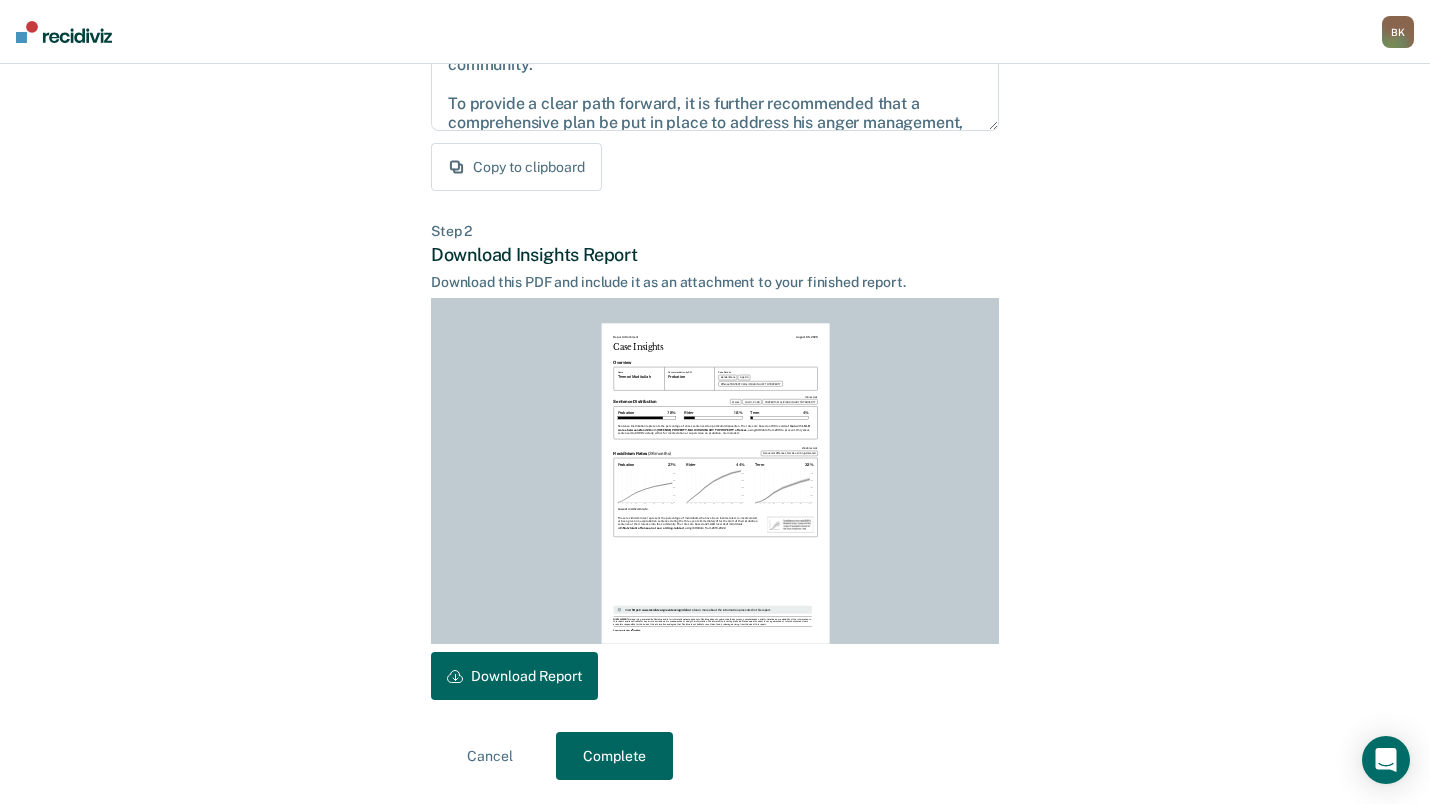 click on "Download Report" at bounding box center (514, 676) 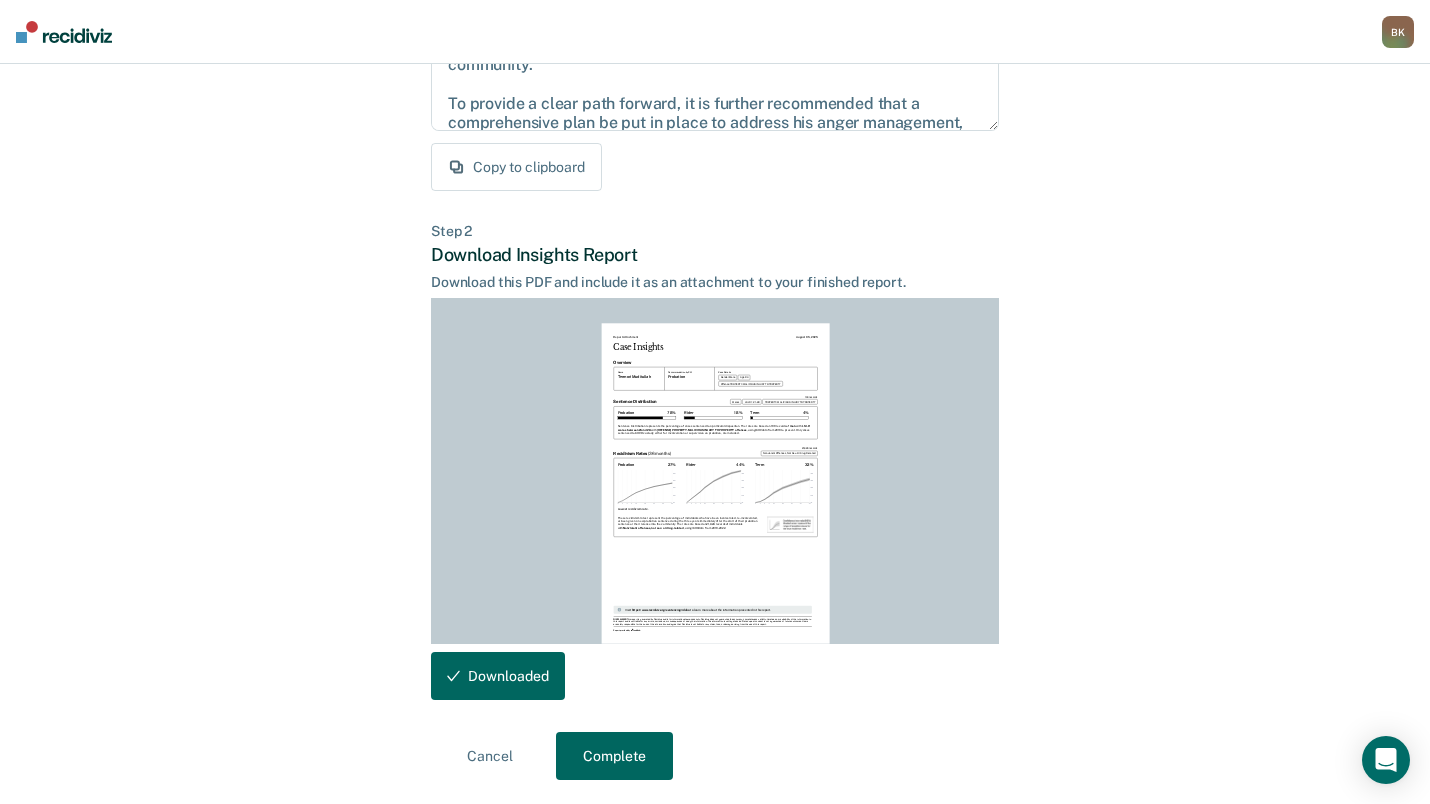 scroll, scrollTop: 0, scrollLeft: 0, axis: both 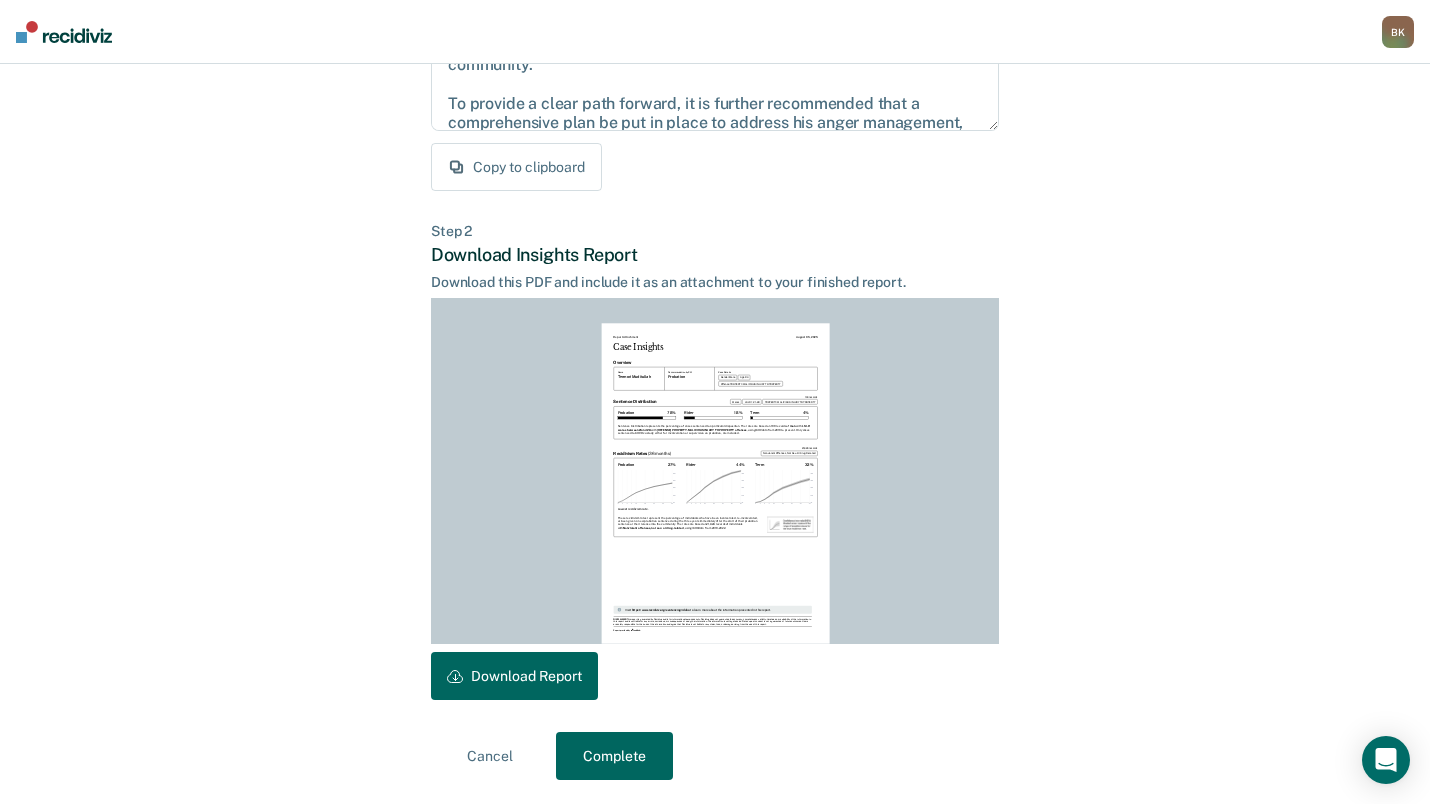 click on "Complete" at bounding box center (614, 756) 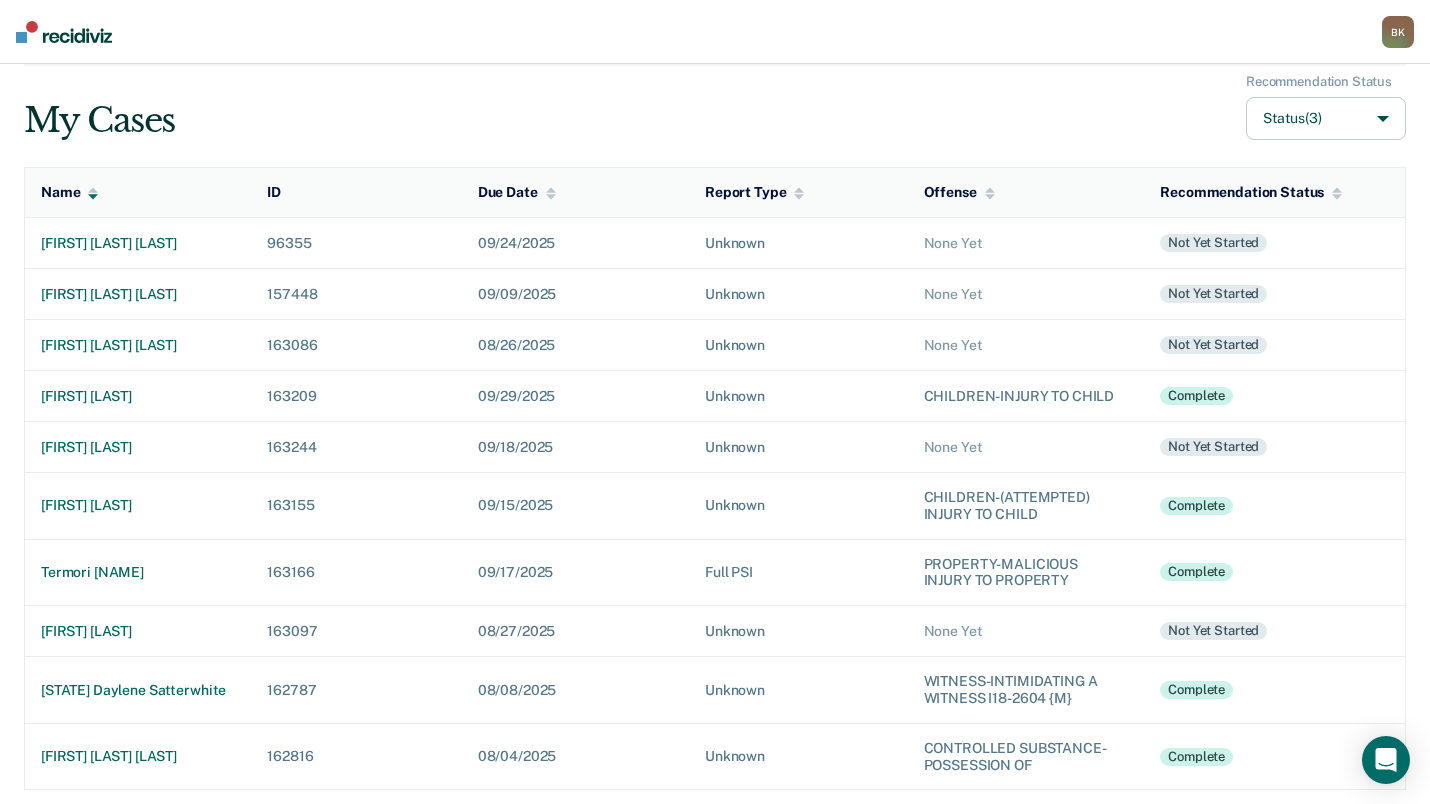 scroll, scrollTop: 117, scrollLeft: 0, axis: vertical 